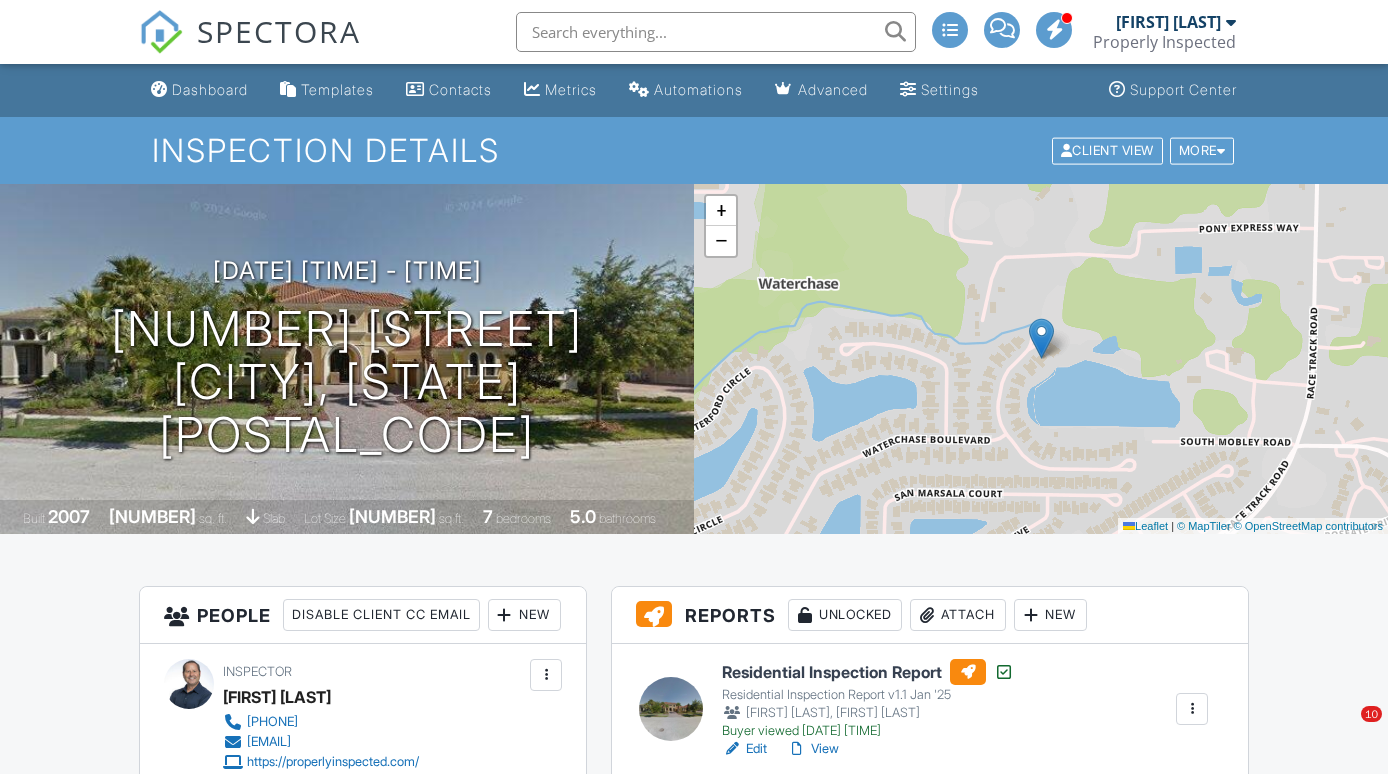 scroll, scrollTop: 4417, scrollLeft: 0, axis: vertical 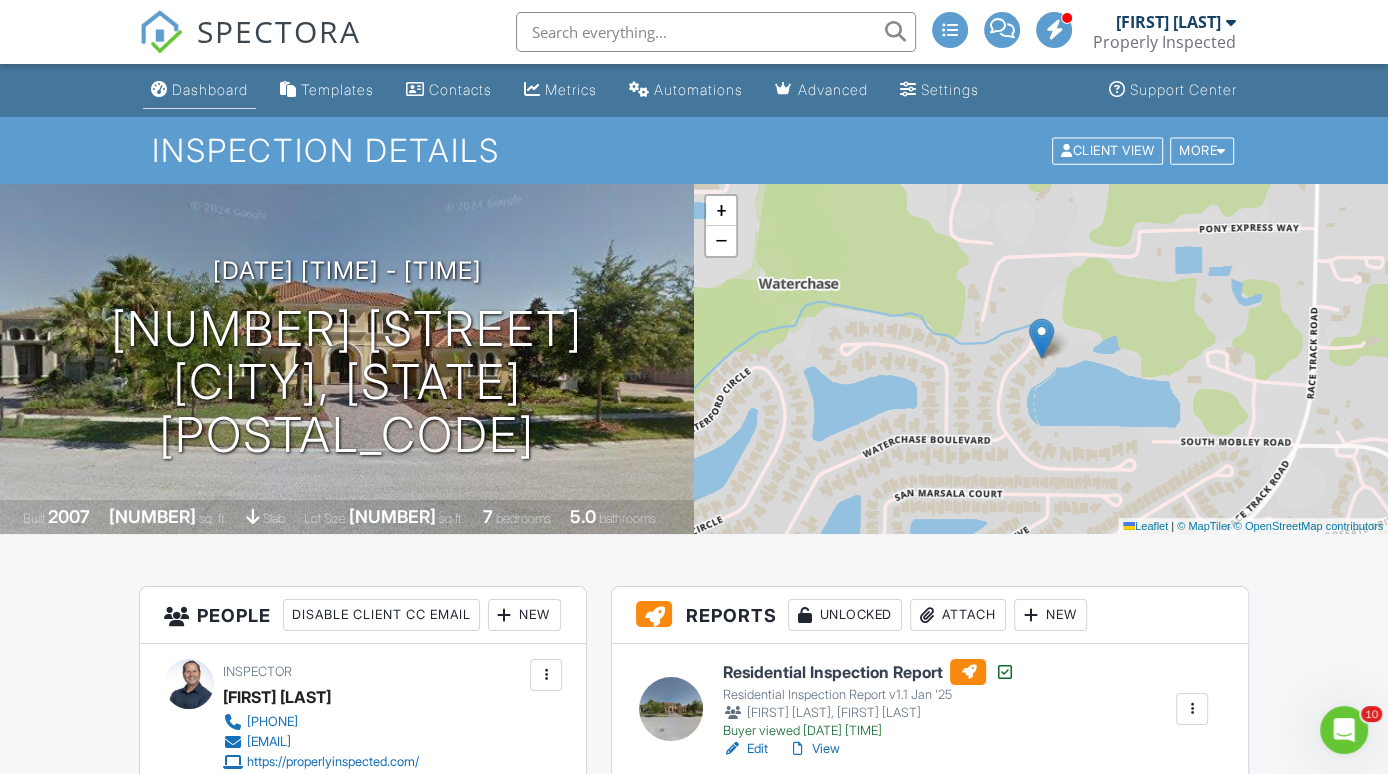 click on "Dashboard" at bounding box center (210, 89) 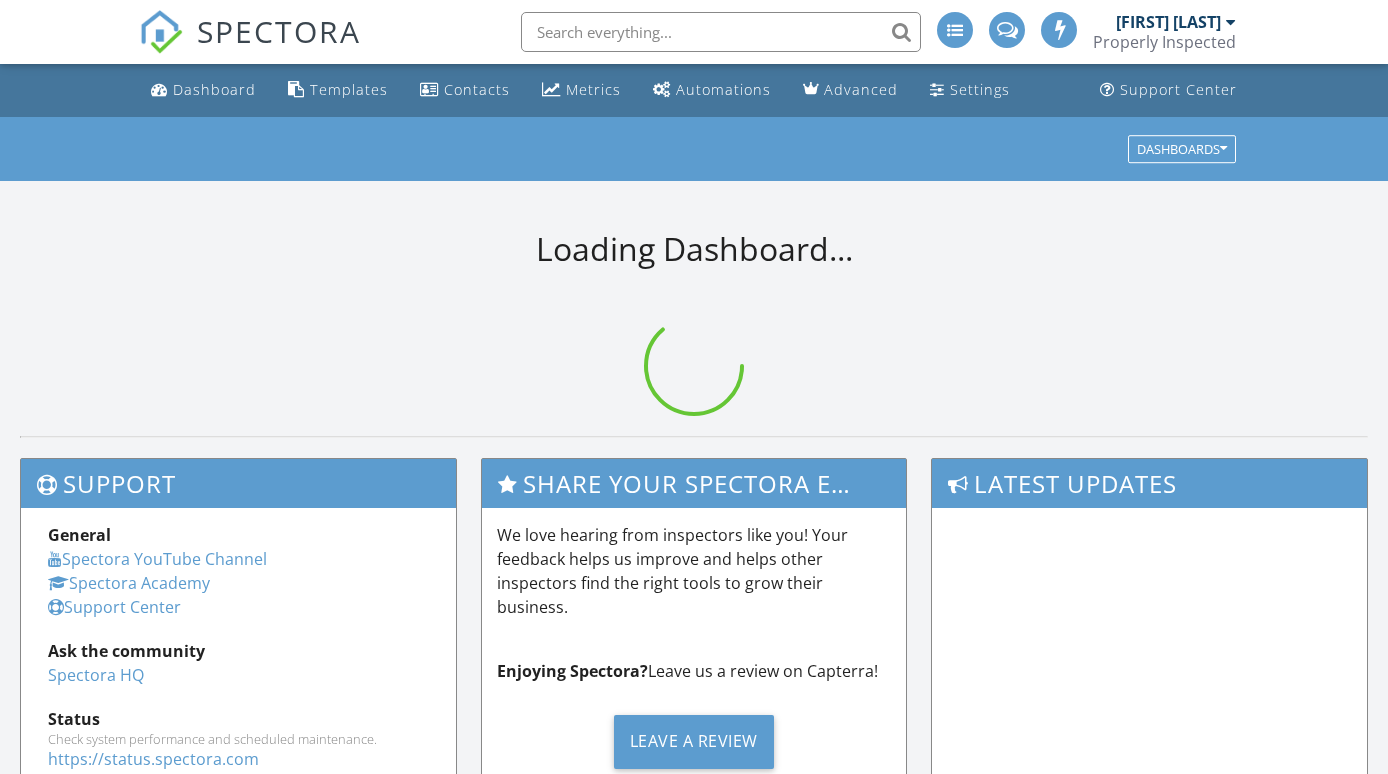 scroll, scrollTop: 0, scrollLeft: 0, axis: both 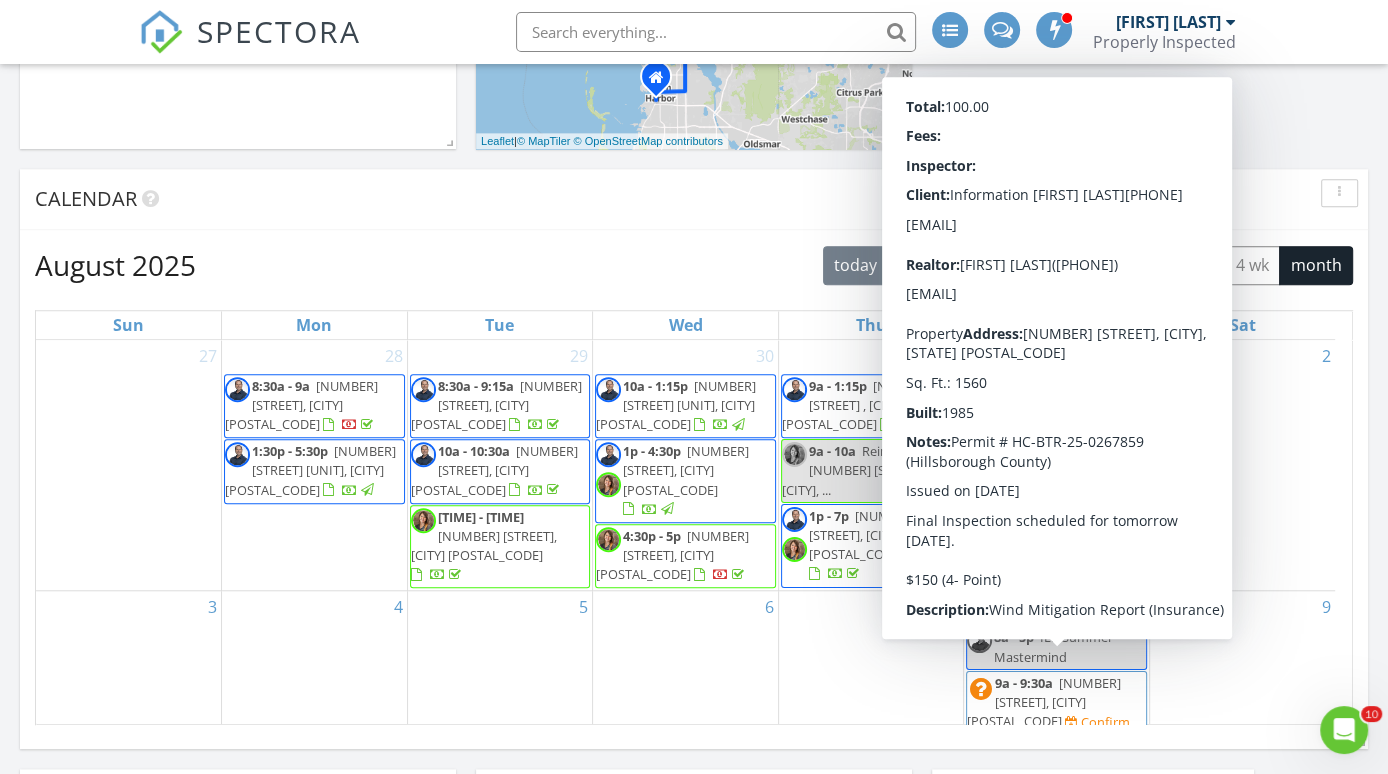 click on "[NUMBER] [STREET], [CITY] [ZIP]" at bounding box center (1044, 702) 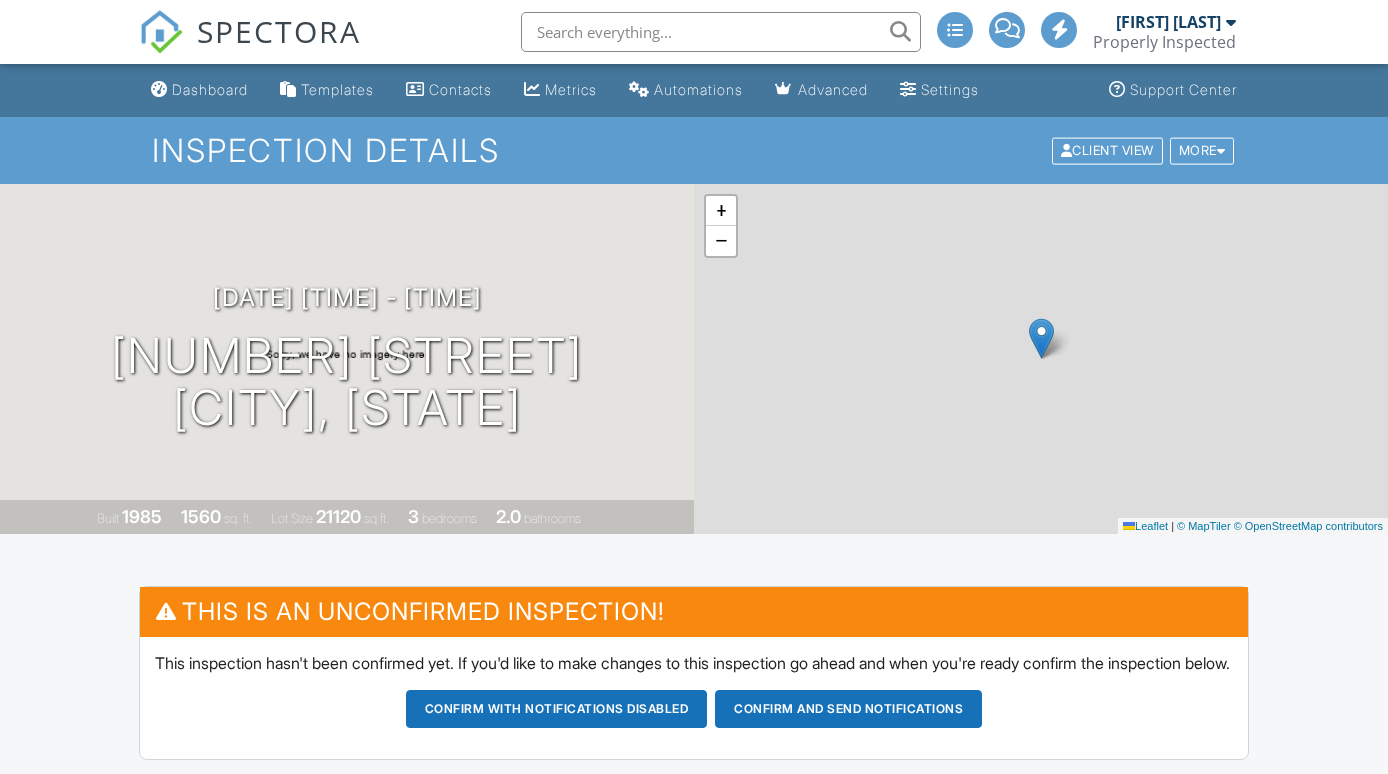 scroll, scrollTop: 0, scrollLeft: 0, axis: both 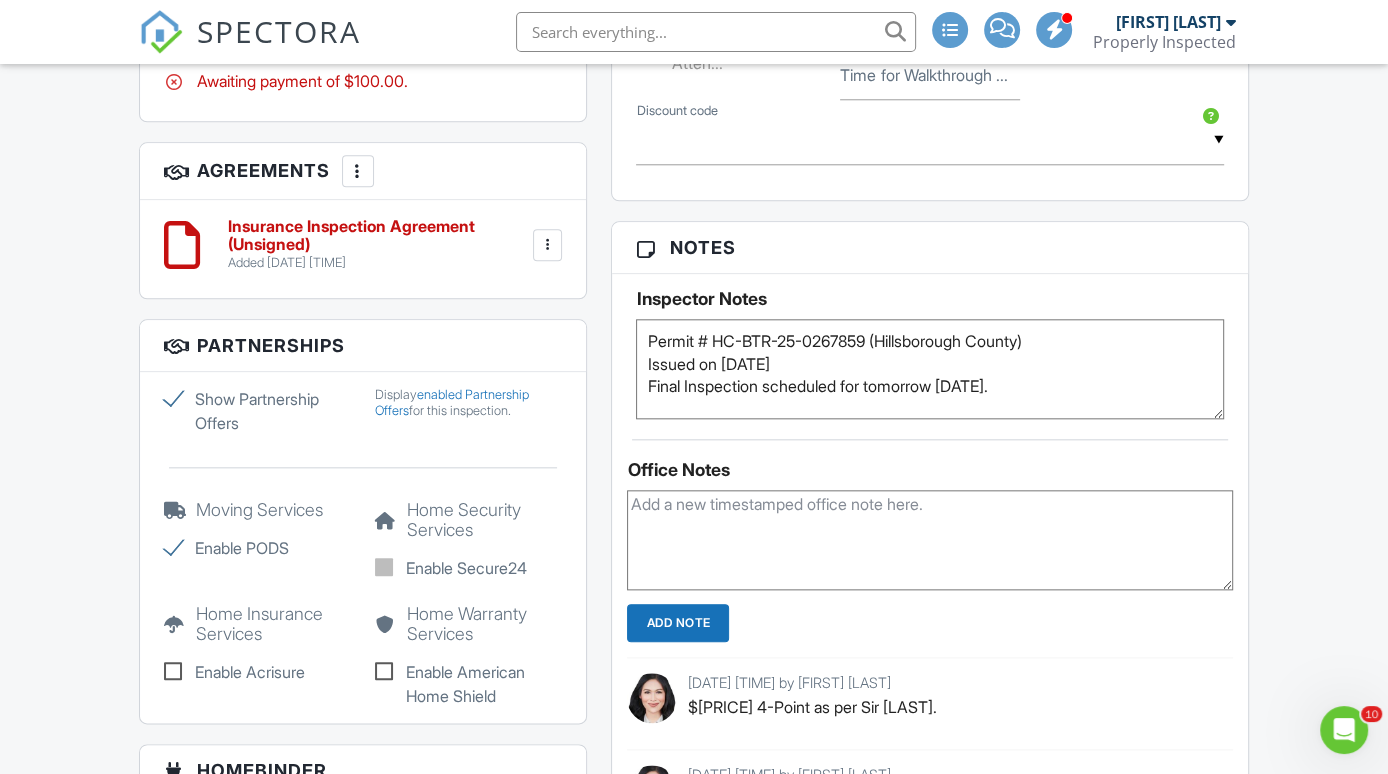 drag, startPoint x: 1075, startPoint y: 404, endPoint x: 610, endPoint y: 400, distance: 465.0172 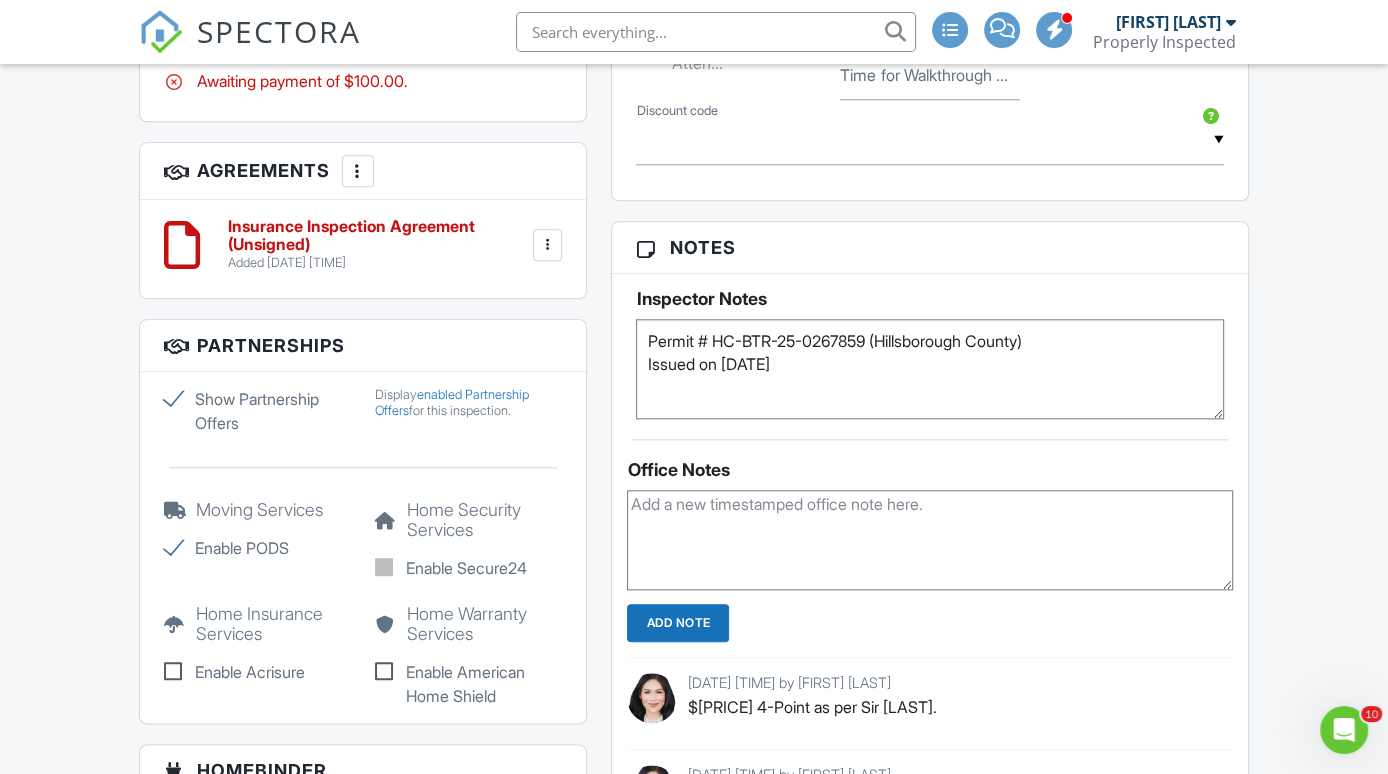 type on "Permit # HC-BTR-25-0267859 (Hillsborough County)
Issued on 5/12/25
$150 (4- Point)" 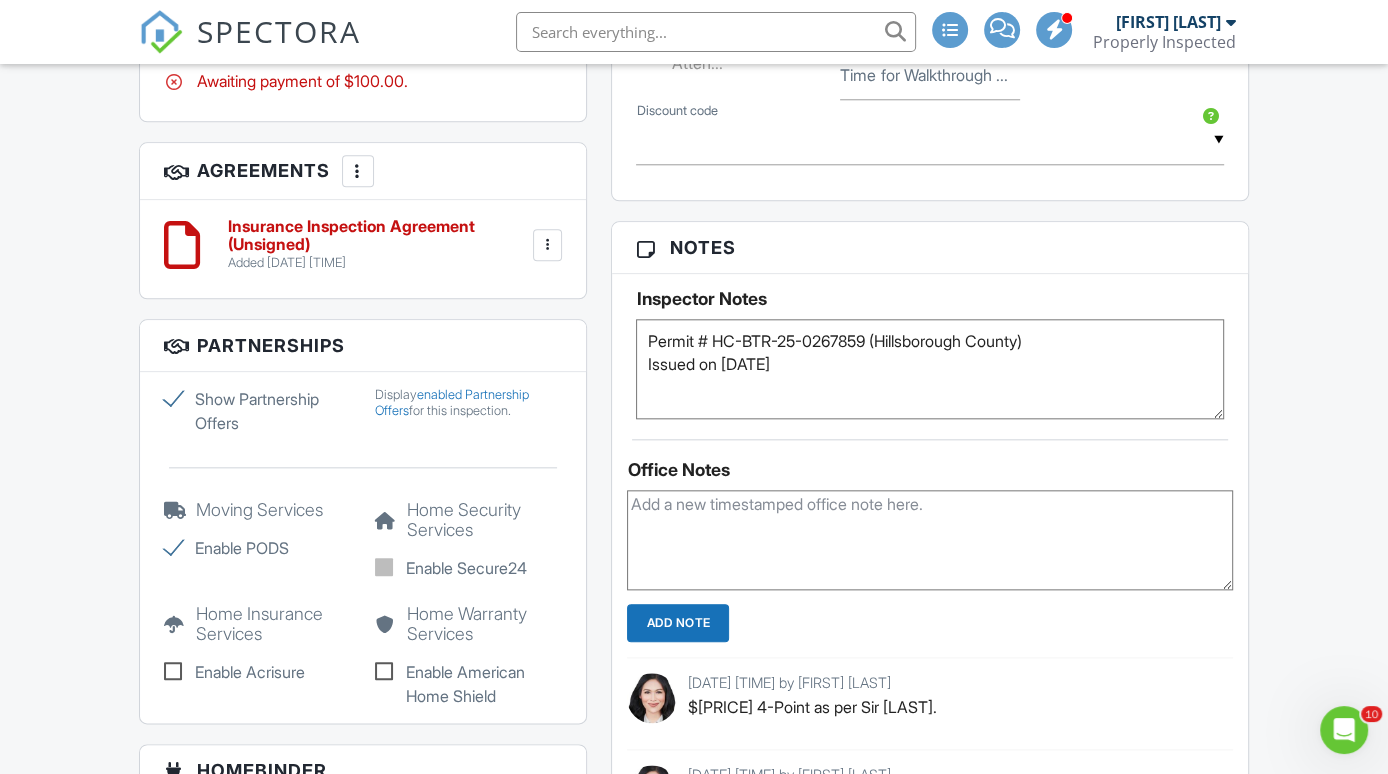 click on "People
Enable Client CC Email
New
Inspector
Client
Client's Agent
Listing Agent
Add Another Person
No inspector assigned to this inspection
Update Client
First name
April
Last name
Judice
Email (required)
akjudice@gmail.com
CC Email
Phone
813-716-6817
Address
City
State
Zip
Tags
Internal notes visible only to the company
Private notes visible only to company admins
Updating the client email address will resend the confirmation email and update all queued automated emails.
Cancel
Save
Confirm client deletion
This will remove the client from this inspection. All email reminders and follow-ups will be removed as well. Note that this is only an option before publishing a report.
Cancel
Remove Client" at bounding box center (363, 23) 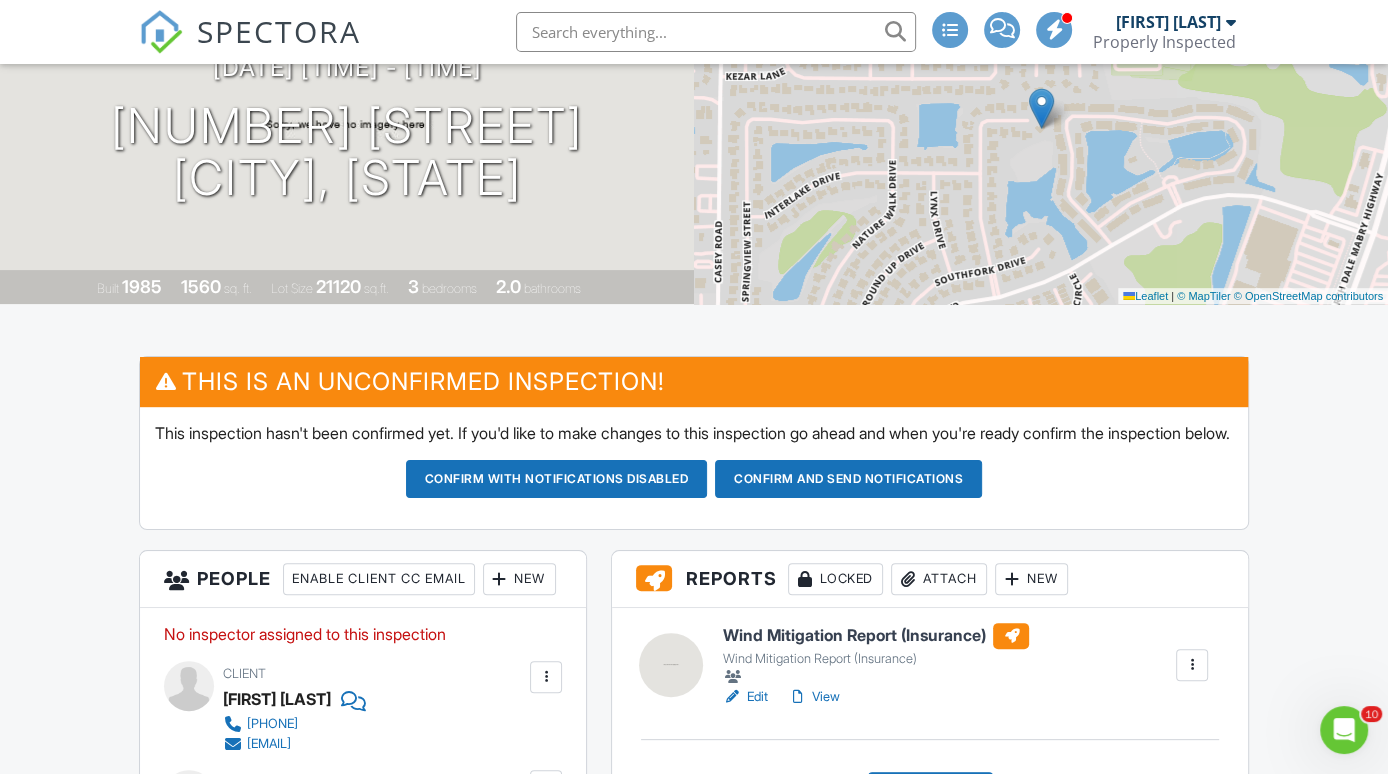 scroll, scrollTop: 0, scrollLeft: 0, axis: both 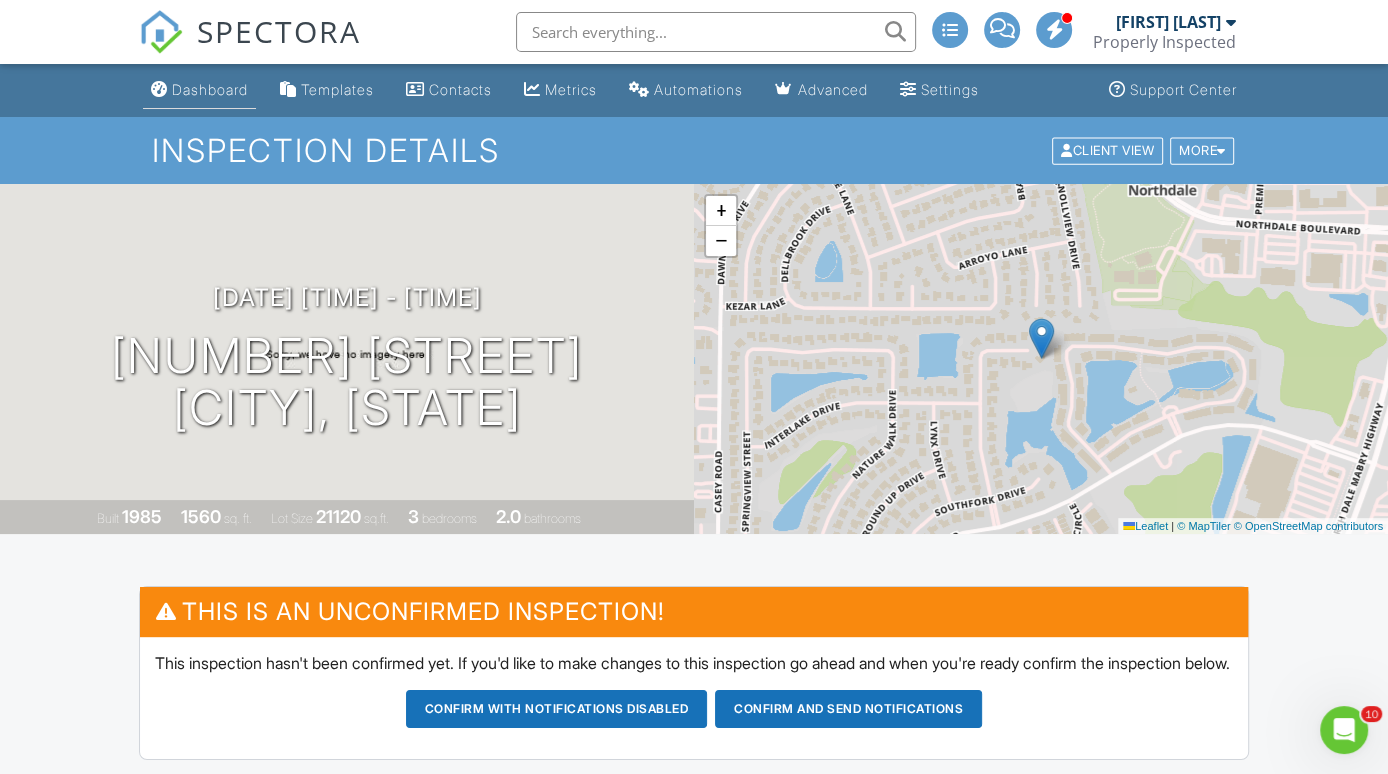 click on "Dashboard" at bounding box center [210, 89] 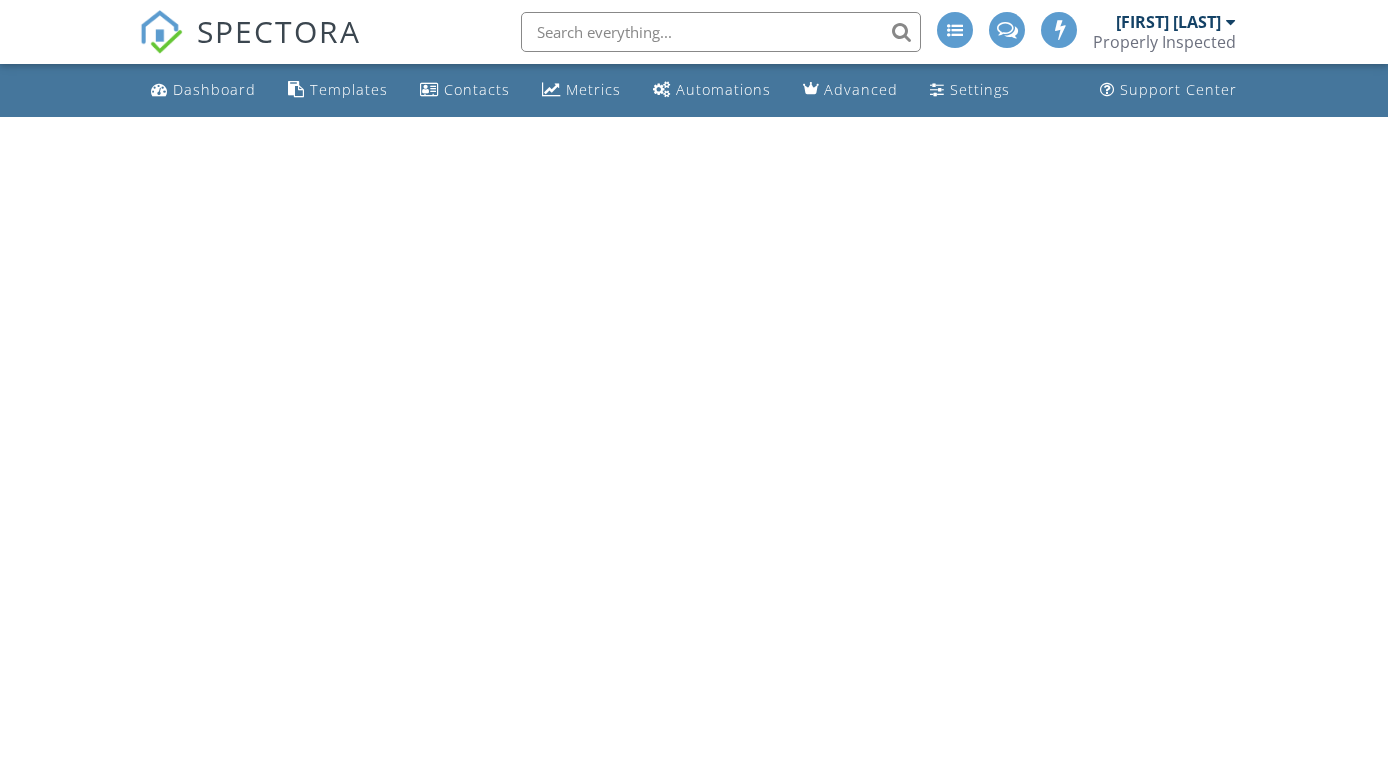 scroll, scrollTop: 0, scrollLeft: 0, axis: both 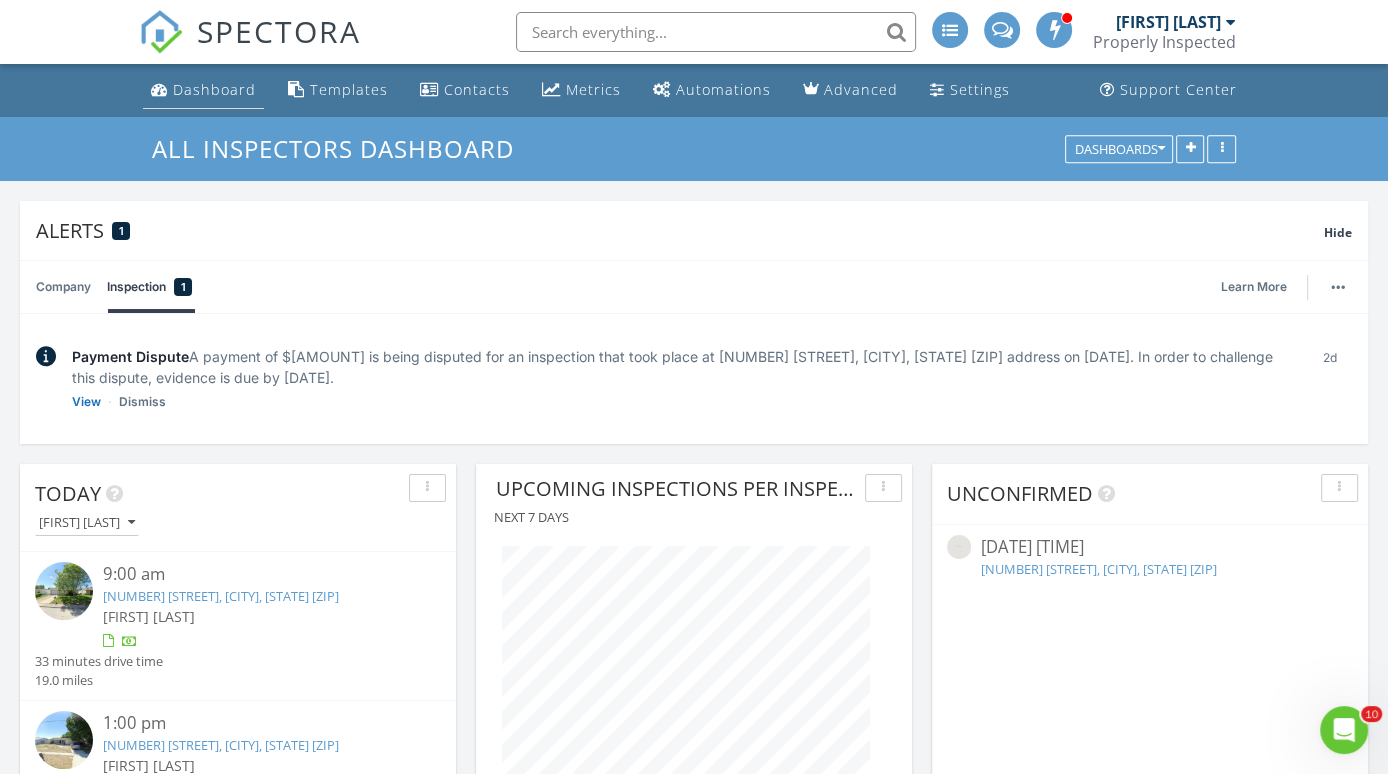 click on "Dashboard" at bounding box center [214, 89] 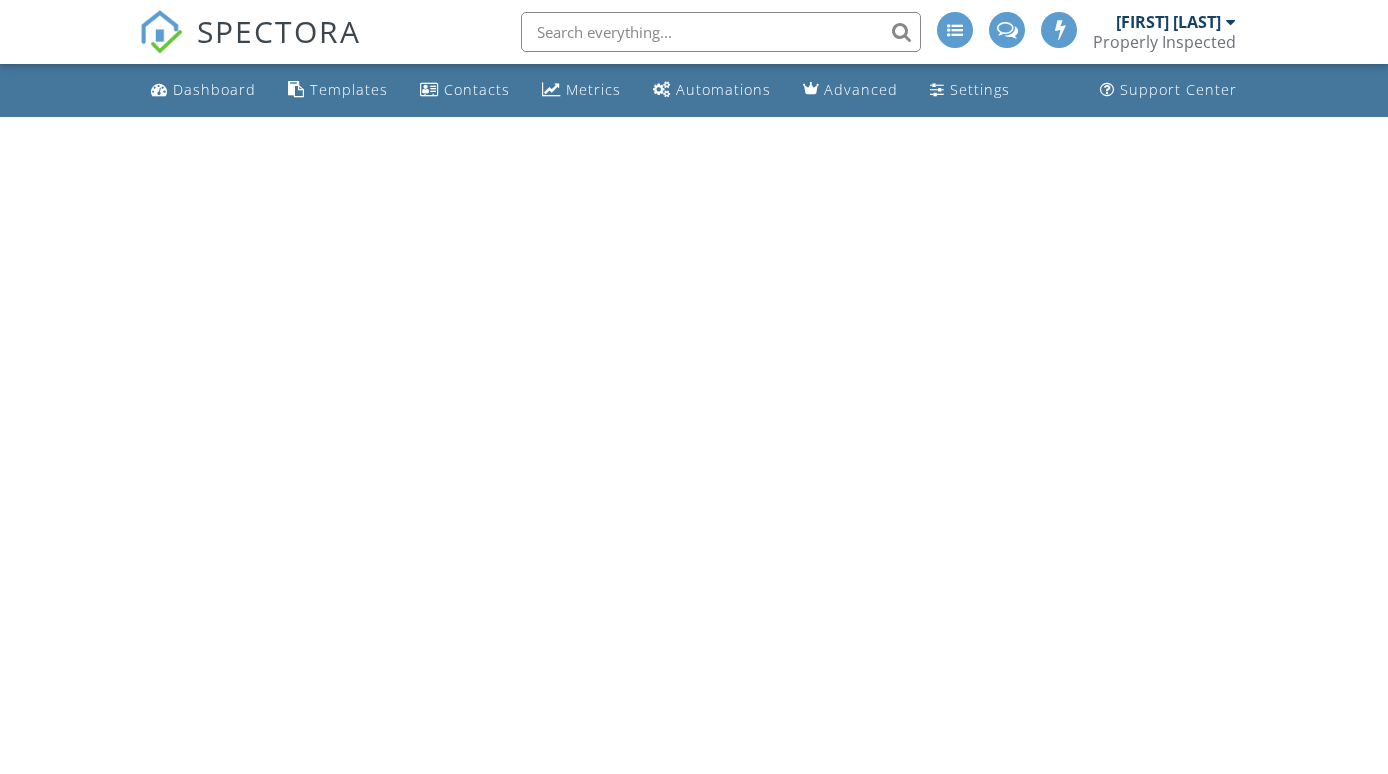 scroll, scrollTop: 0, scrollLeft: 0, axis: both 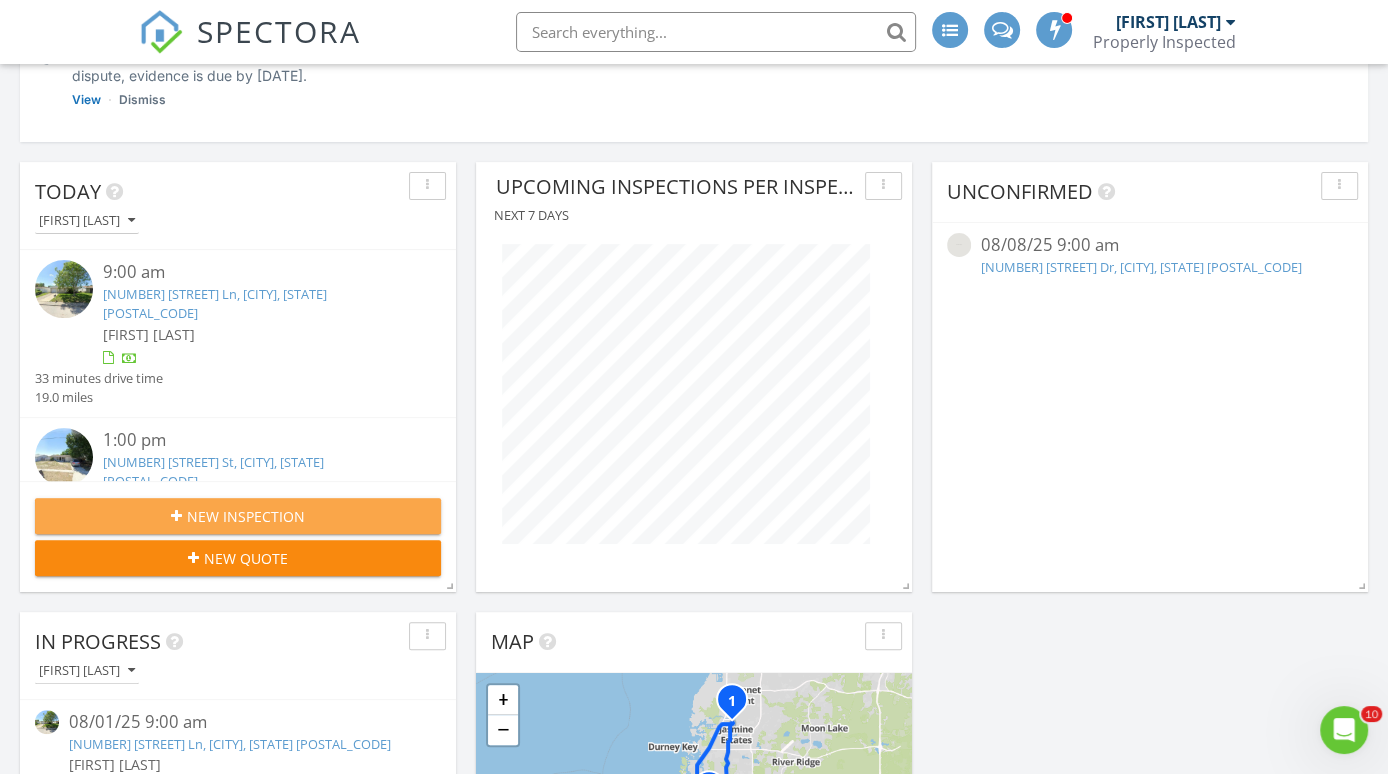 click on "New Inspection" at bounding box center [246, 516] 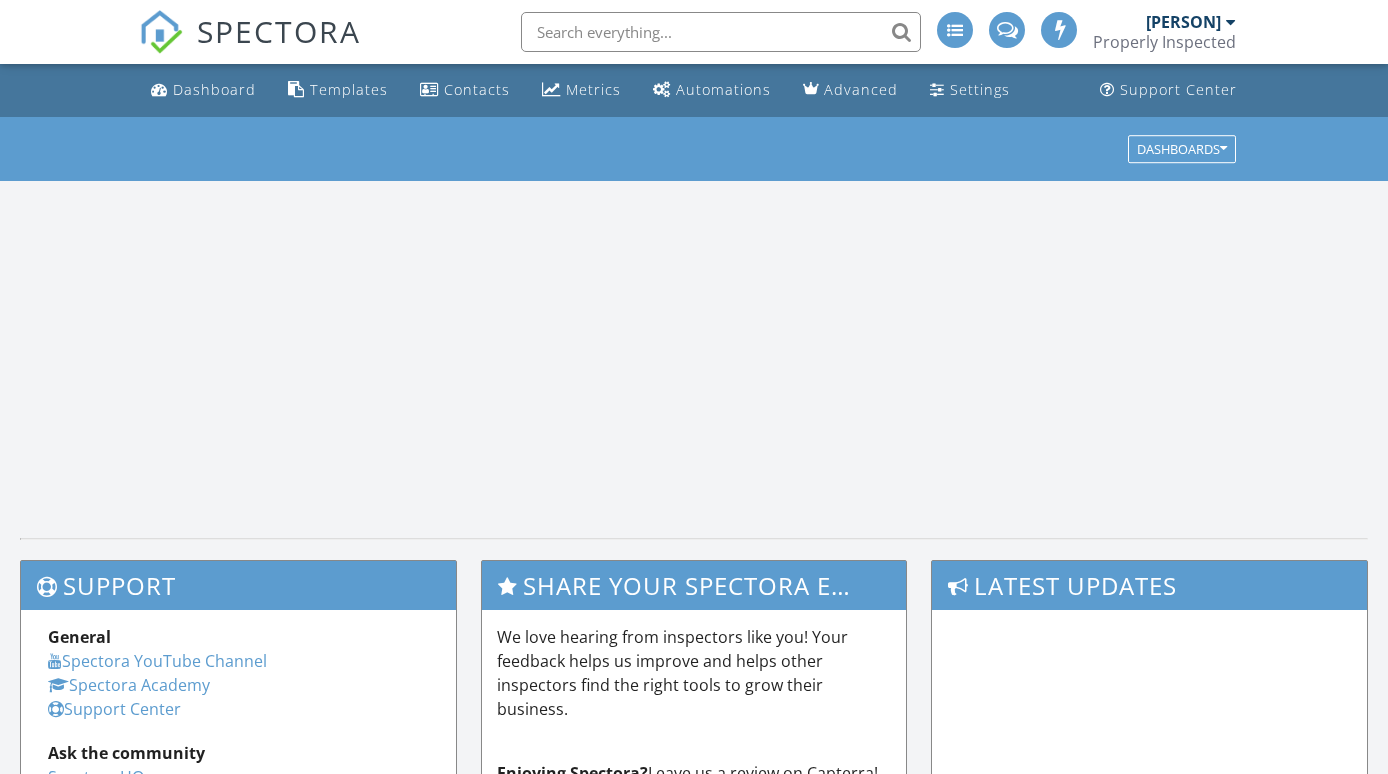 scroll, scrollTop: 0, scrollLeft: 0, axis: both 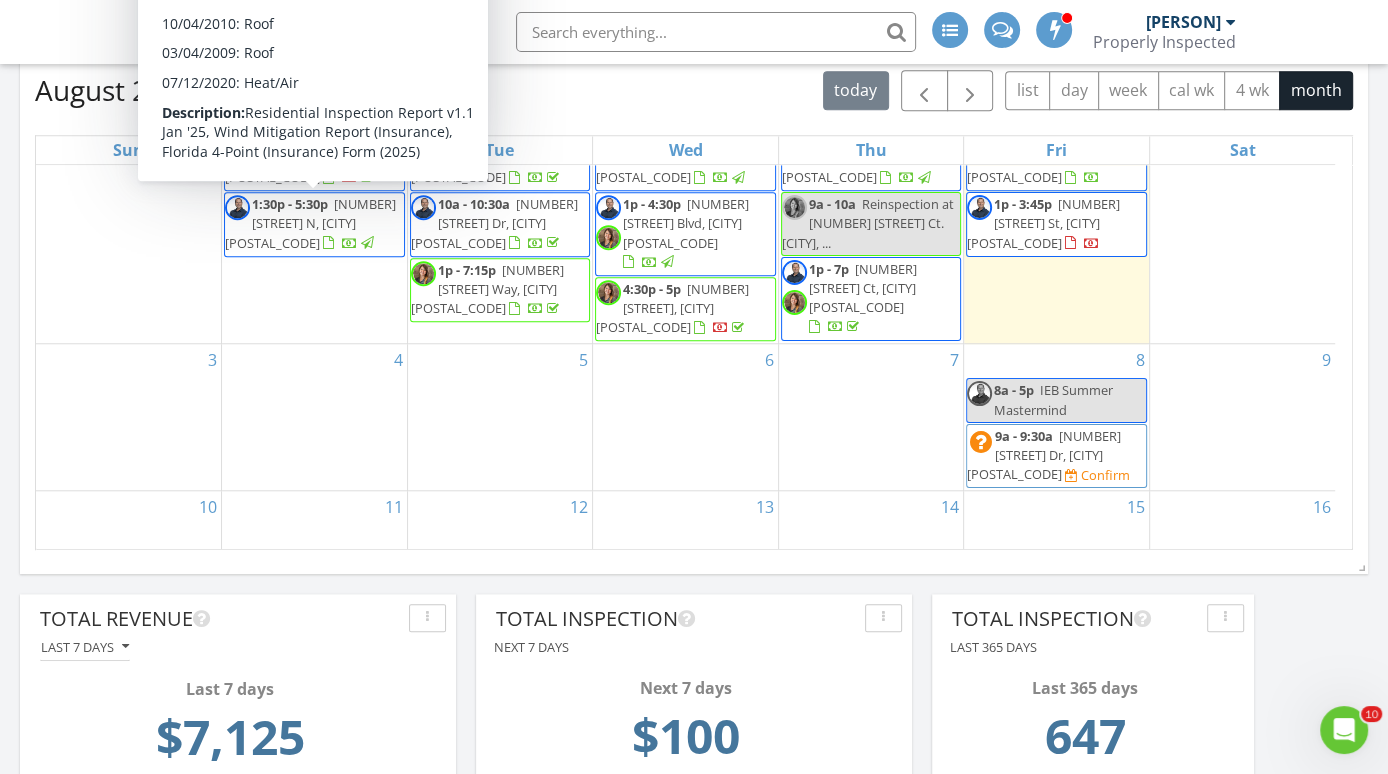 click on "5337 11th Ave N, St. Petersburg 33710" at bounding box center [310, 223] 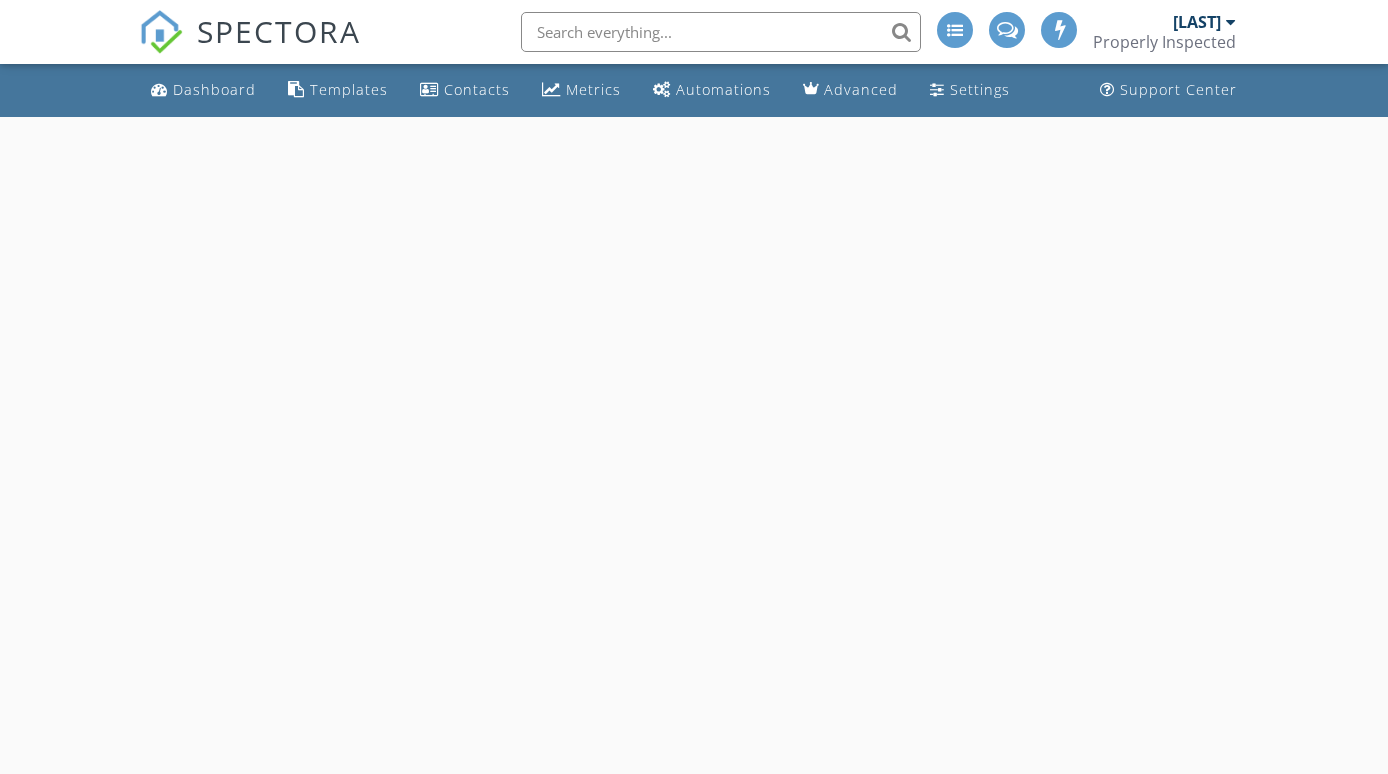scroll, scrollTop: 0, scrollLeft: 0, axis: both 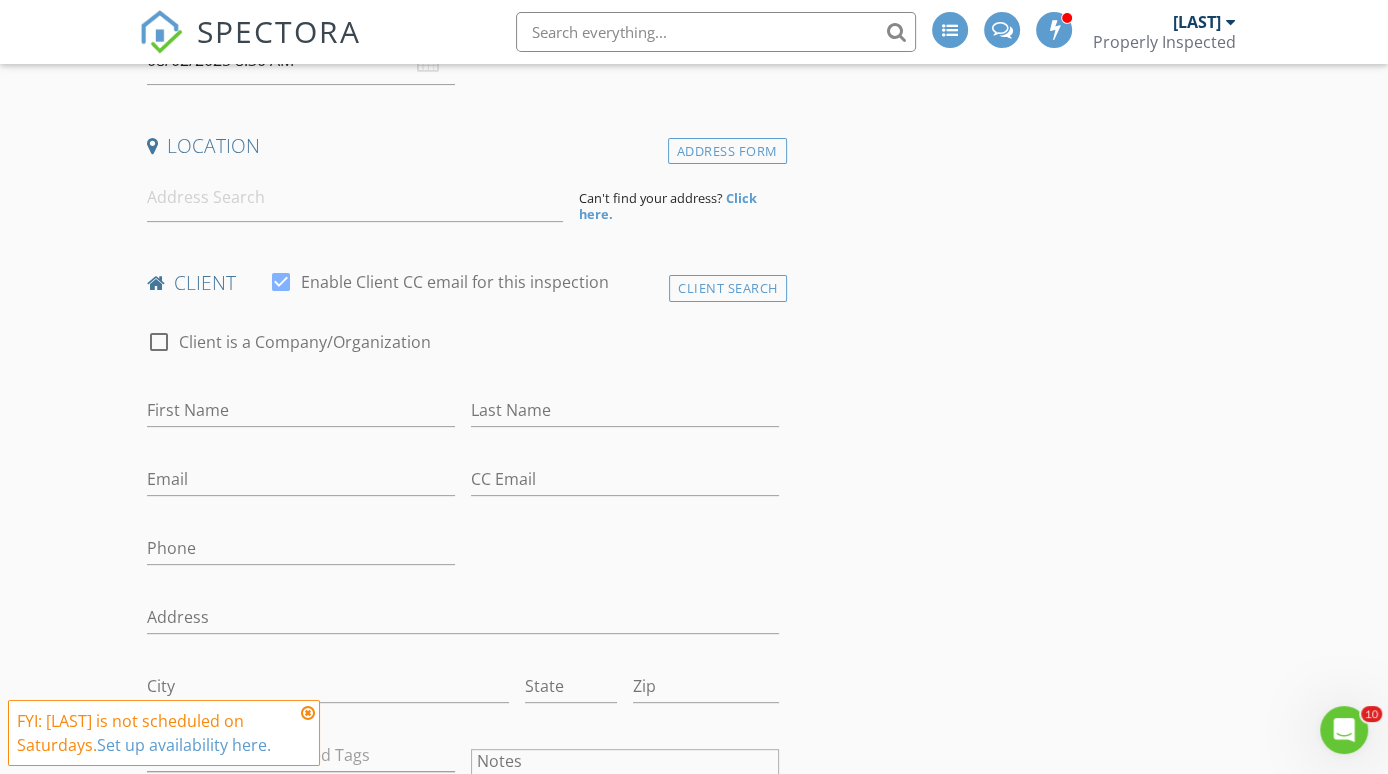 click at bounding box center [308, 713] 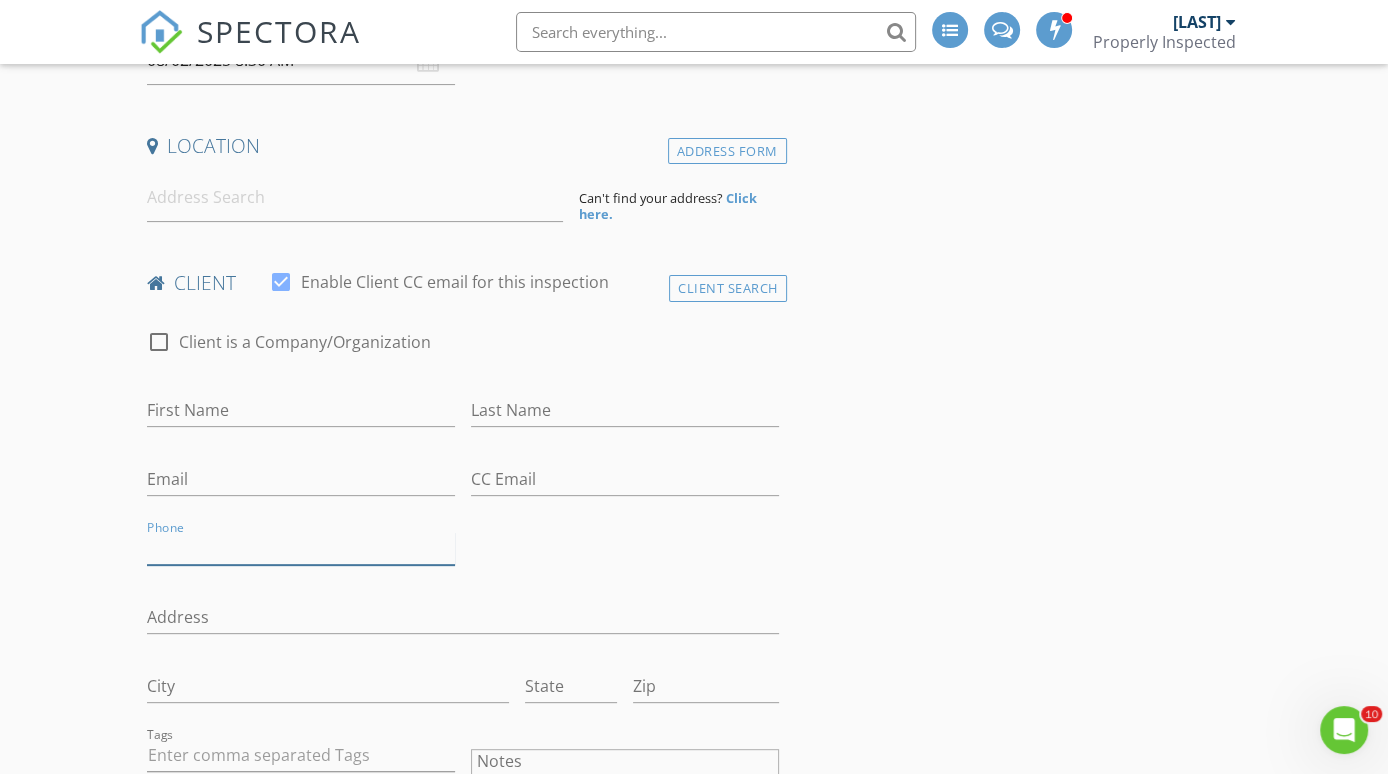 click on "Phone" at bounding box center (301, 548) 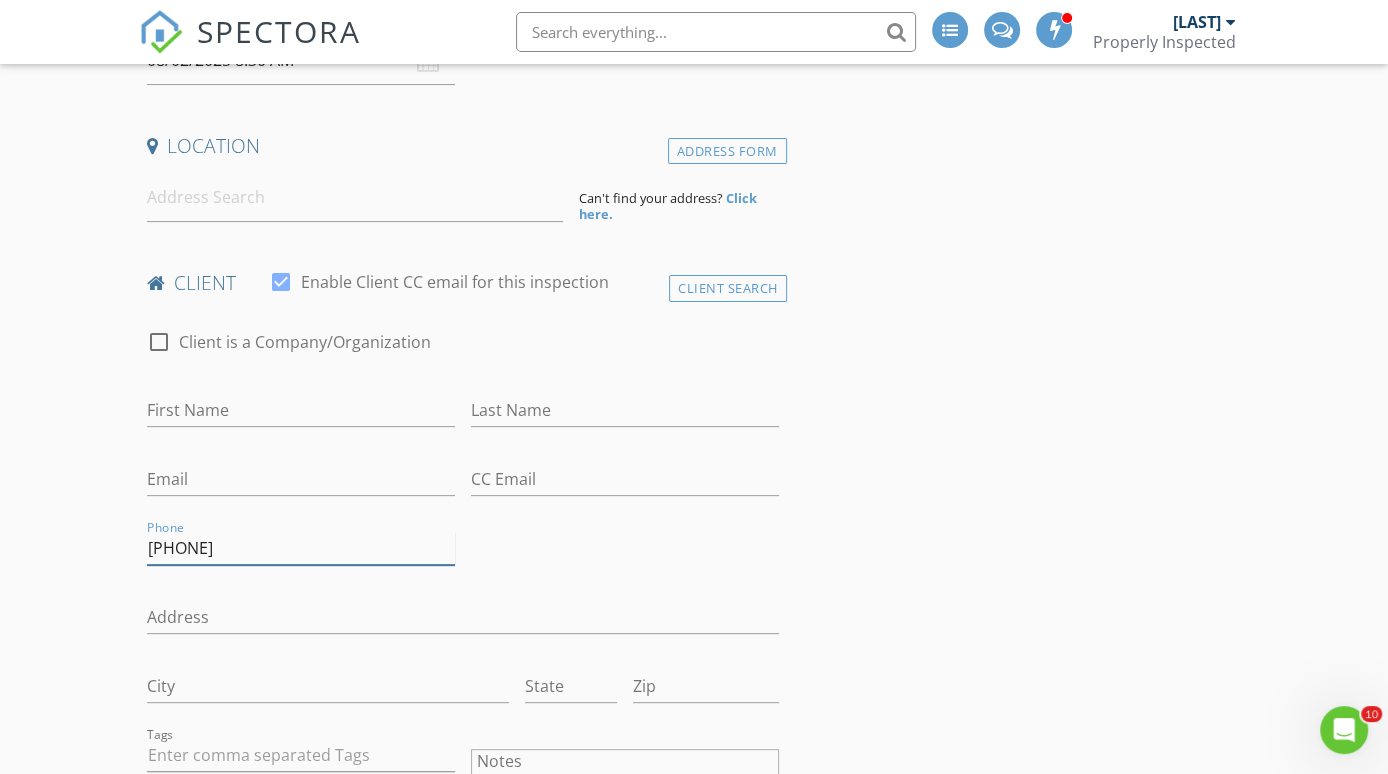 type on "[PHONE]" 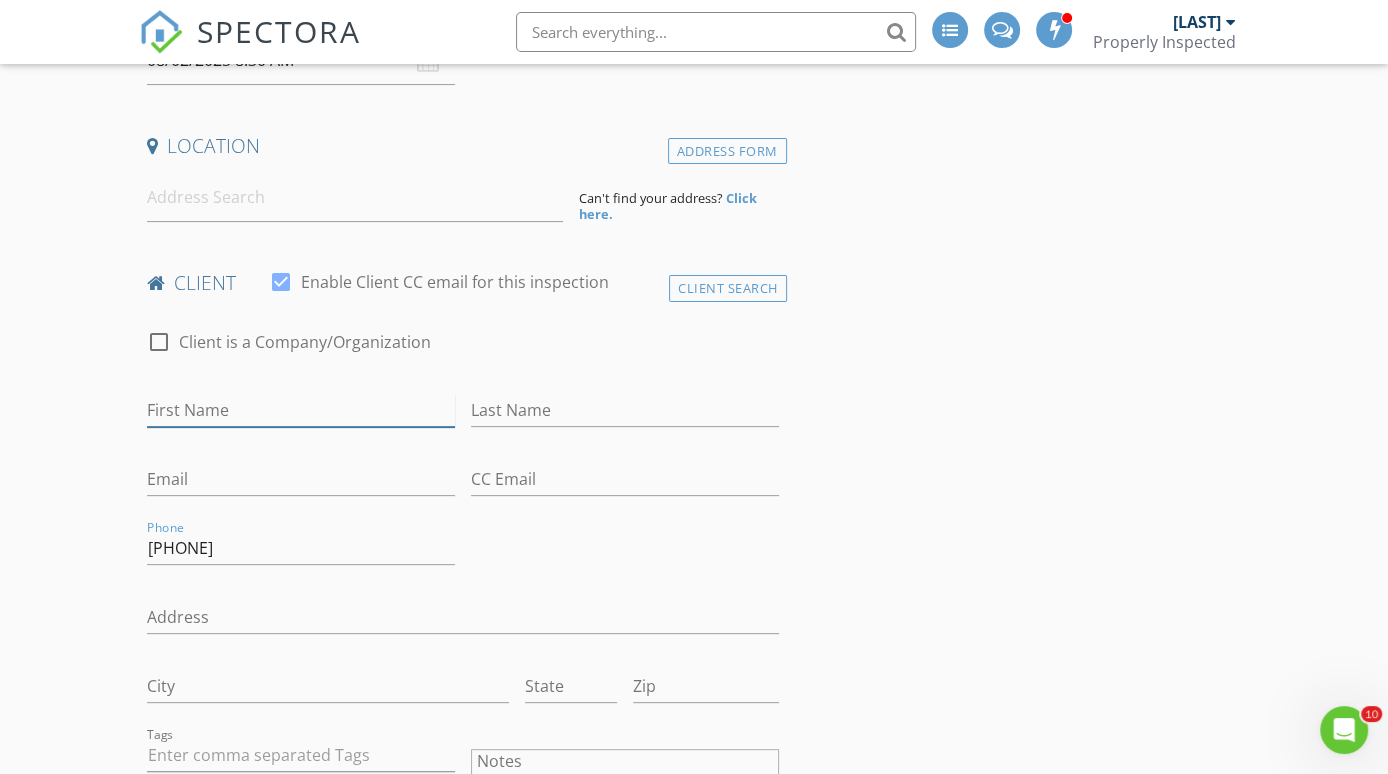 click on "First Name" at bounding box center (301, 410) 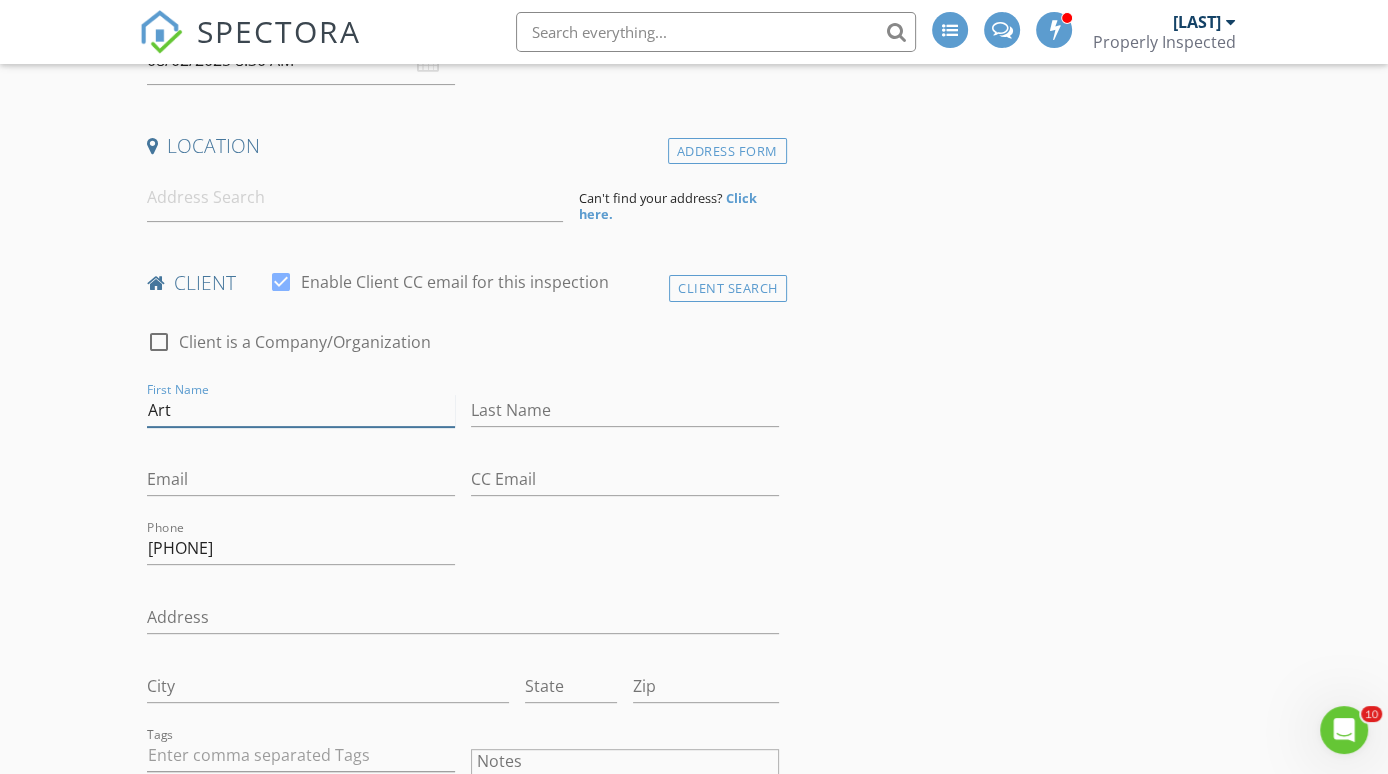 type on "Art" 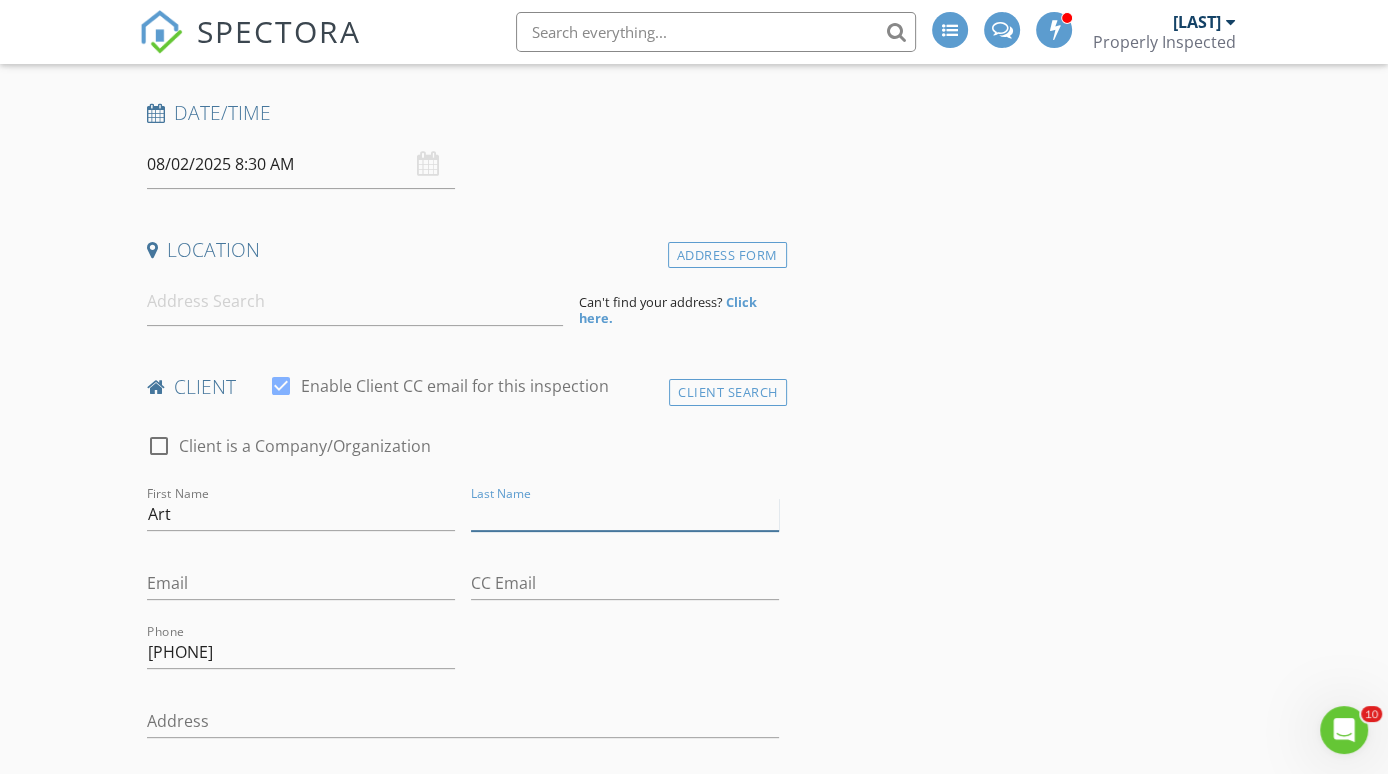 scroll, scrollTop: 291, scrollLeft: 0, axis: vertical 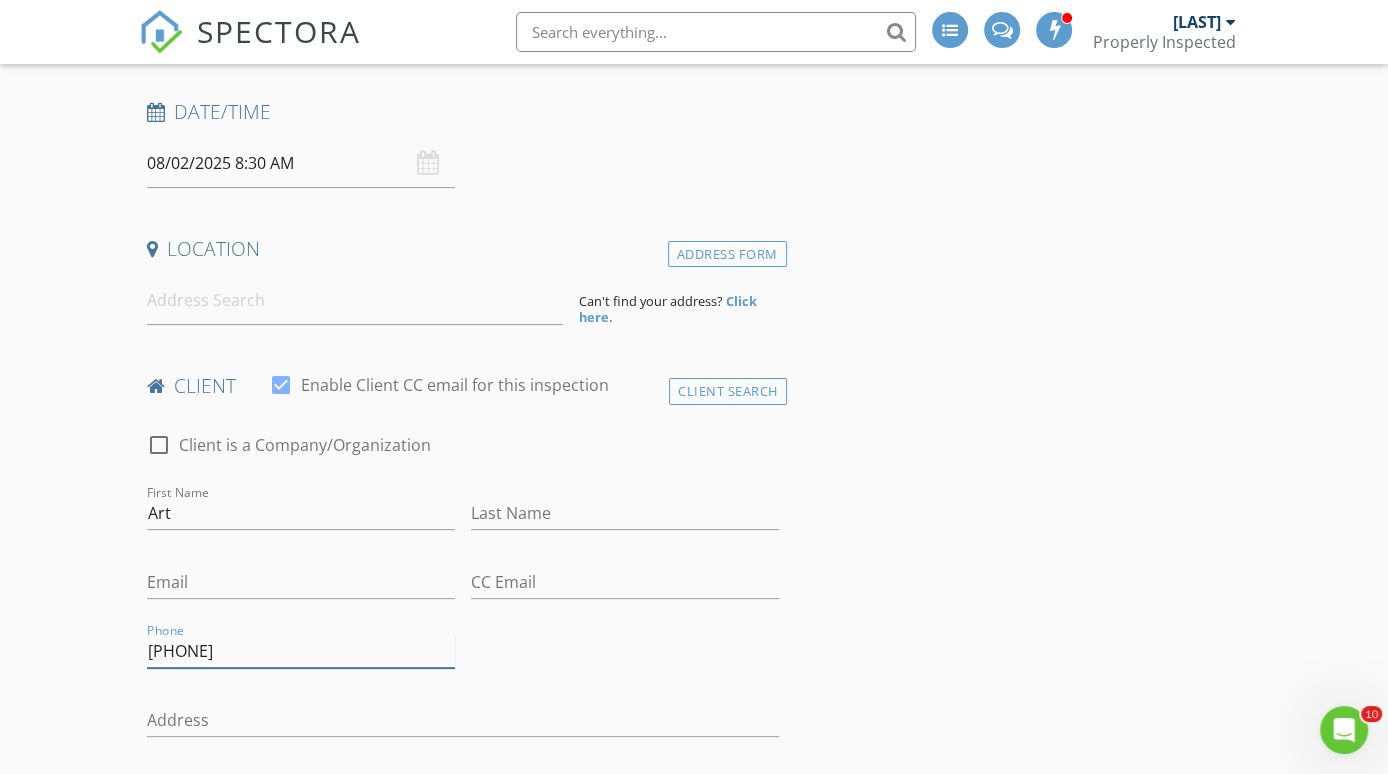 drag, startPoint x: 251, startPoint y: 646, endPoint x: 14, endPoint y: 643, distance: 237.01898 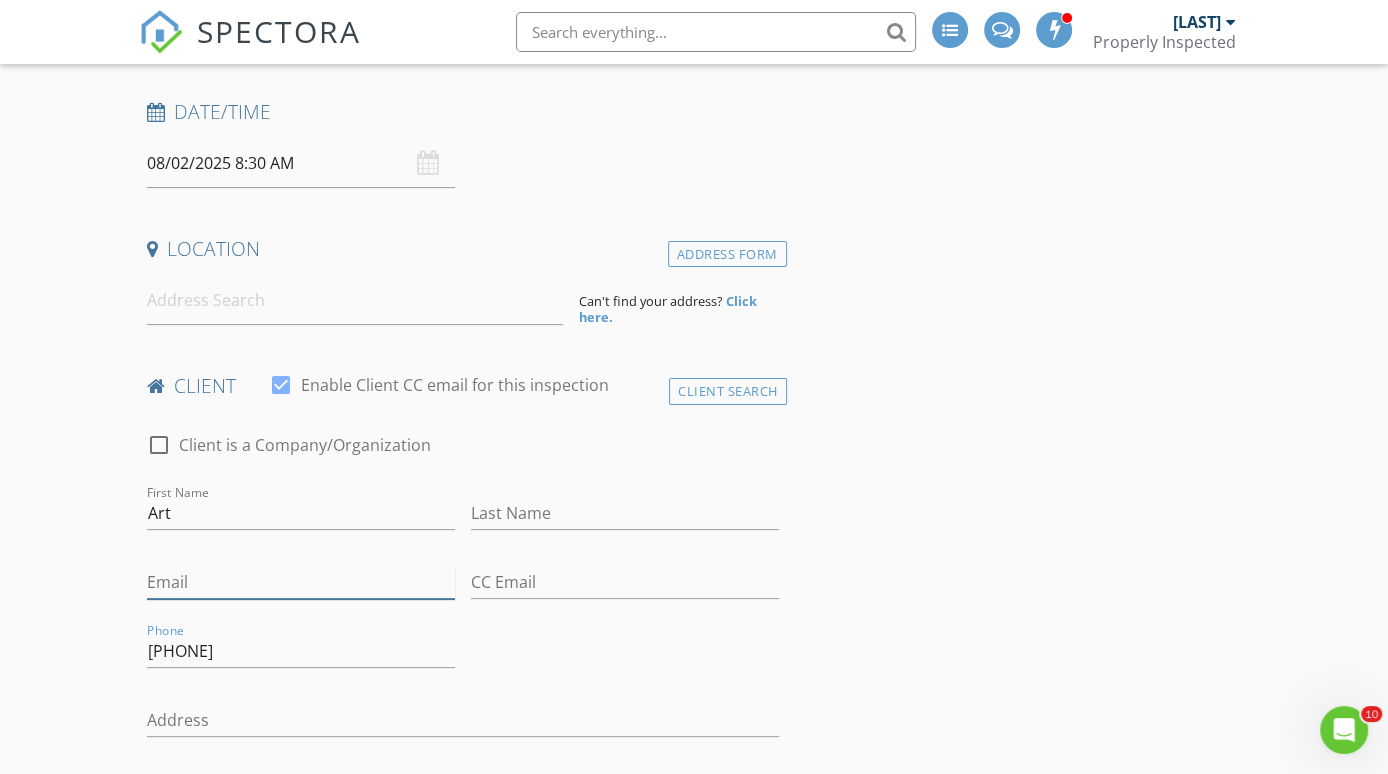 click on "Email" at bounding box center (301, 582) 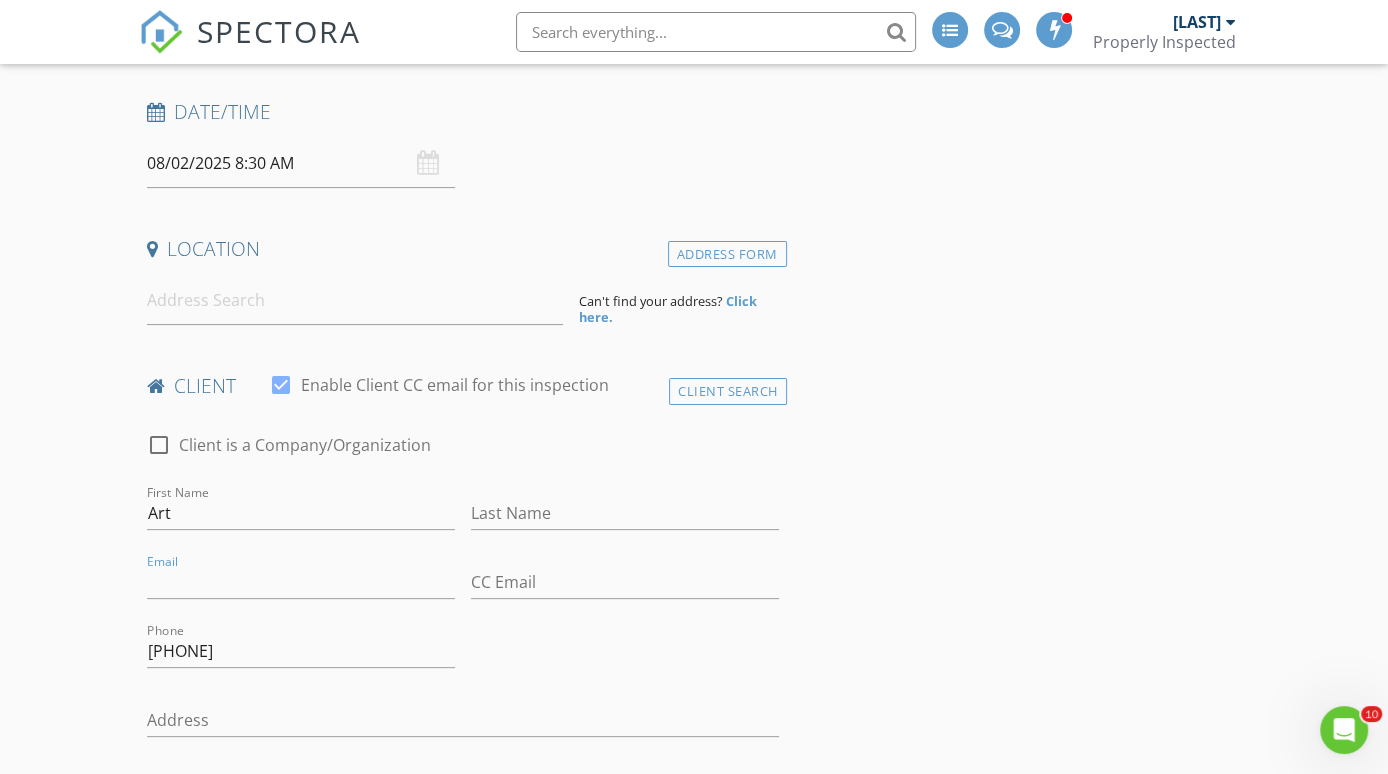 click on "New Inspection
INSPECTOR(S)
check_box   [LAST]   PRIMARY   check_box_outline_blank   [LAST]     [LAST] arrow_drop_down   check_box_outline_blank [LAST] specifically requested
Date/Time
[DATE] [TIME]
Location
Address Form       Can't find your address?   Click here.
client
check_box Enable Client CC email for this inspection   Client Search     check_box_outline_blank Client is a Company/Organization     First Name [FIRST]   Last Name   Email   CC Email   Phone [PHONE]   Address   [CITY]   [STATE]   [ZIP]     Tags         Notes   Private Notes
ADDITIONAL client
SERVICES
check_box_outline_blank   Residential Inspection   Full Residential Inspection check_box_outline_blank    Additional Services   check_box_outline_blank" at bounding box center (694, 1926) 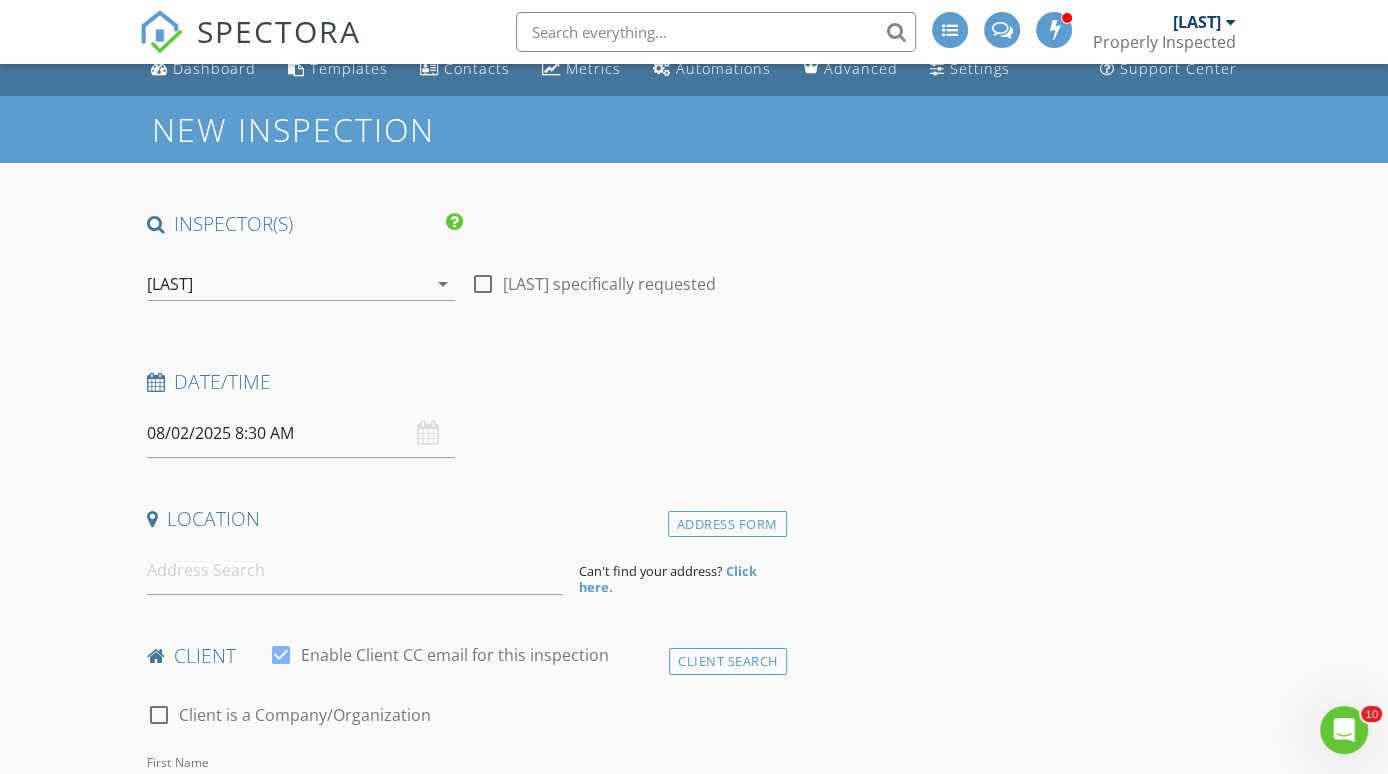 scroll, scrollTop: 22, scrollLeft: 0, axis: vertical 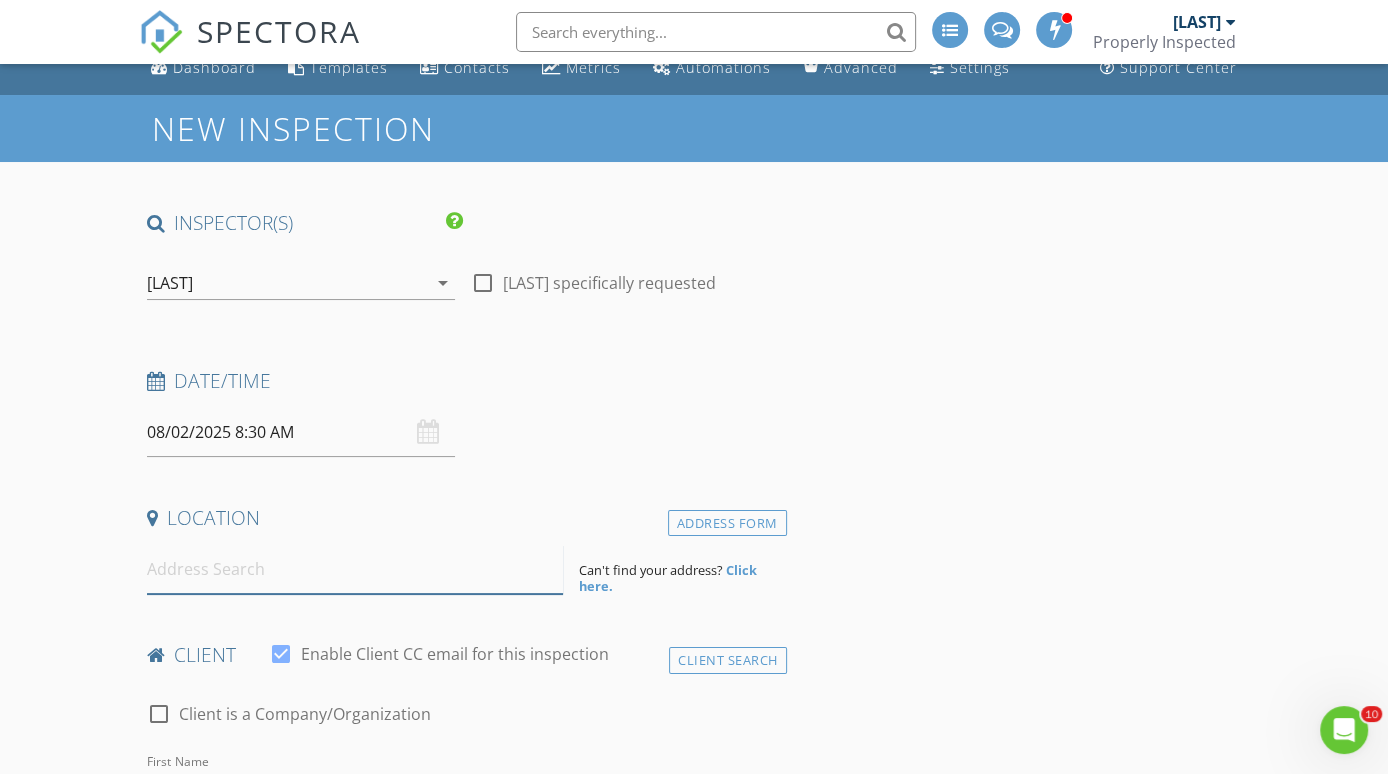 click at bounding box center (355, 569) 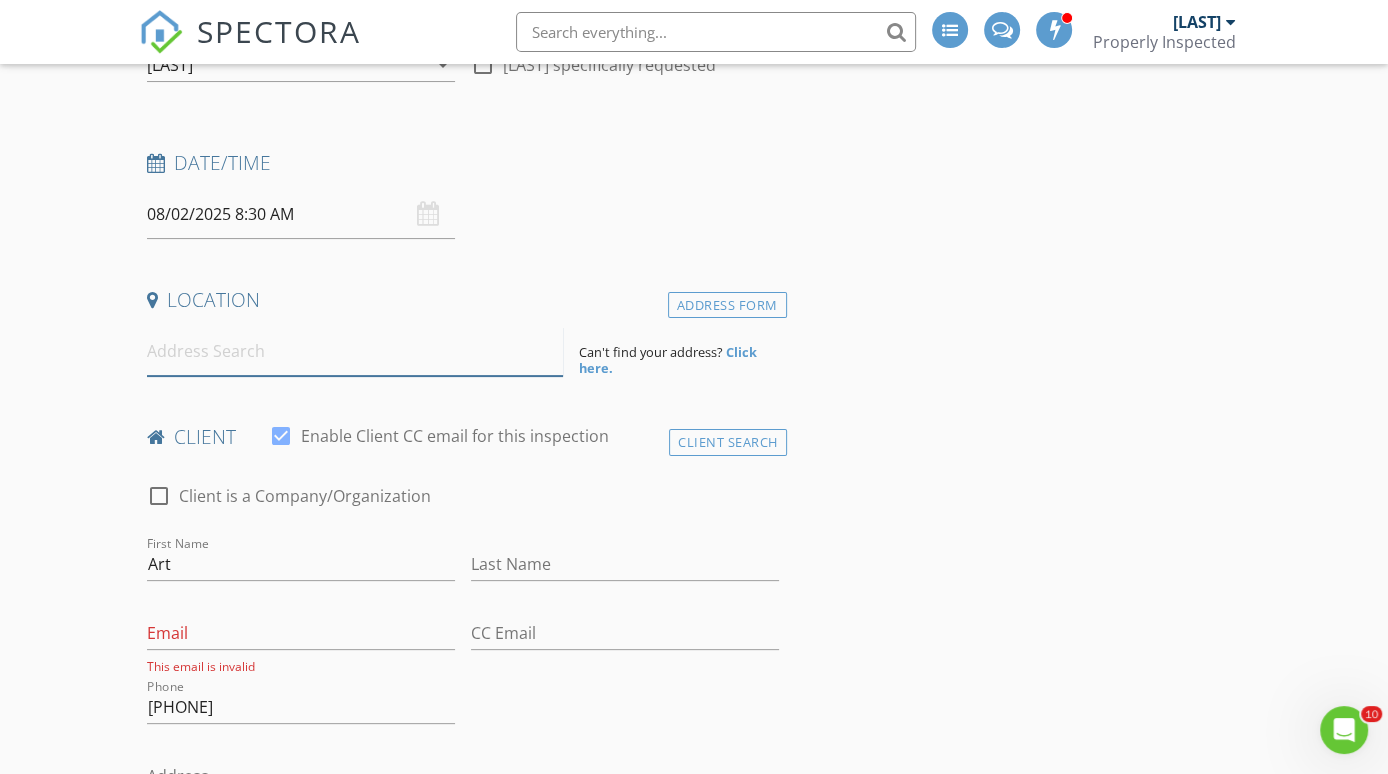 scroll, scrollTop: 243, scrollLeft: 0, axis: vertical 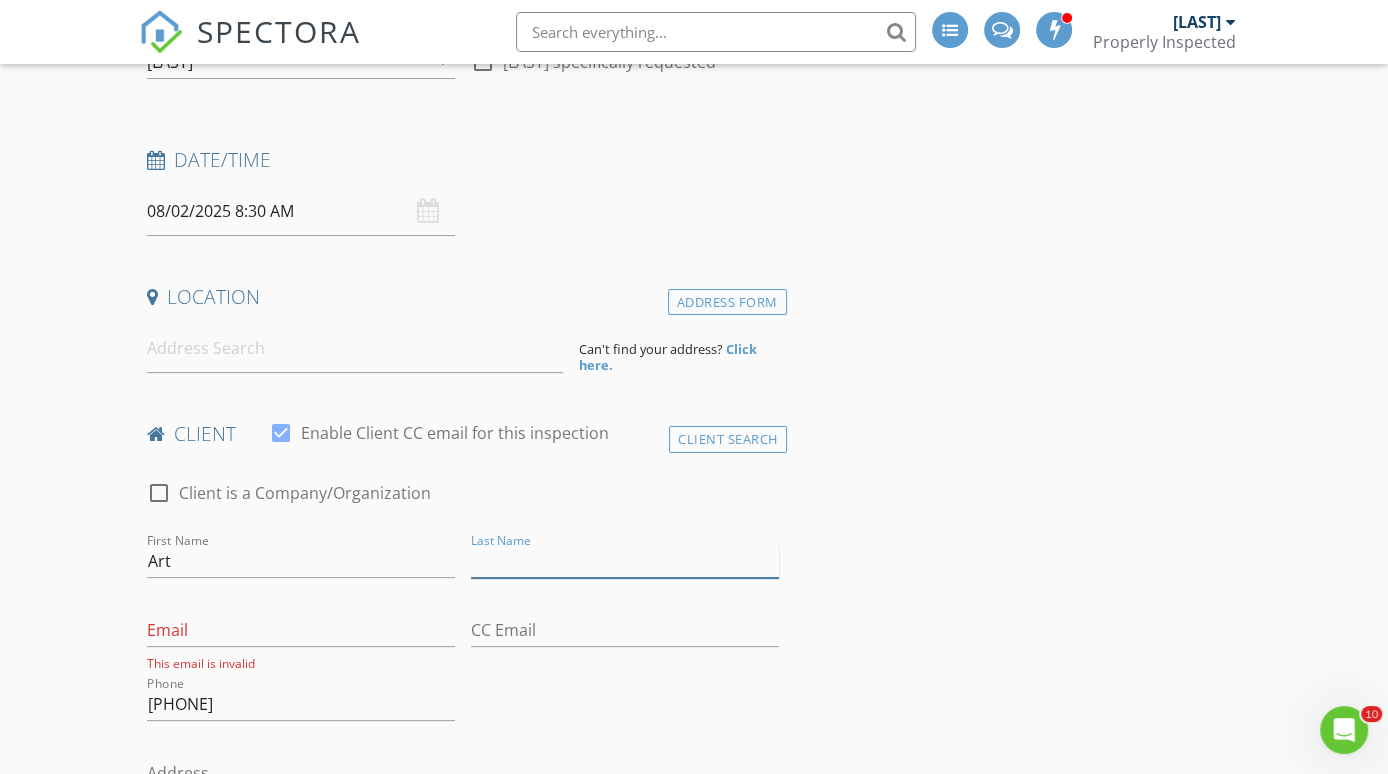 click on "Last Name" at bounding box center (625, 561) 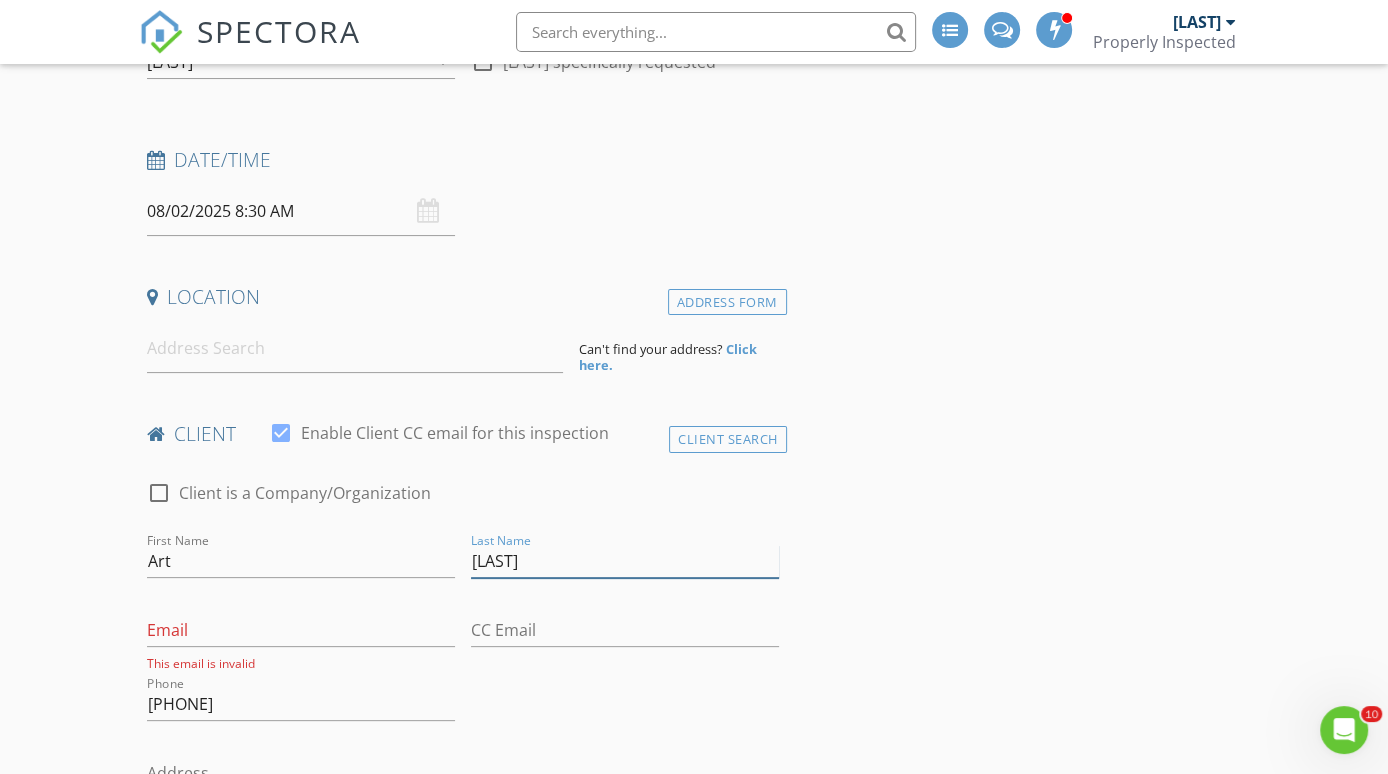 type on "[LAST]" 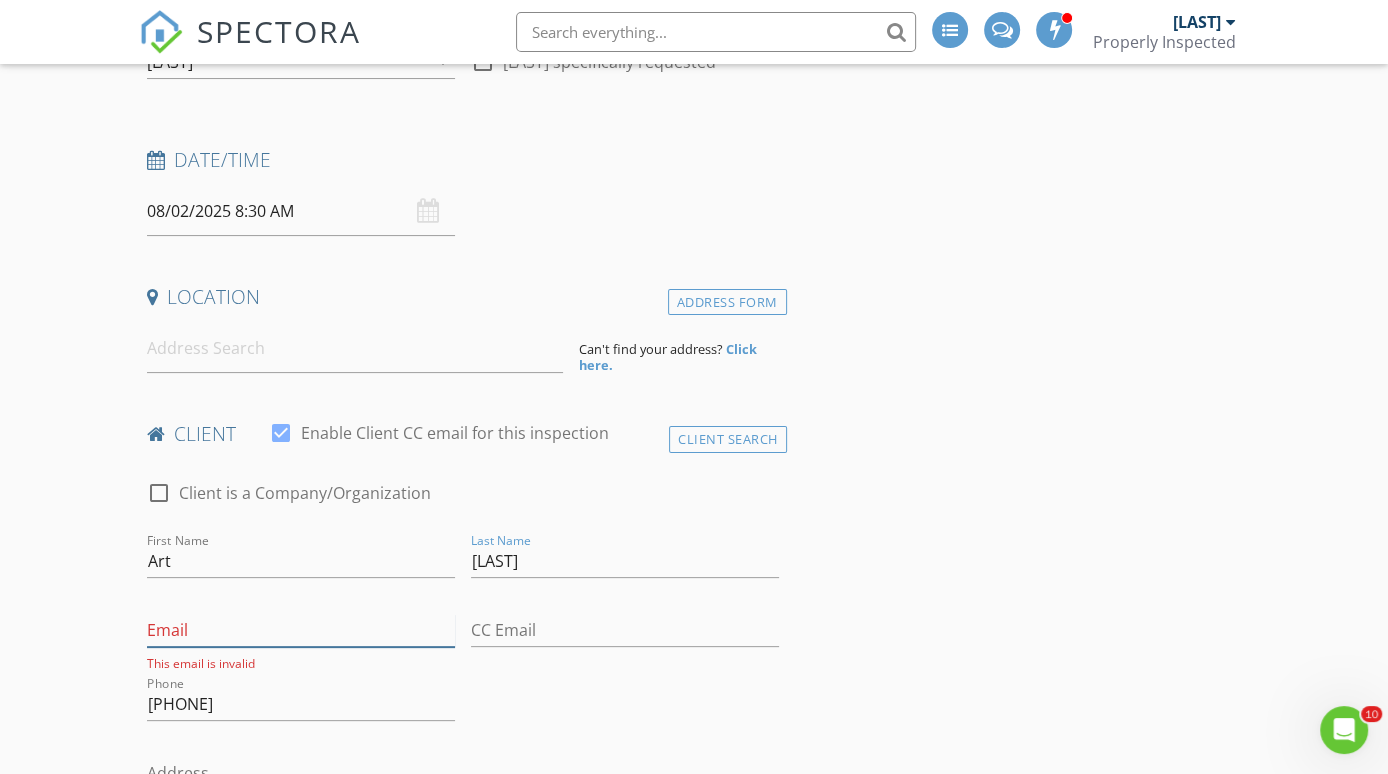 click on "Email" at bounding box center [301, 630] 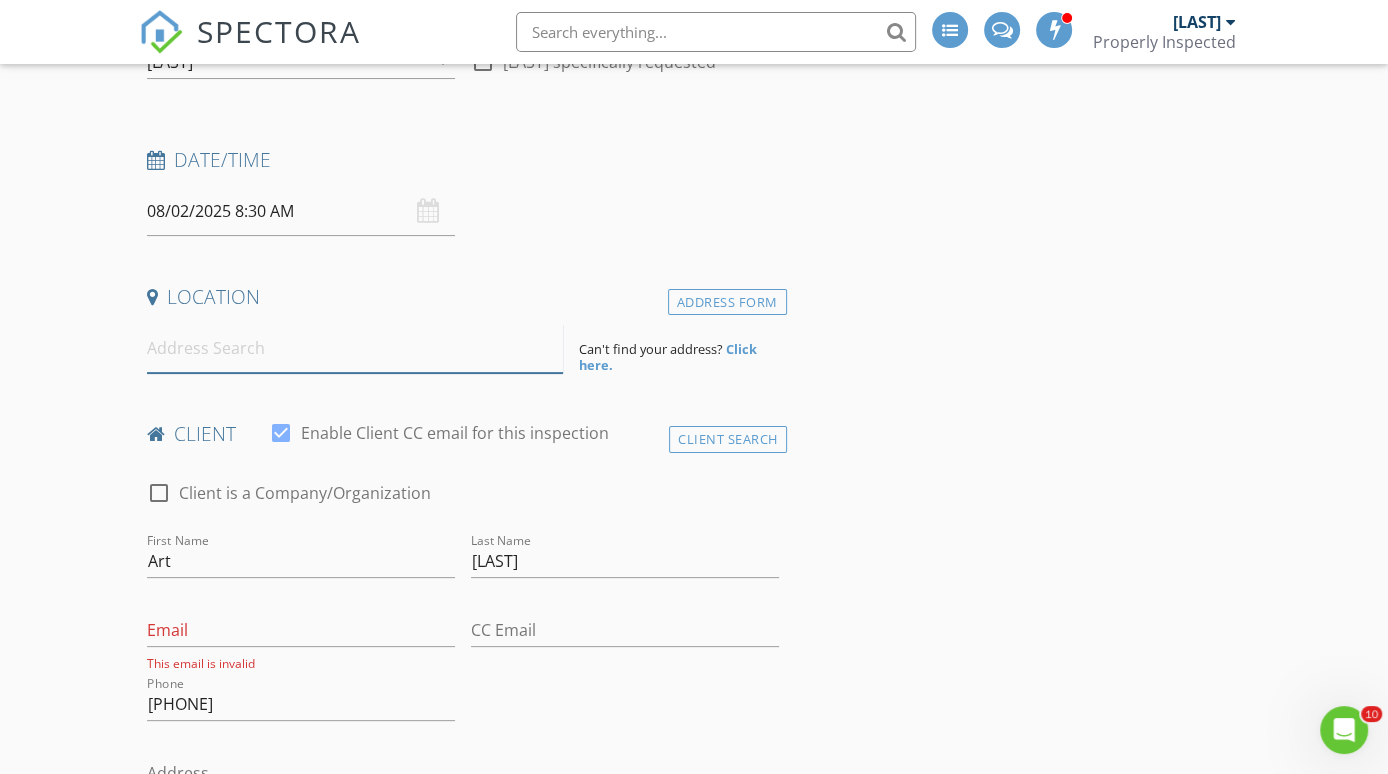 click at bounding box center [355, 348] 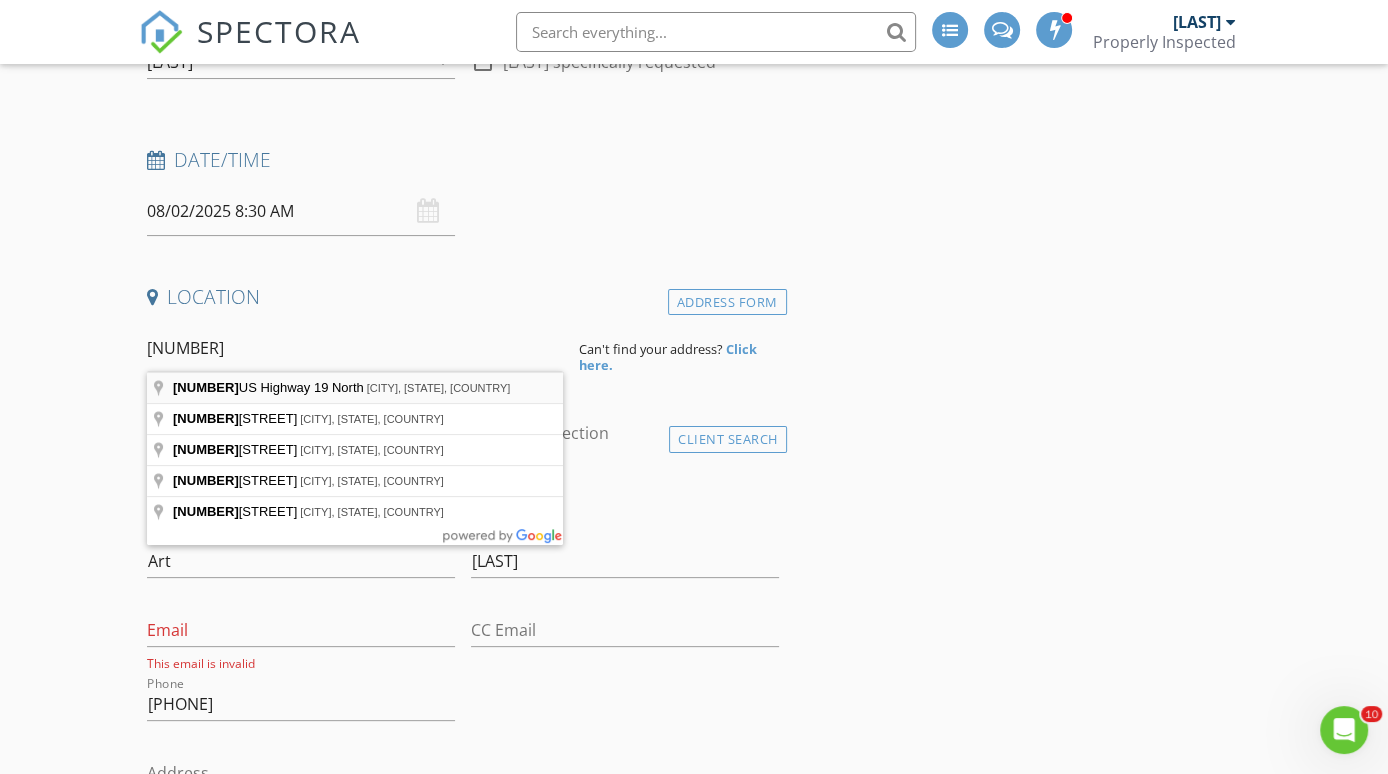 type on "29141 US Highway 19 North, Clearwater, FL, USA" 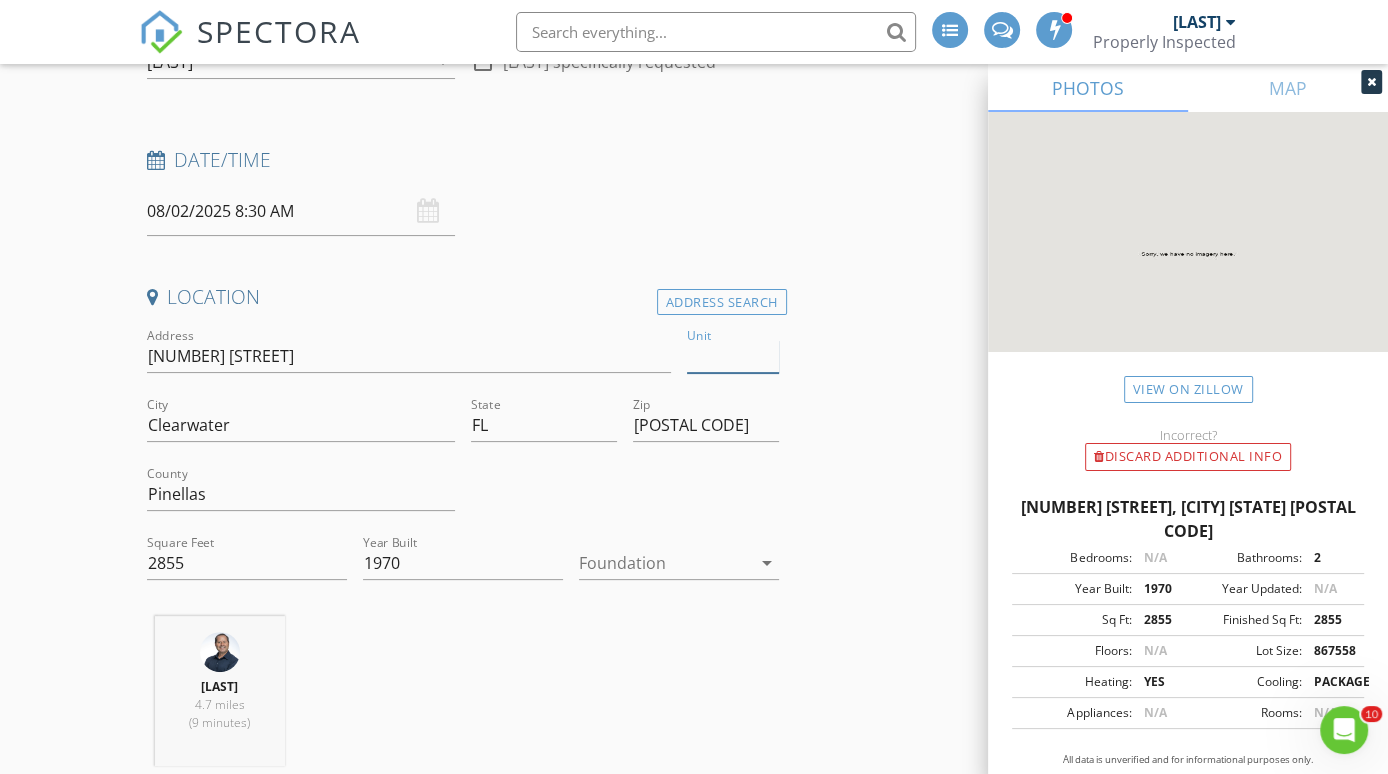 click on "Unit" at bounding box center (733, 356) 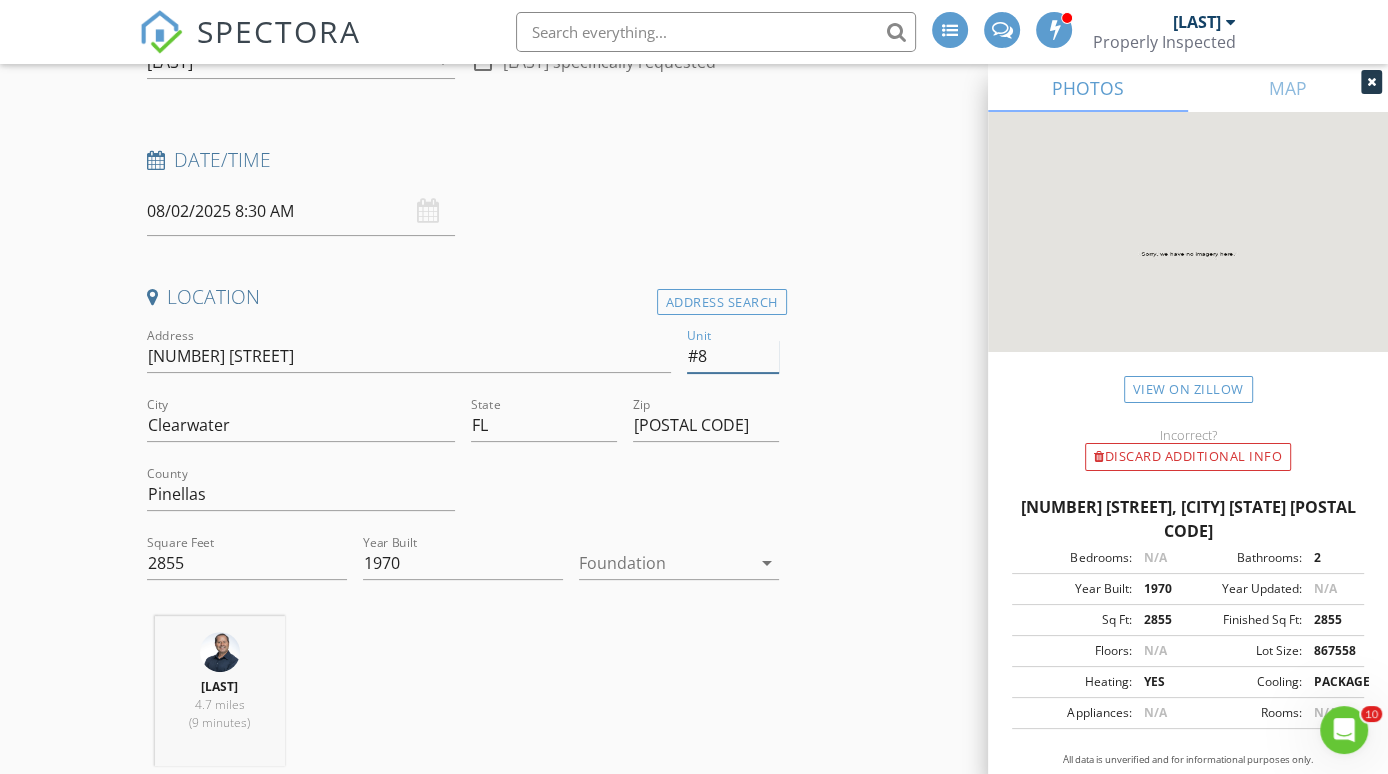 type on "#82" 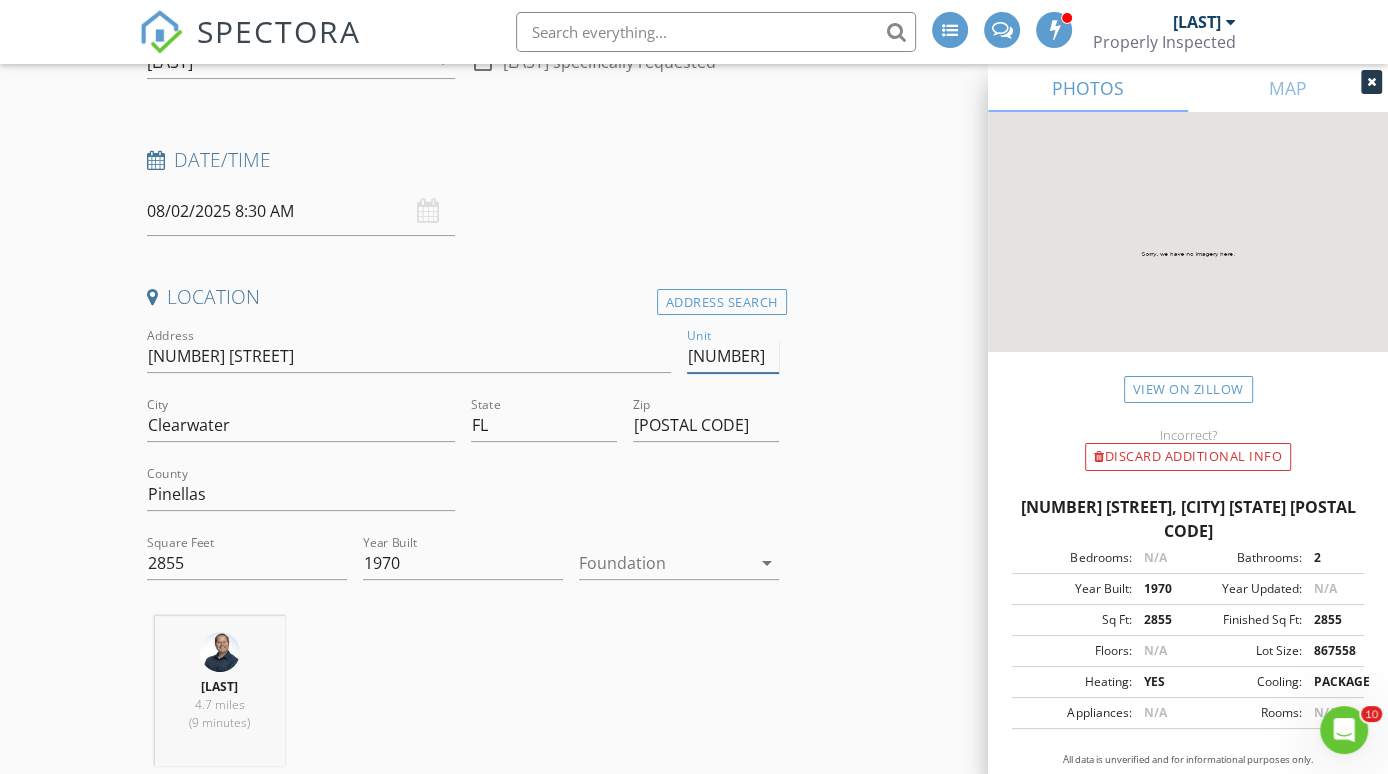 type 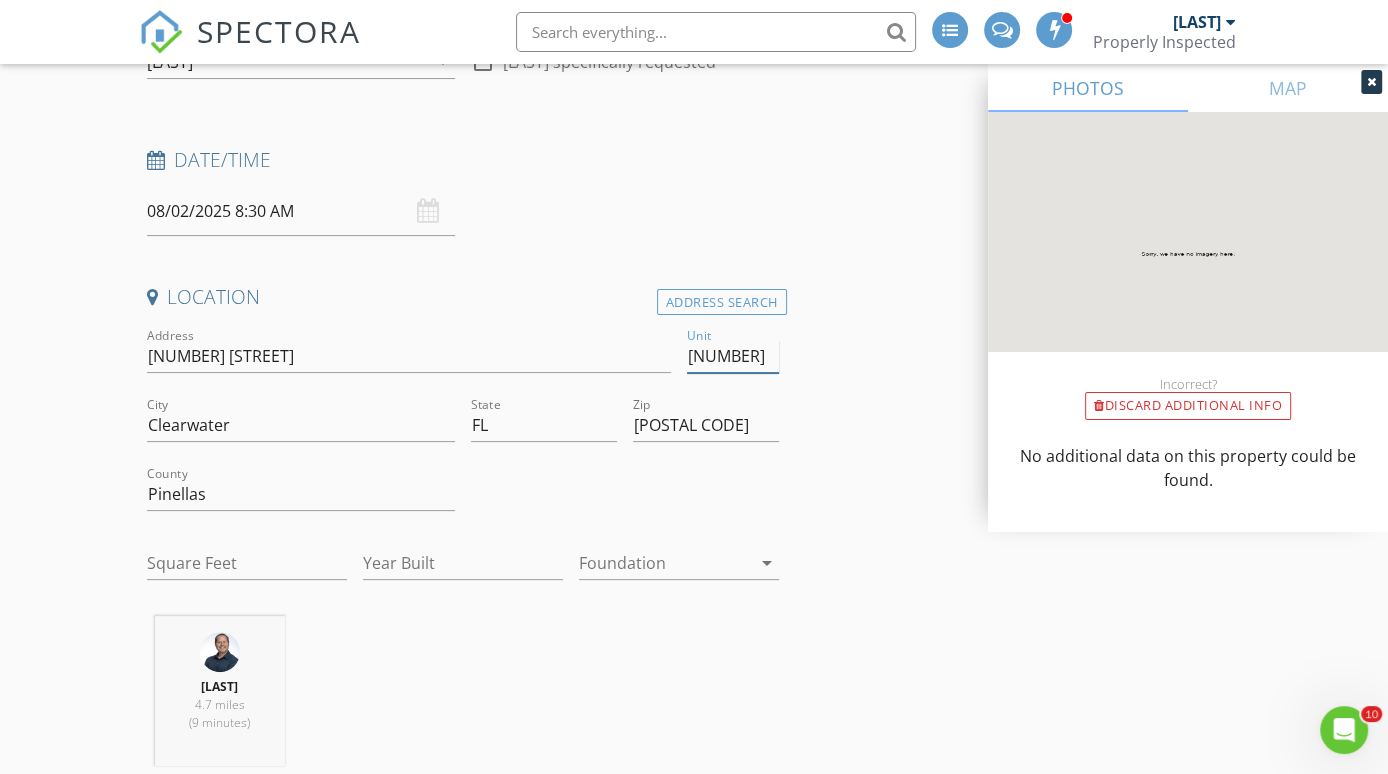 type on "#82" 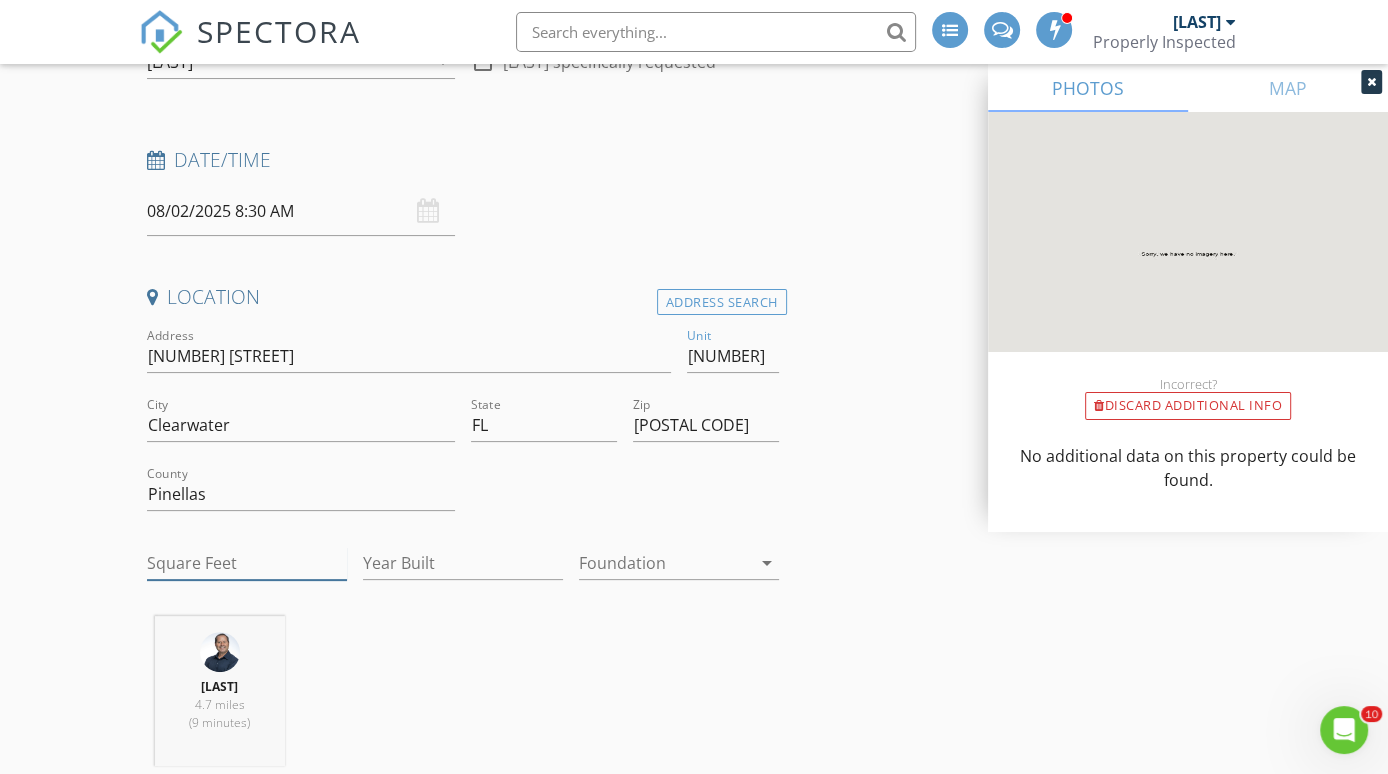 click on "Square Feet" at bounding box center (247, 563) 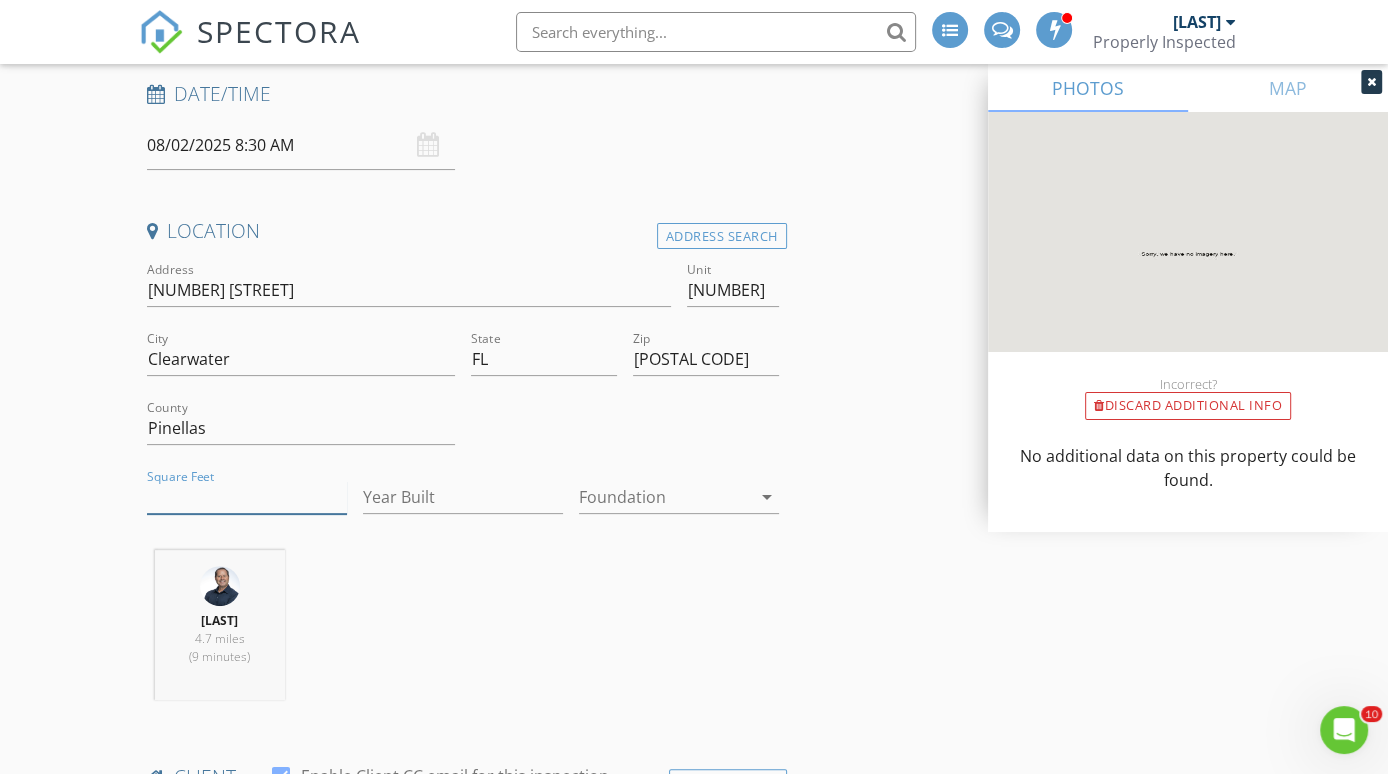 scroll, scrollTop: 310, scrollLeft: 0, axis: vertical 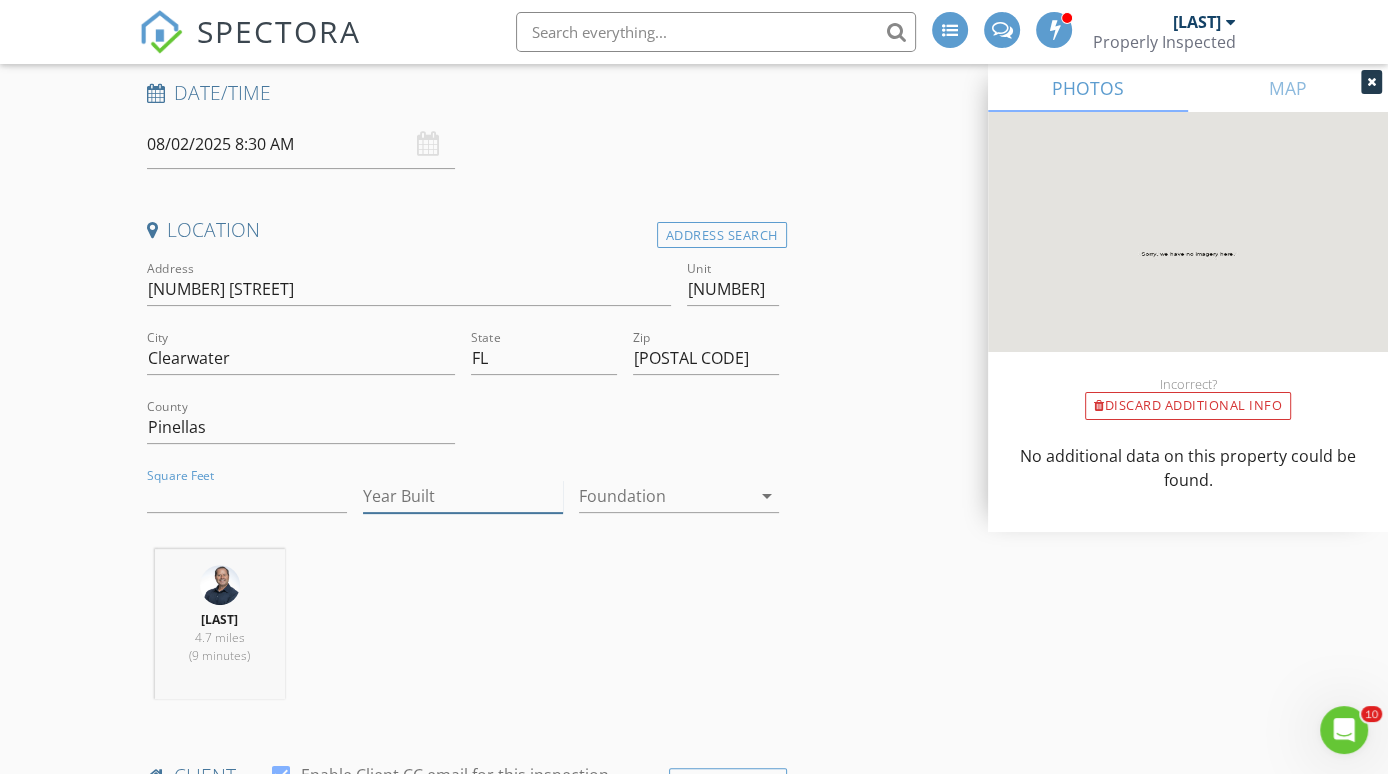 click on "Year Built" at bounding box center [463, 496] 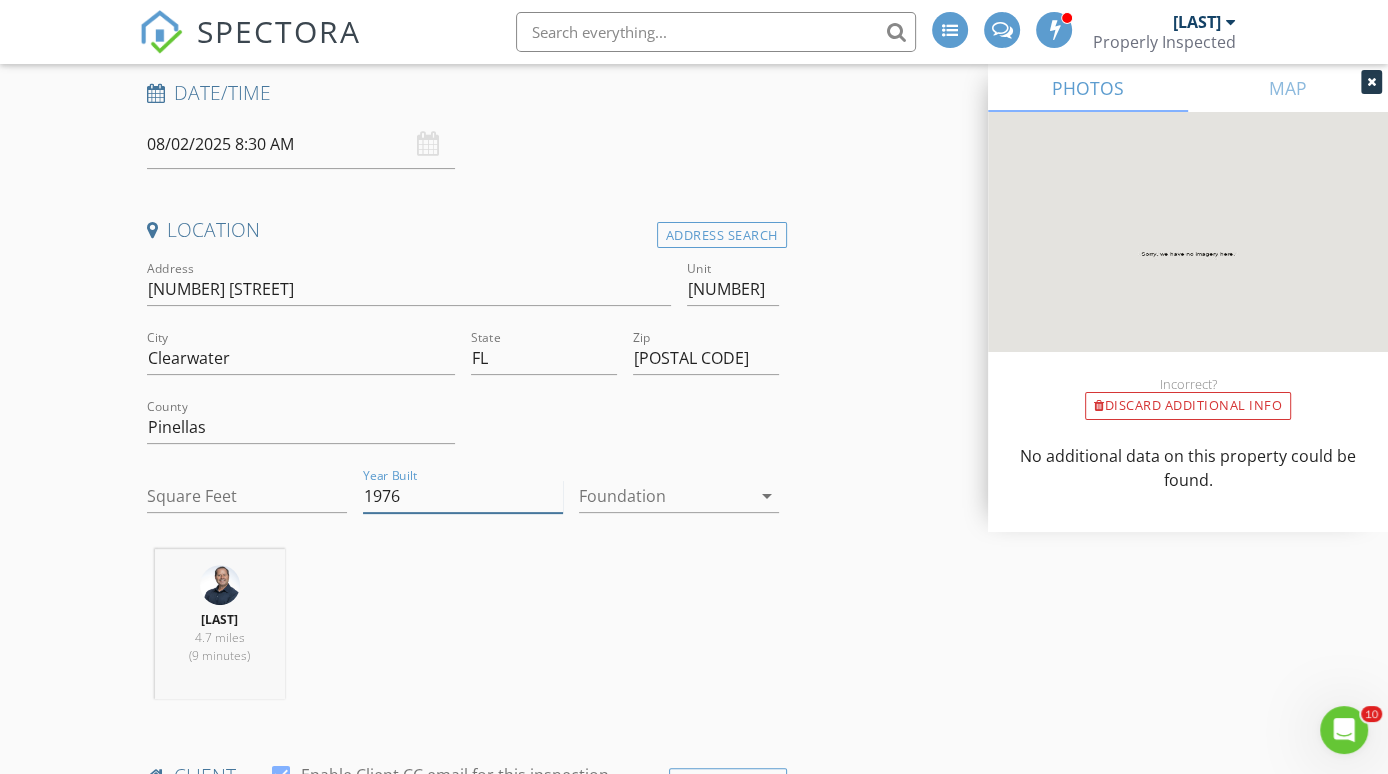 type on "1976" 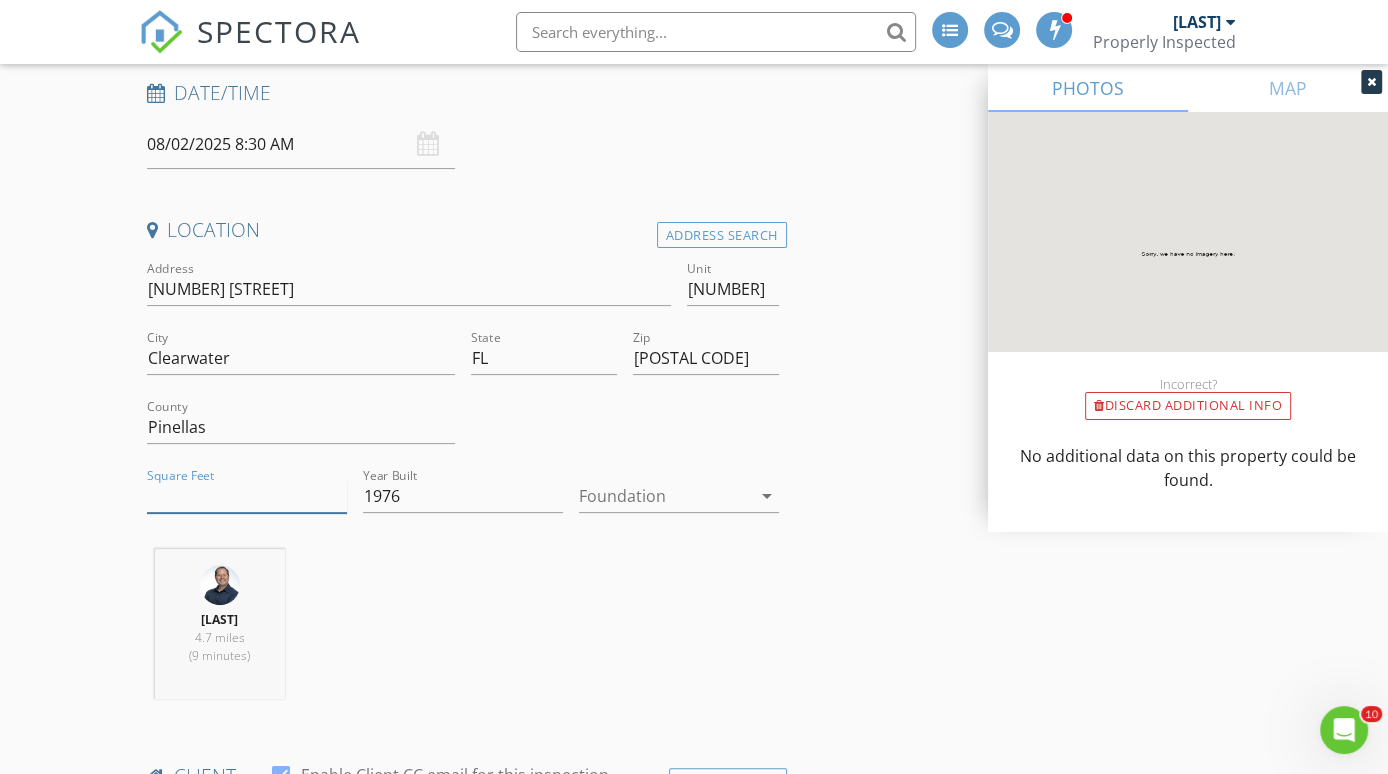 click on "Square Feet" at bounding box center (247, 496) 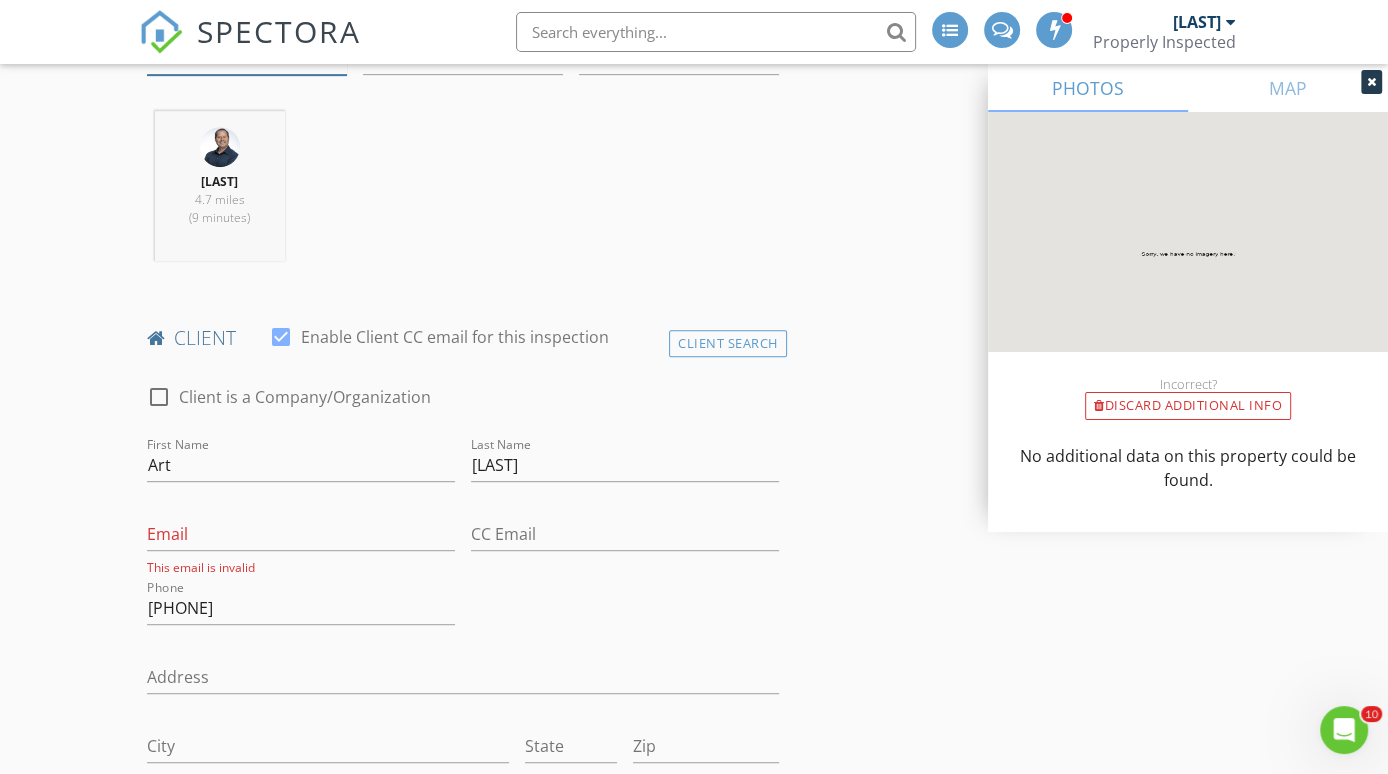 scroll, scrollTop: 815, scrollLeft: 0, axis: vertical 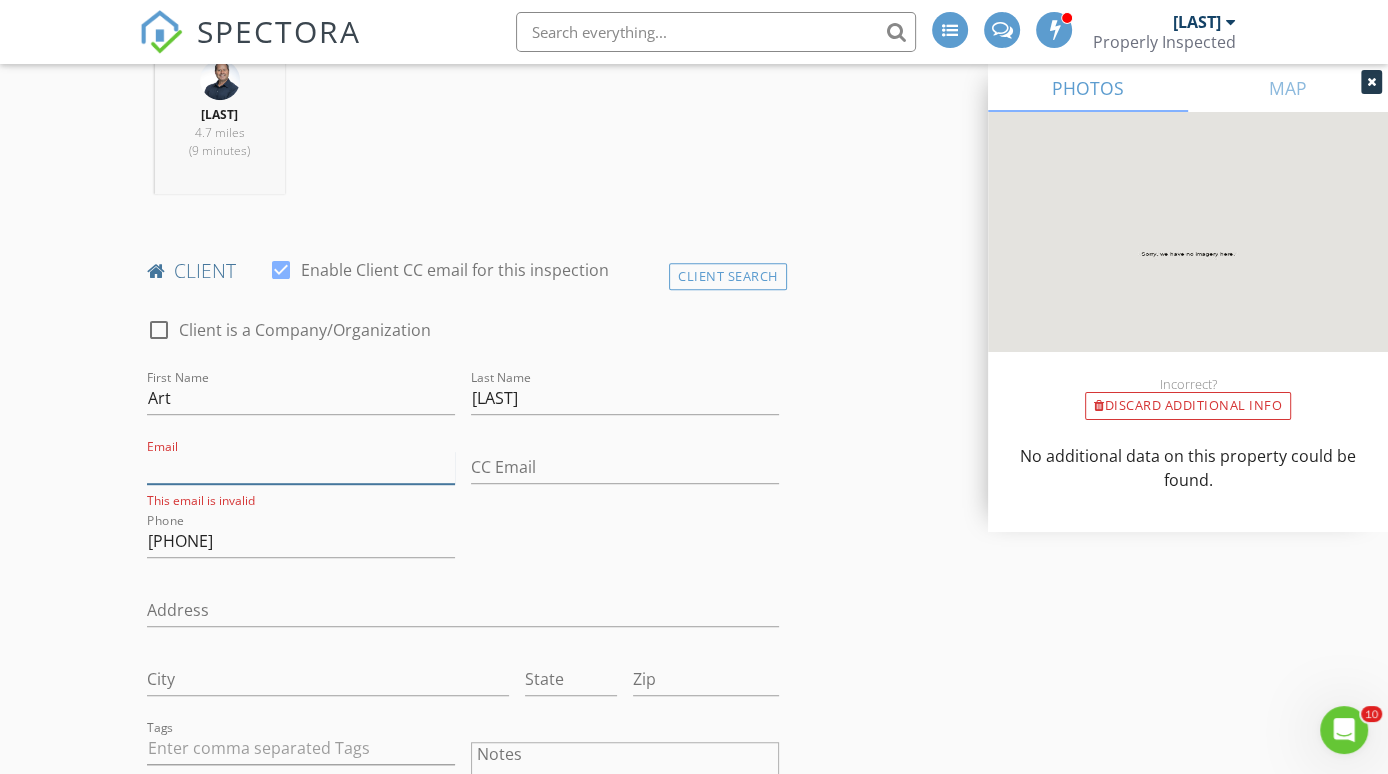 click on "Email" at bounding box center (301, 467) 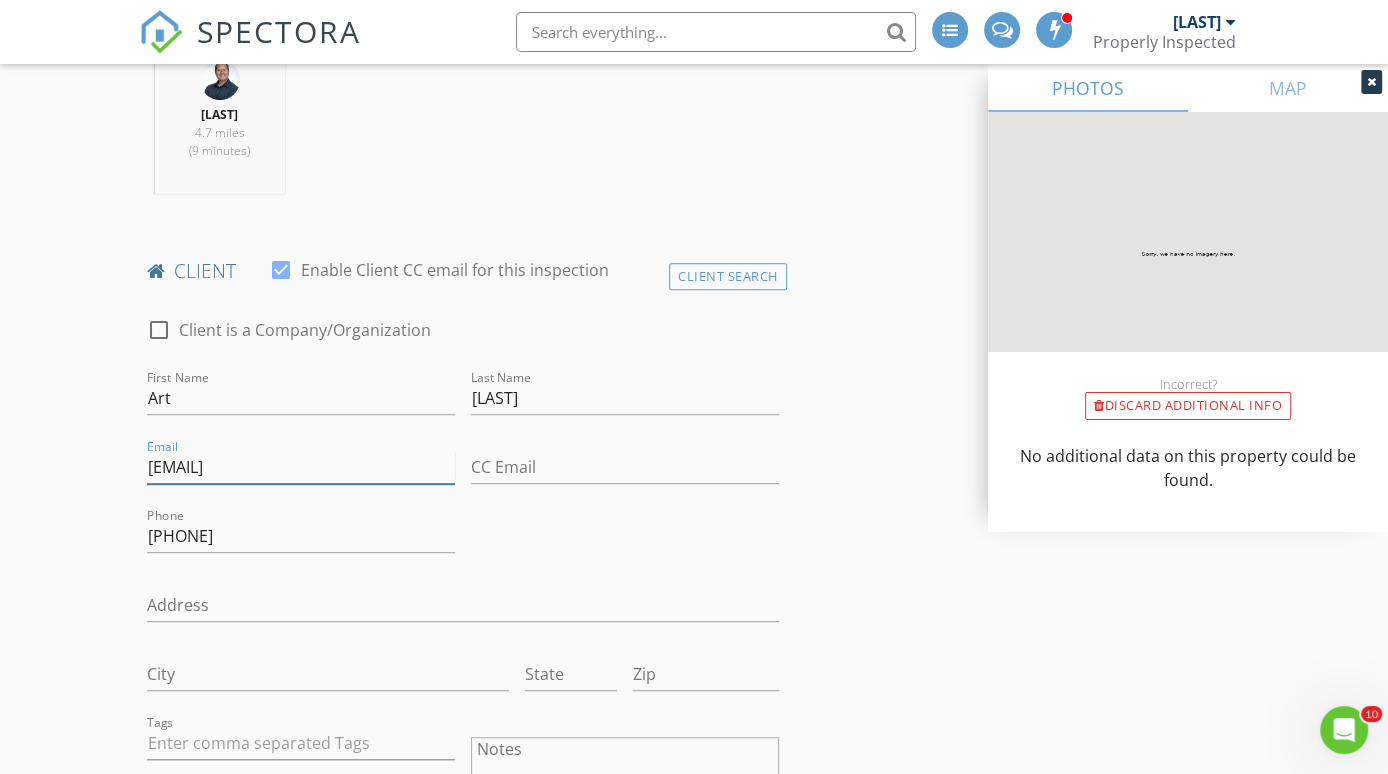 type on "topps5256@gmail.com" 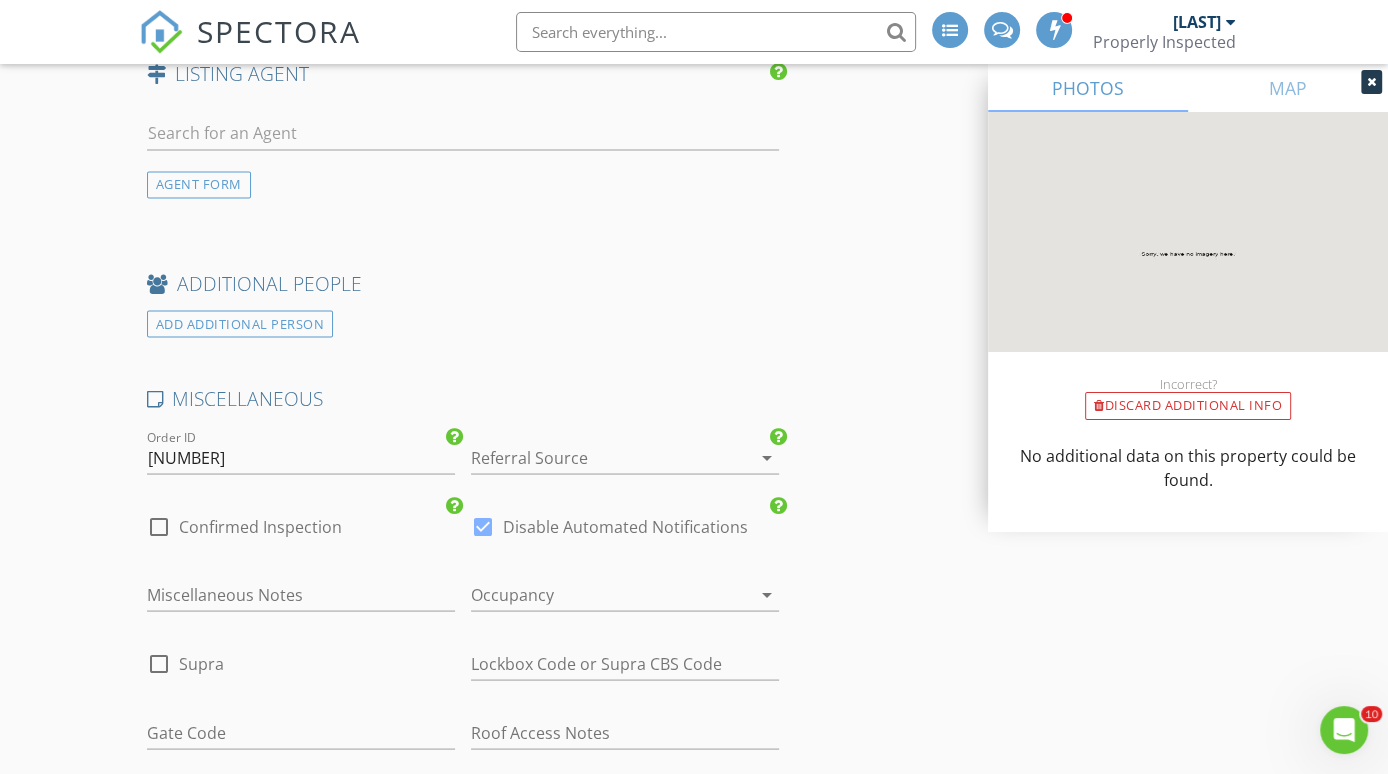 scroll, scrollTop: 2900, scrollLeft: 0, axis: vertical 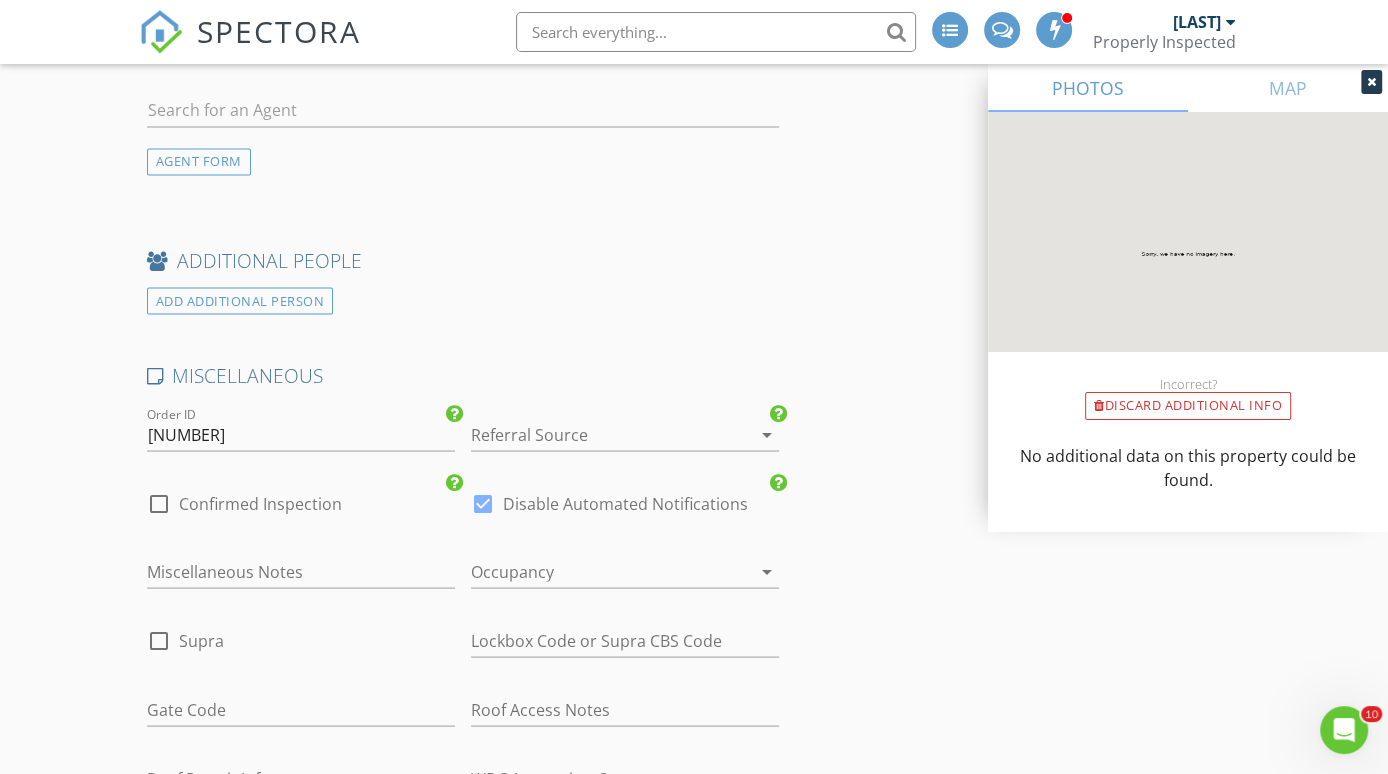 click at bounding box center [597, 434] 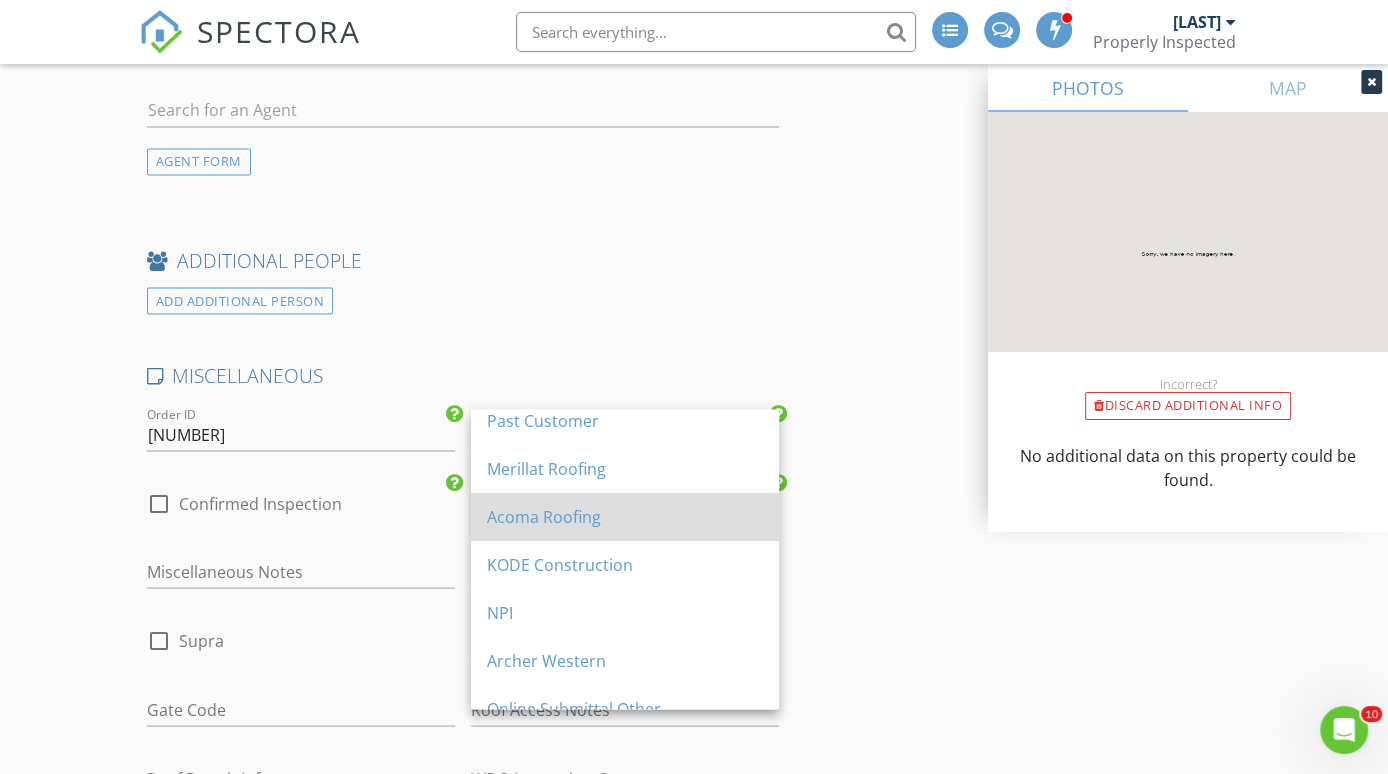 scroll, scrollTop: 180, scrollLeft: 0, axis: vertical 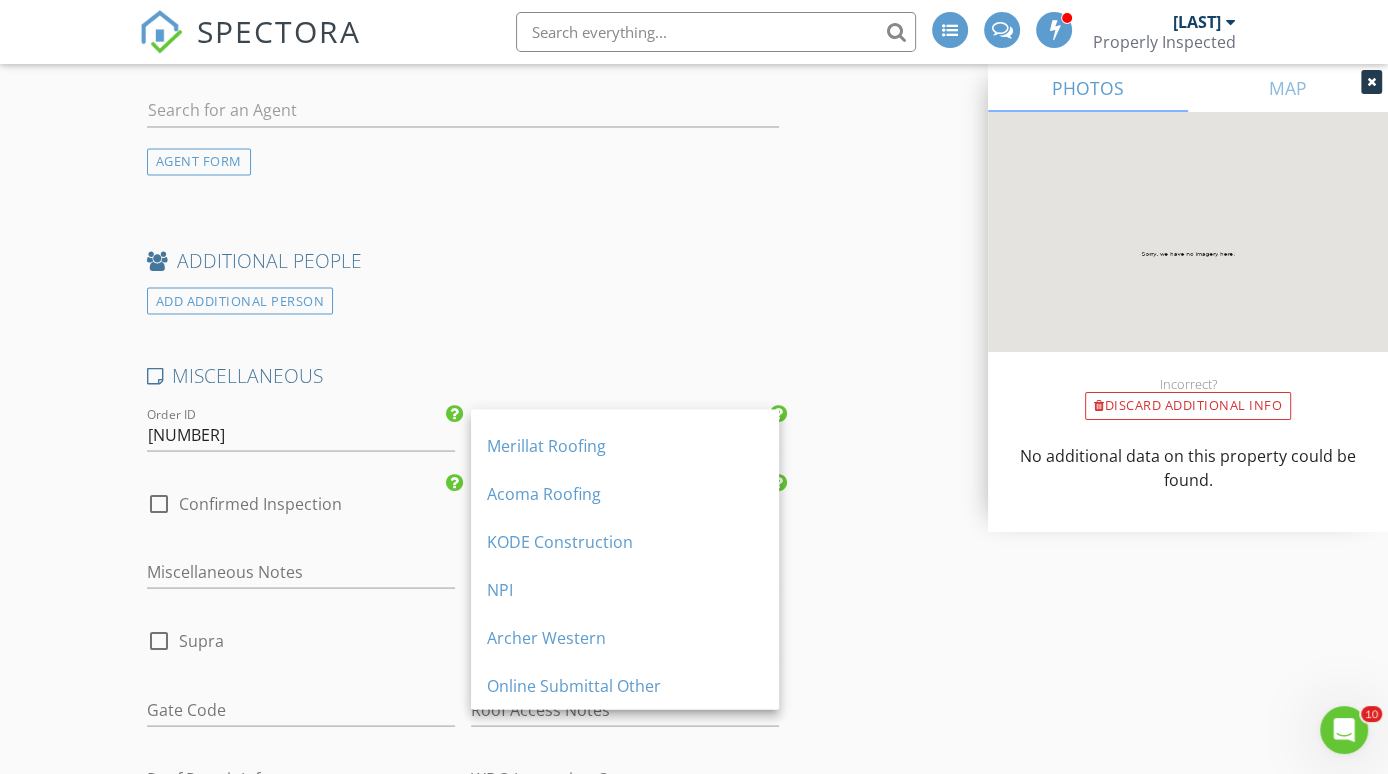 click on "New Inspection
INSPECTOR(S)
check_box   Lloyd Tillmann   PRIMARY   check_box_outline_blank   Jen Boekenoogen     Lloyd Tillmann arrow_drop_down   check_box_outline_blank Lloyd Tillmann specifically requested
Date/Time
08/02/2025 8:30 AM
Location
Address Search       Address 29141 US Hwy 19 N   Unit #82   City Clearwater   State FL   Zip 33761   County Pinellas     Square Feet   Year Built 1976   Foundation arrow_drop_down     Lloyd Tillmann     4.7 miles     (9 minutes)
client
check_box Enable Client CC email for this inspection   Client Search     check_box_outline_blank Client is a Company/Organization     First Name Art   Last Name Sinski   Email topps5256@gmail.com   CC Email   Phone 253-951-1586   Address   City   State   Zip     Tags         Notes   Private Notes
ADD ADDITIONAL client" at bounding box center [694, -478] 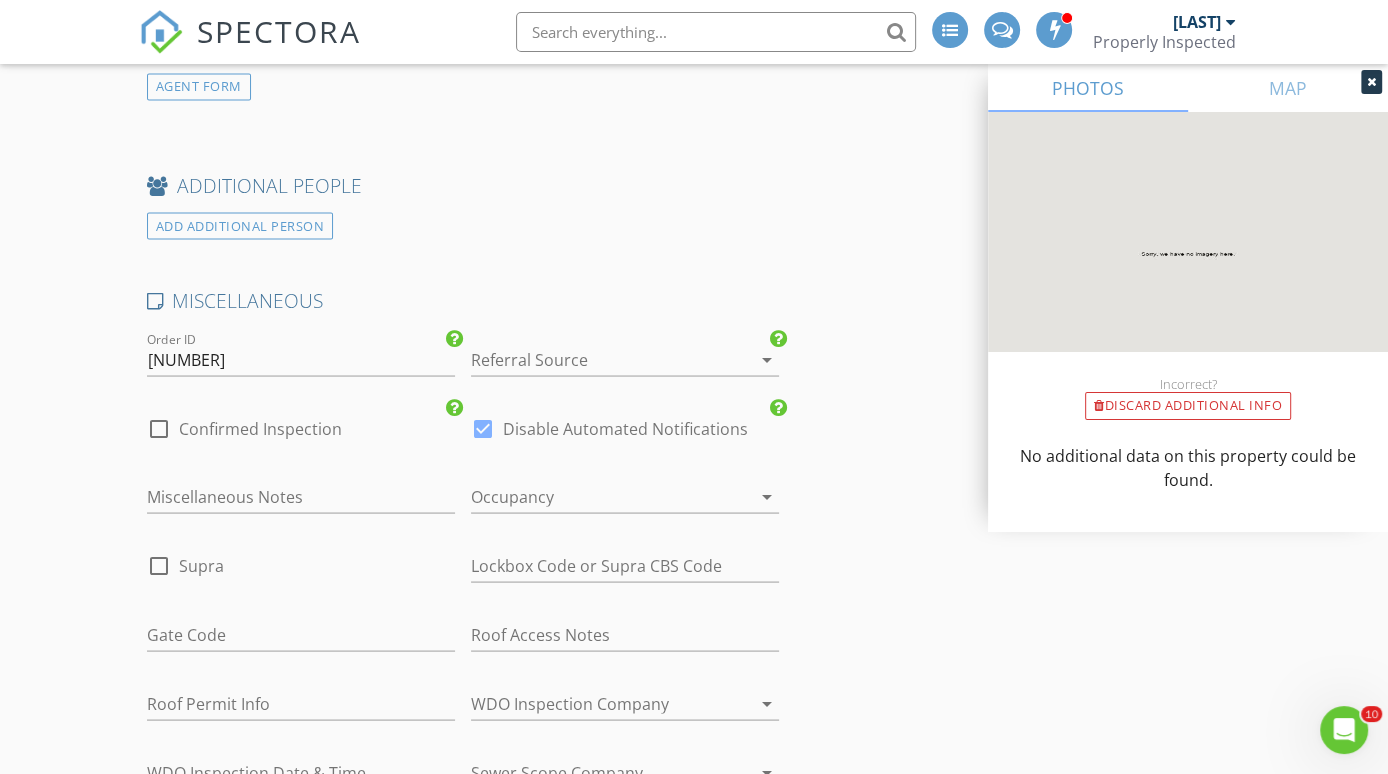 scroll, scrollTop: 3017, scrollLeft: 0, axis: vertical 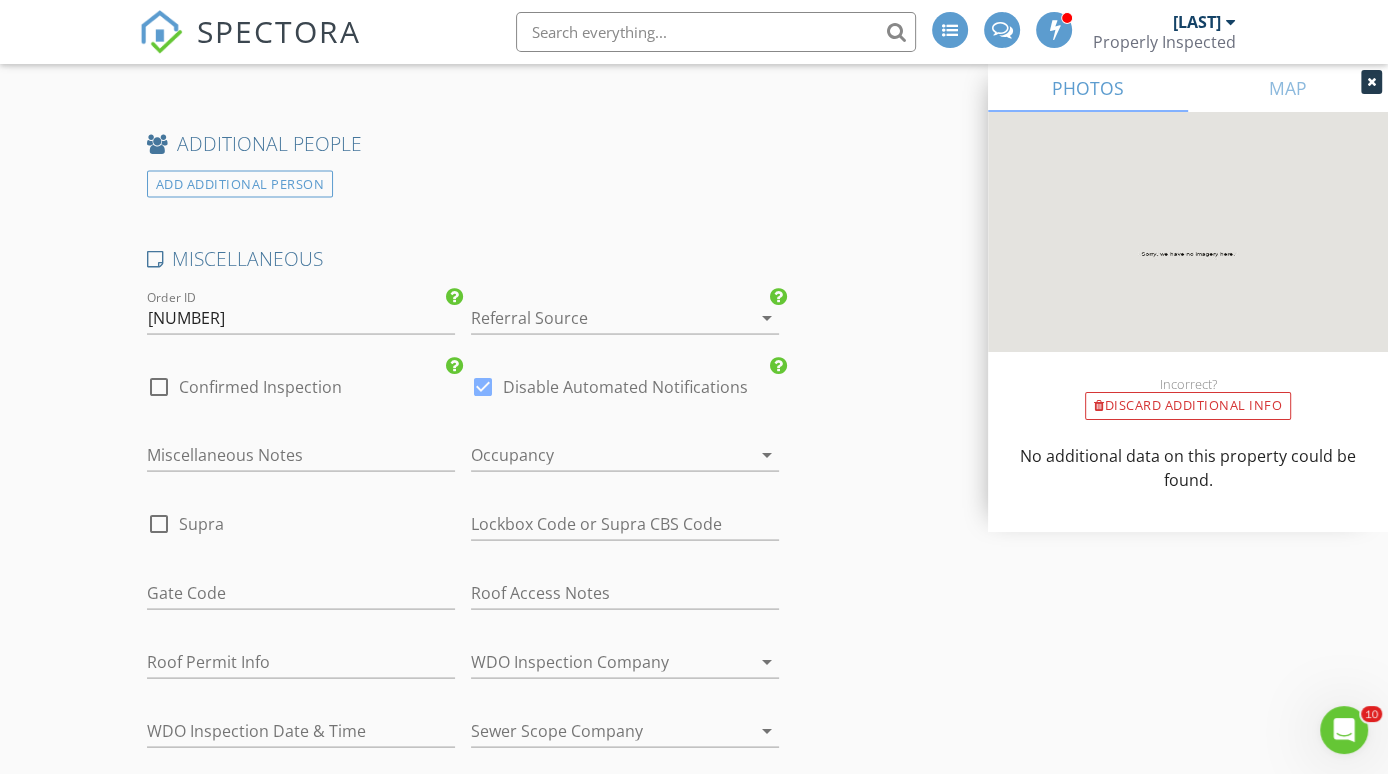 click at bounding box center [597, 454] 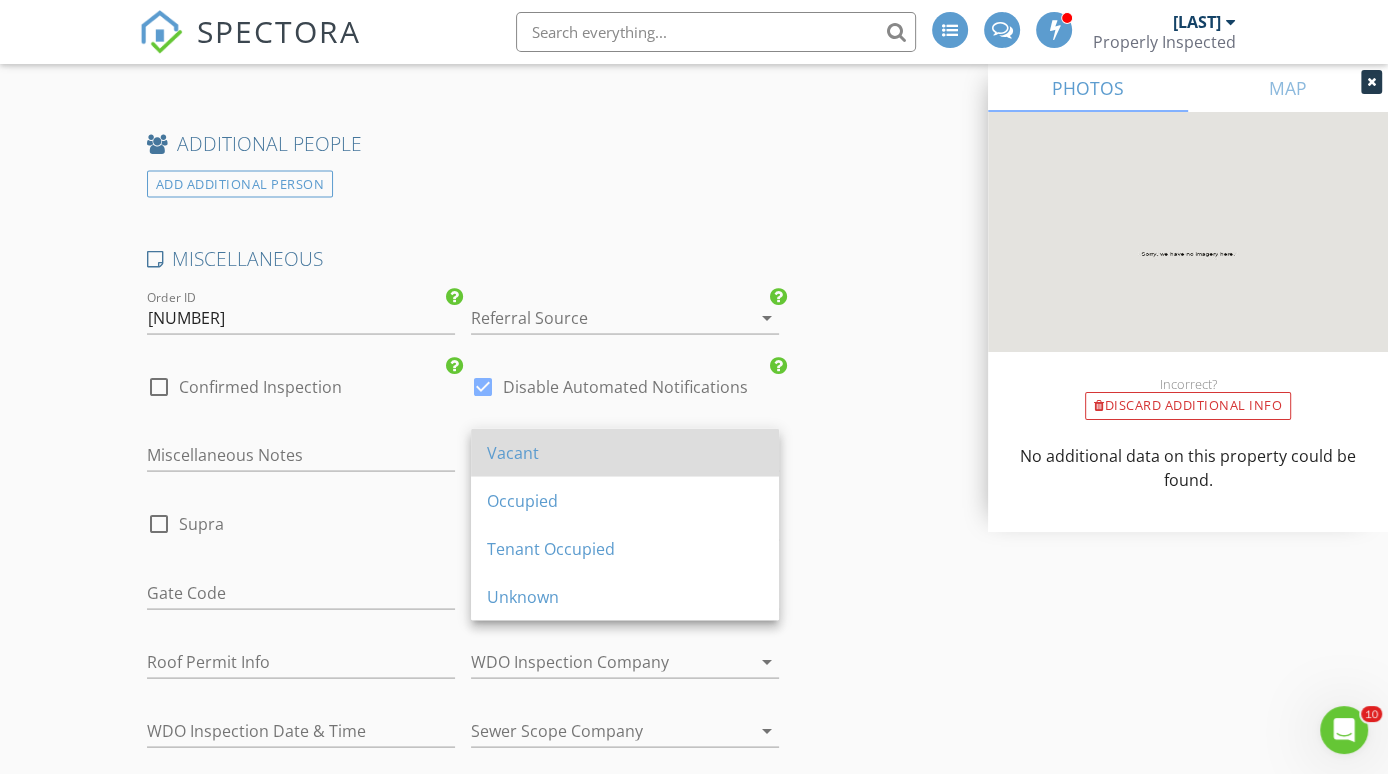 click on "Vacant" at bounding box center (625, 452) 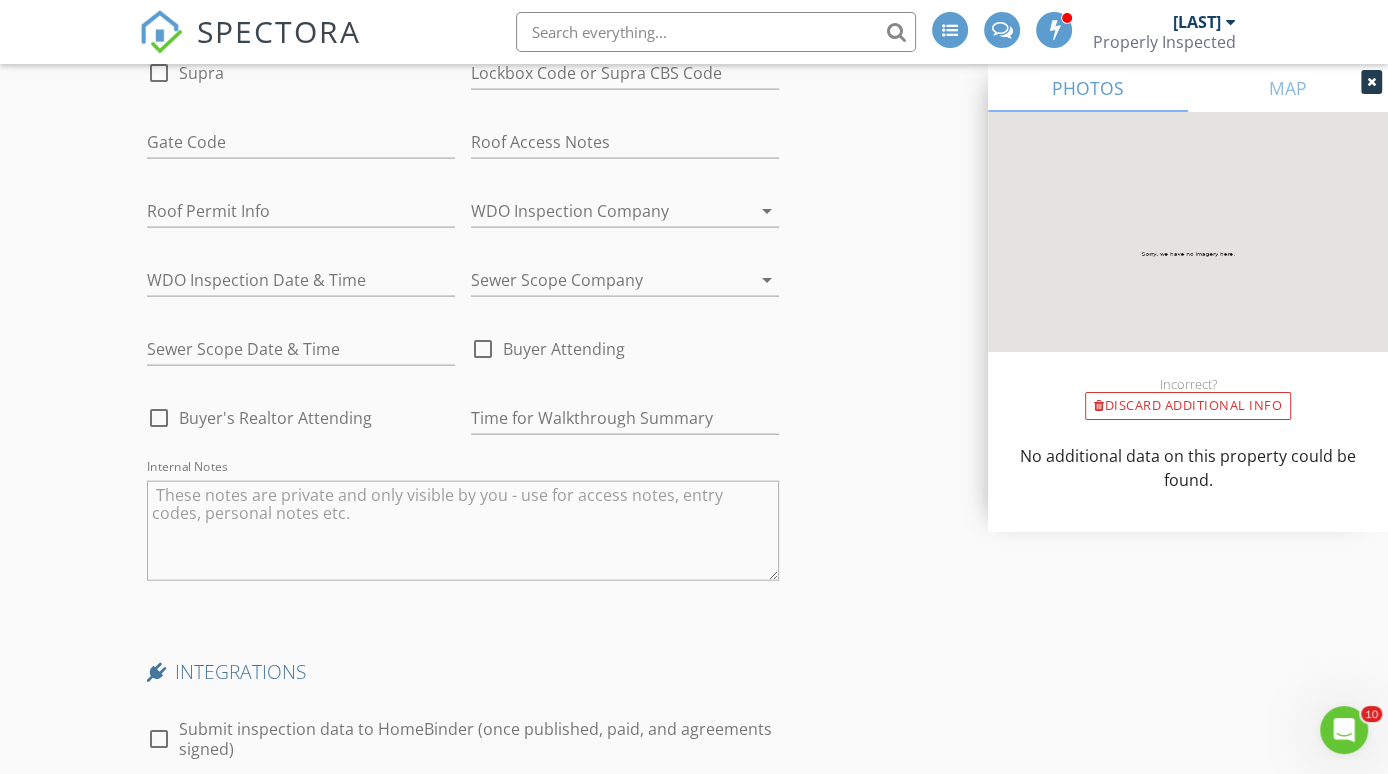 scroll, scrollTop: 3469, scrollLeft: 0, axis: vertical 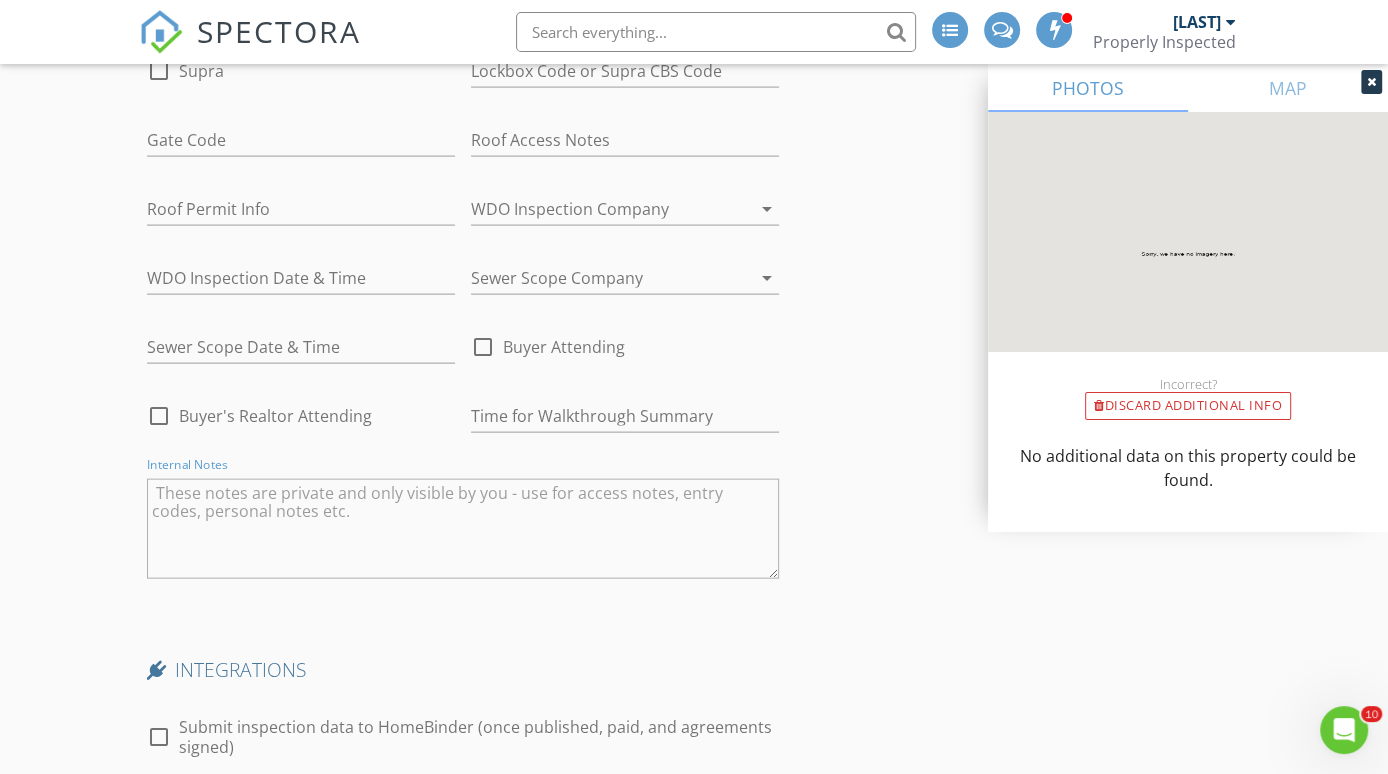 click at bounding box center (463, 529) 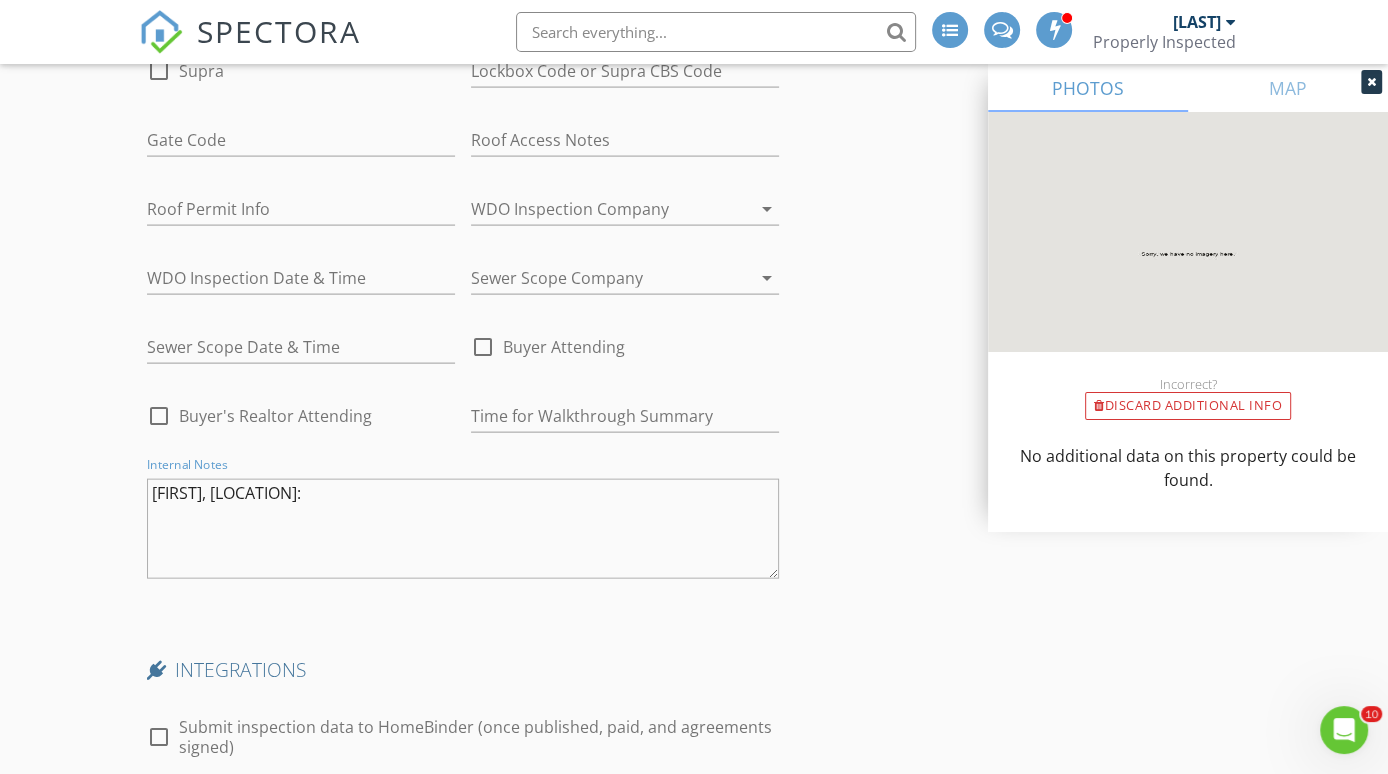 click on "Mike, rivieria estates:" at bounding box center (463, 529) 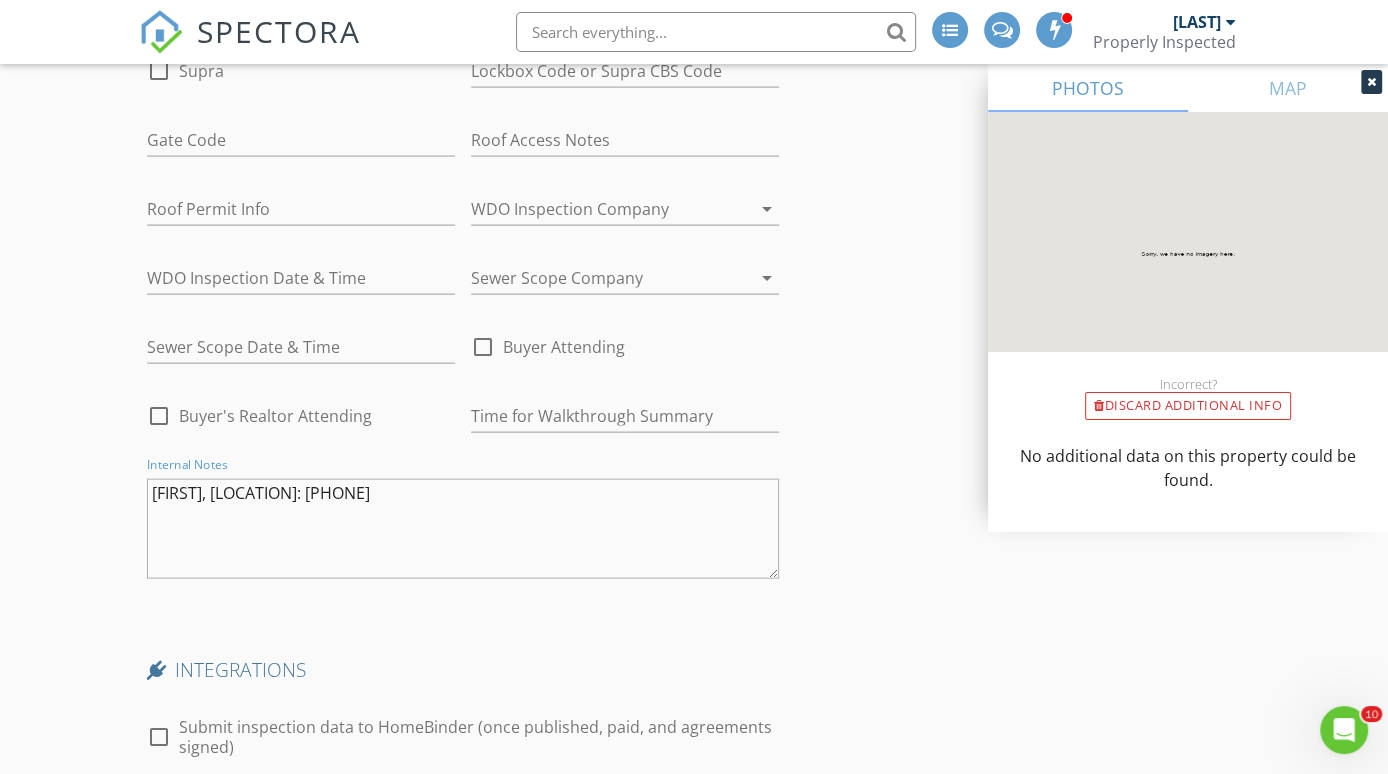 click on "Mike, Riviera estates: 813-545-0514" at bounding box center [463, 529] 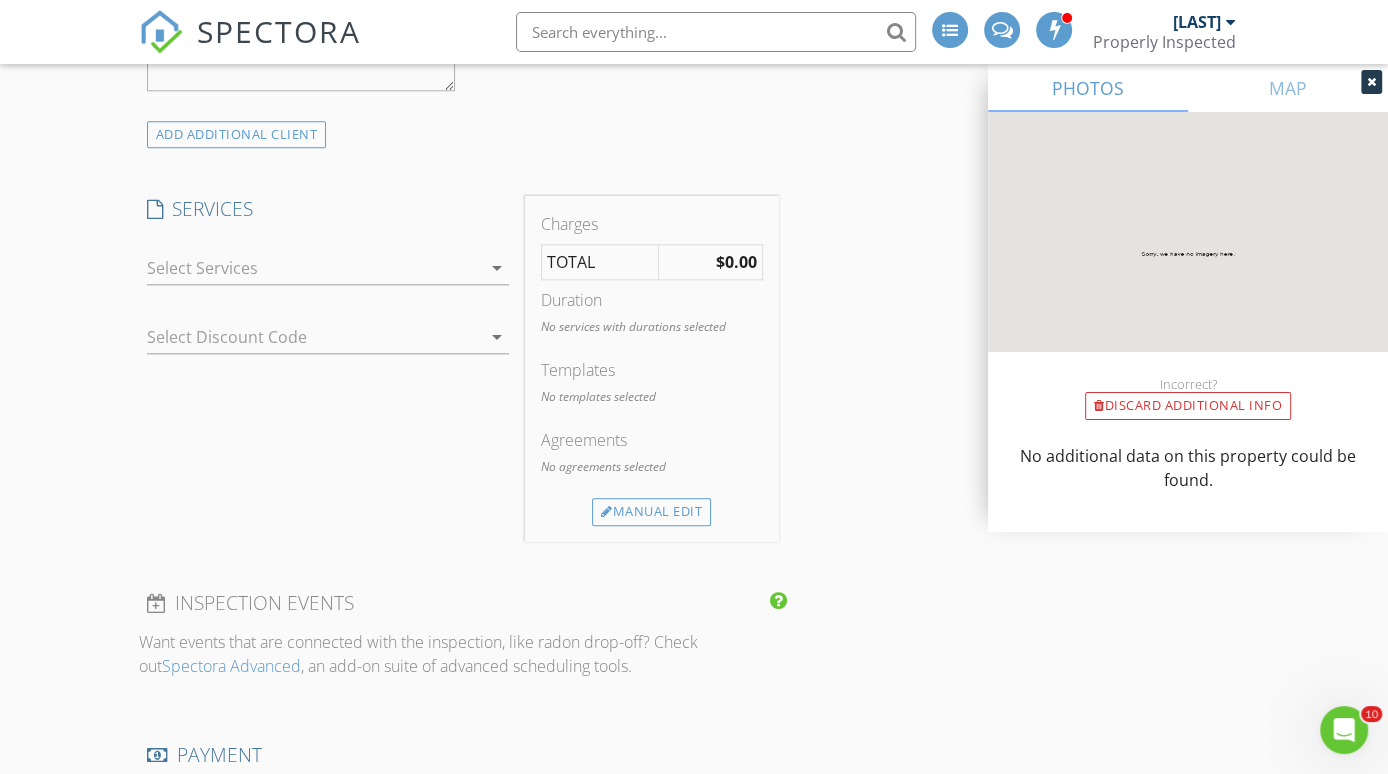scroll, scrollTop: 1699, scrollLeft: 0, axis: vertical 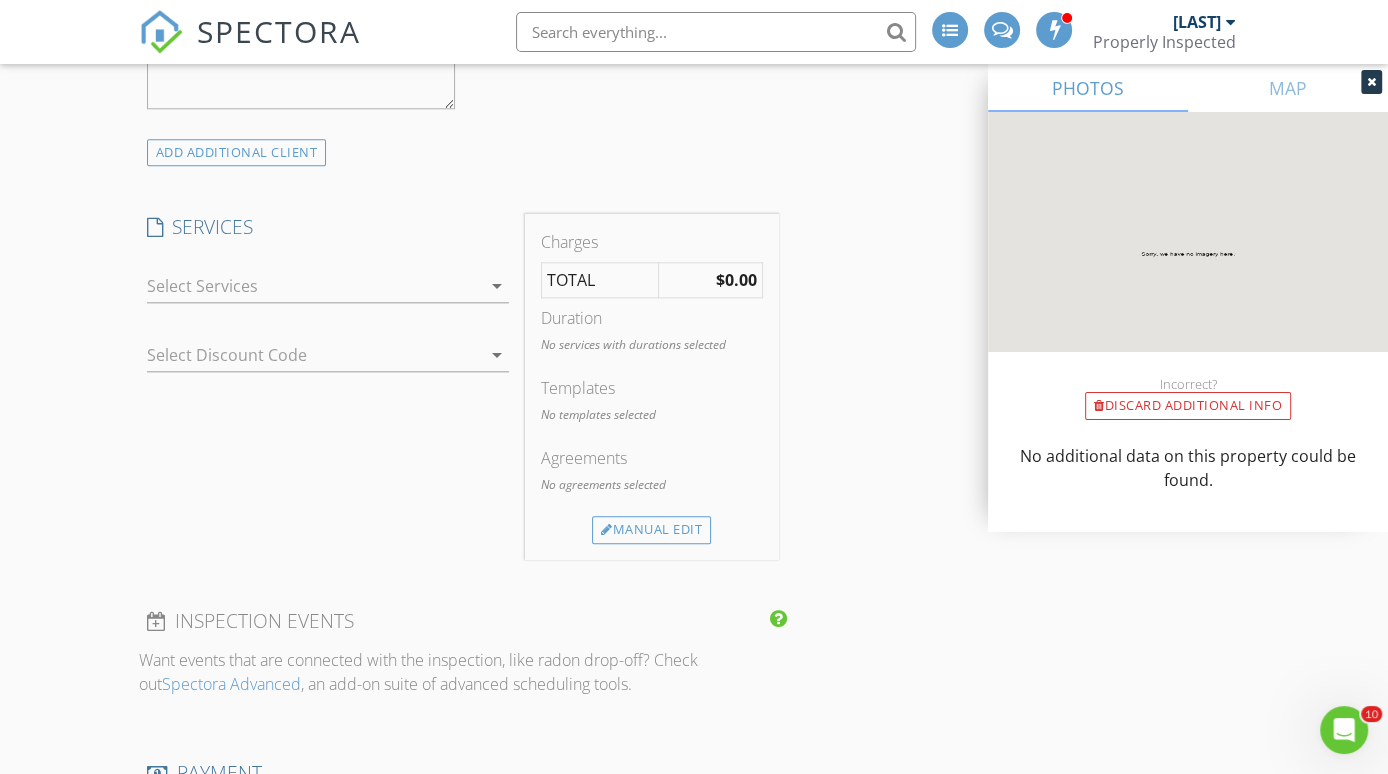 type on "Mike Edwards, Riviera estates: 813-545-0514" 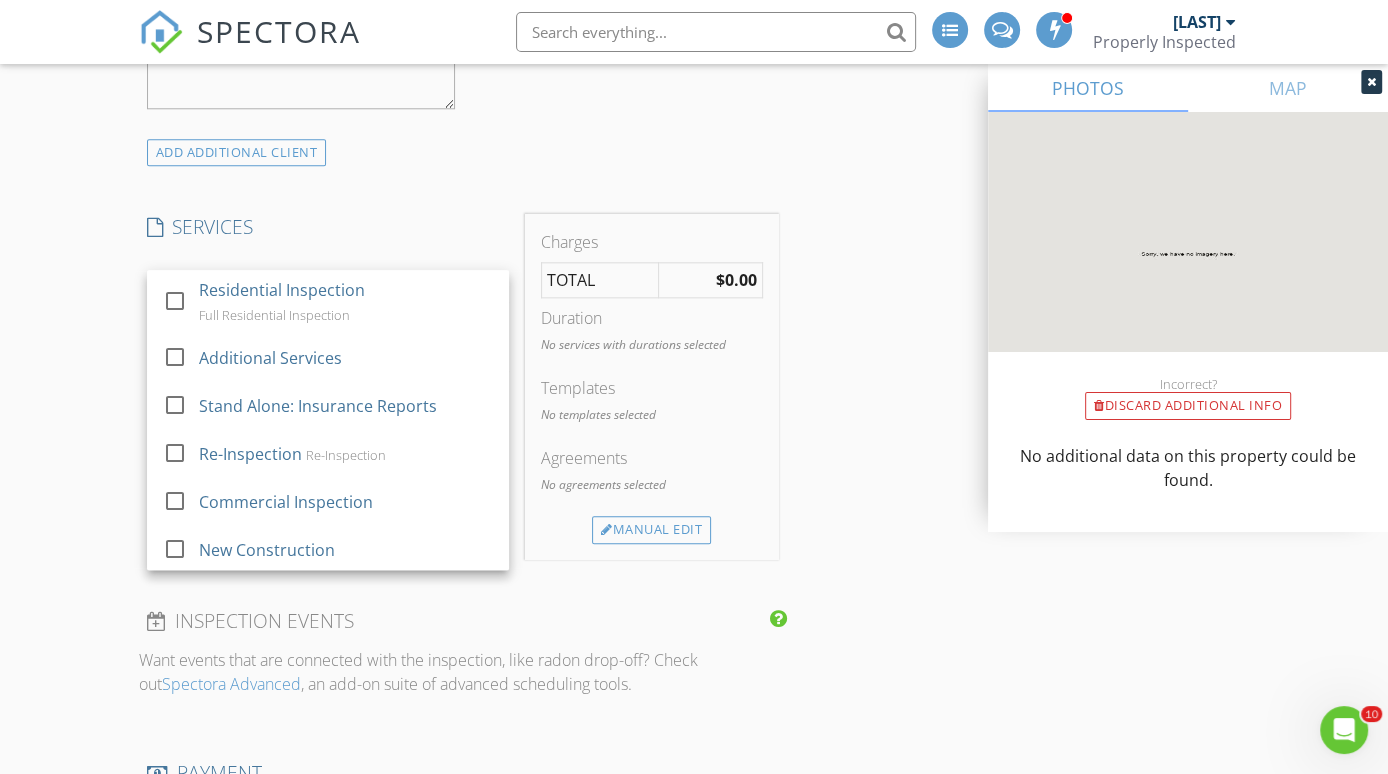 click on "New Inspection
INSPECTOR(S)
check_box   Lloyd Tillmann   PRIMARY   check_box_outline_blank   Jen Boekenoogen     Lloyd Tillmann arrow_drop_down   check_box_outline_blank Lloyd Tillmann specifically requested
Date/Time
08/02/2025 8:30 AM
Location
Address Search       Address 29141 US Hwy 19 N   Unit #82   City Clearwater   State FL   Zip 33761   County Pinellas     Square Feet   Year Built 1976   Foundation arrow_drop_down     Lloyd Tillmann     4.7 miles     (9 minutes)
client
check_box Enable Client CC email for this inspection   Client Search     check_box_outline_blank Client is a Company/Organization     First Name Art   Last Name Sinski   Email topps5256@gmail.com   CC Email   Phone 253-951-1586   Address   City   State   Zip     Tags         Notes   Private Notes
ADD ADDITIONAL client" at bounding box center [694, 723] 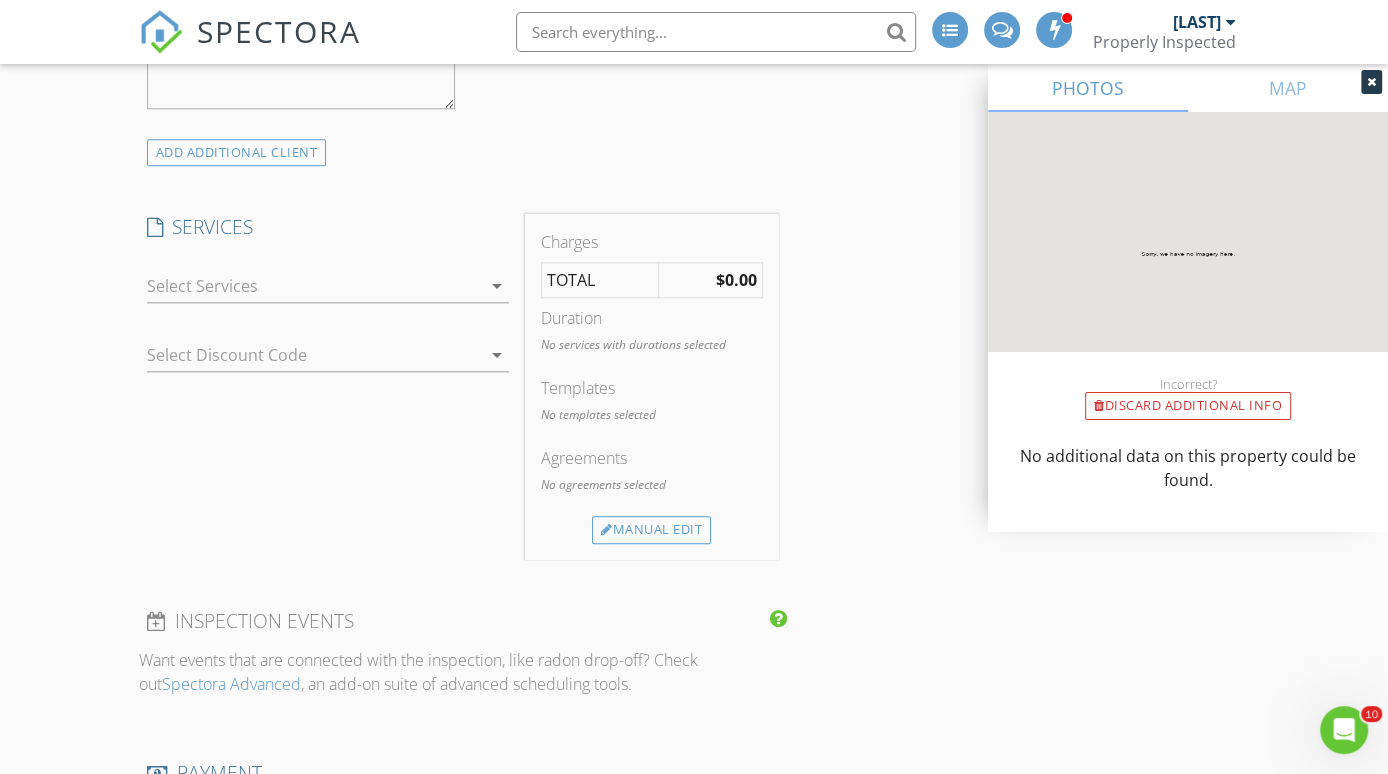 click at bounding box center (314, 286) 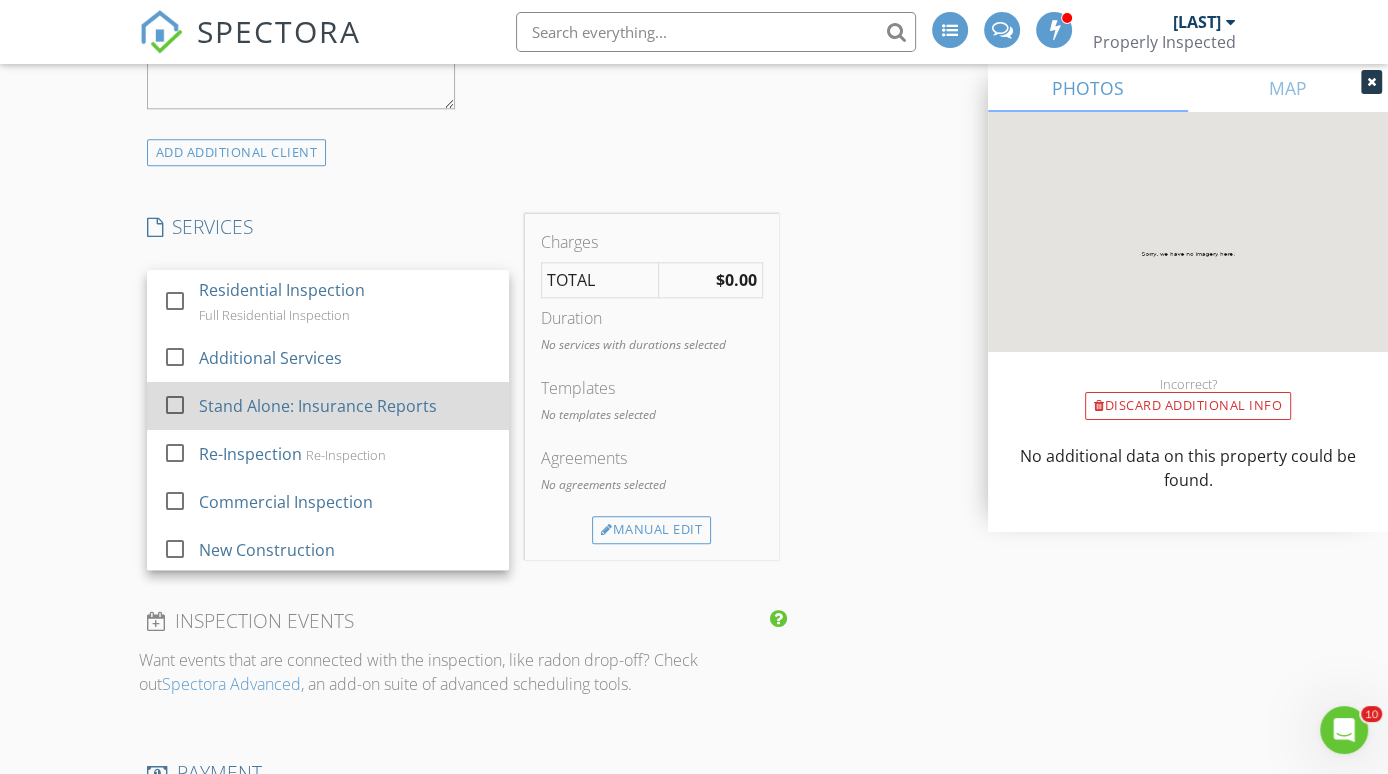 click at bounding box center [175, 405] 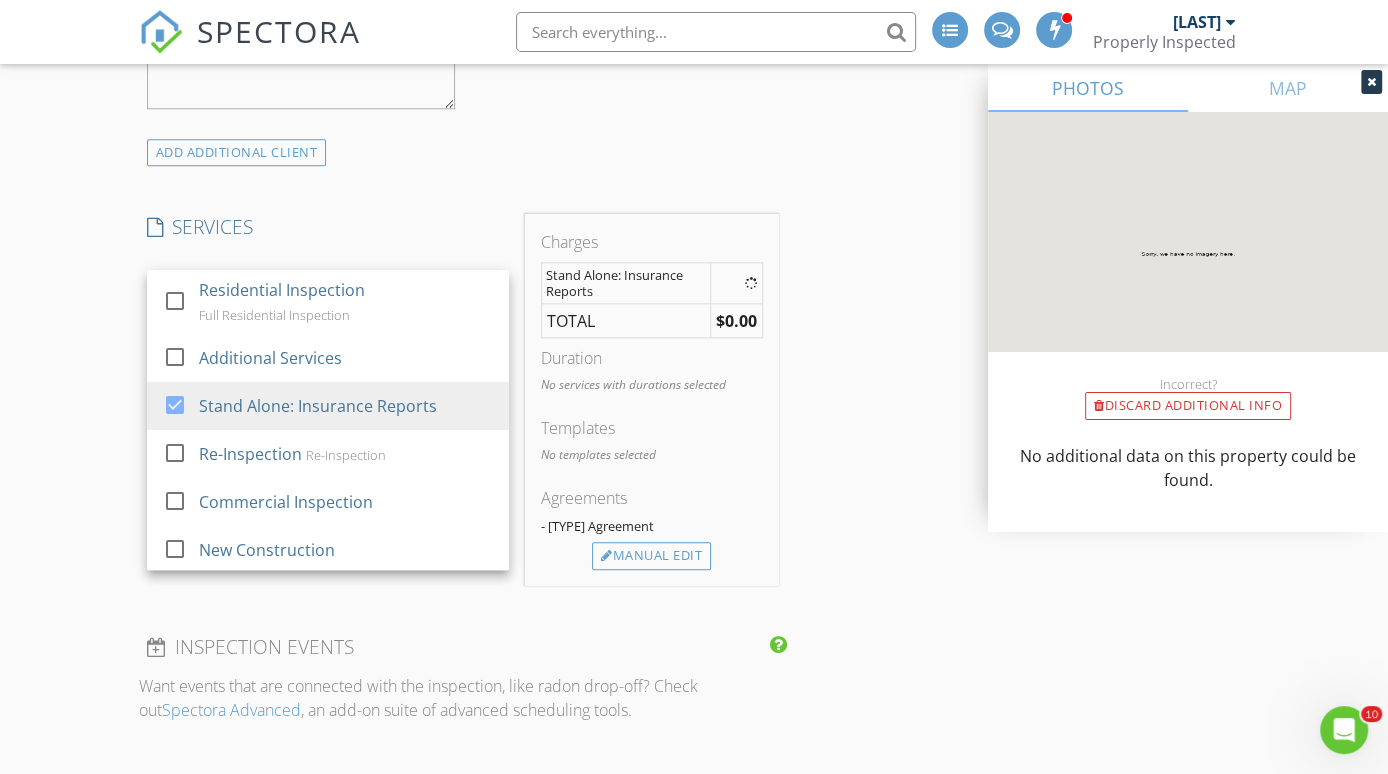 click on "Select Discount Code arrow_drop_down" at bounding box center (328, 428) 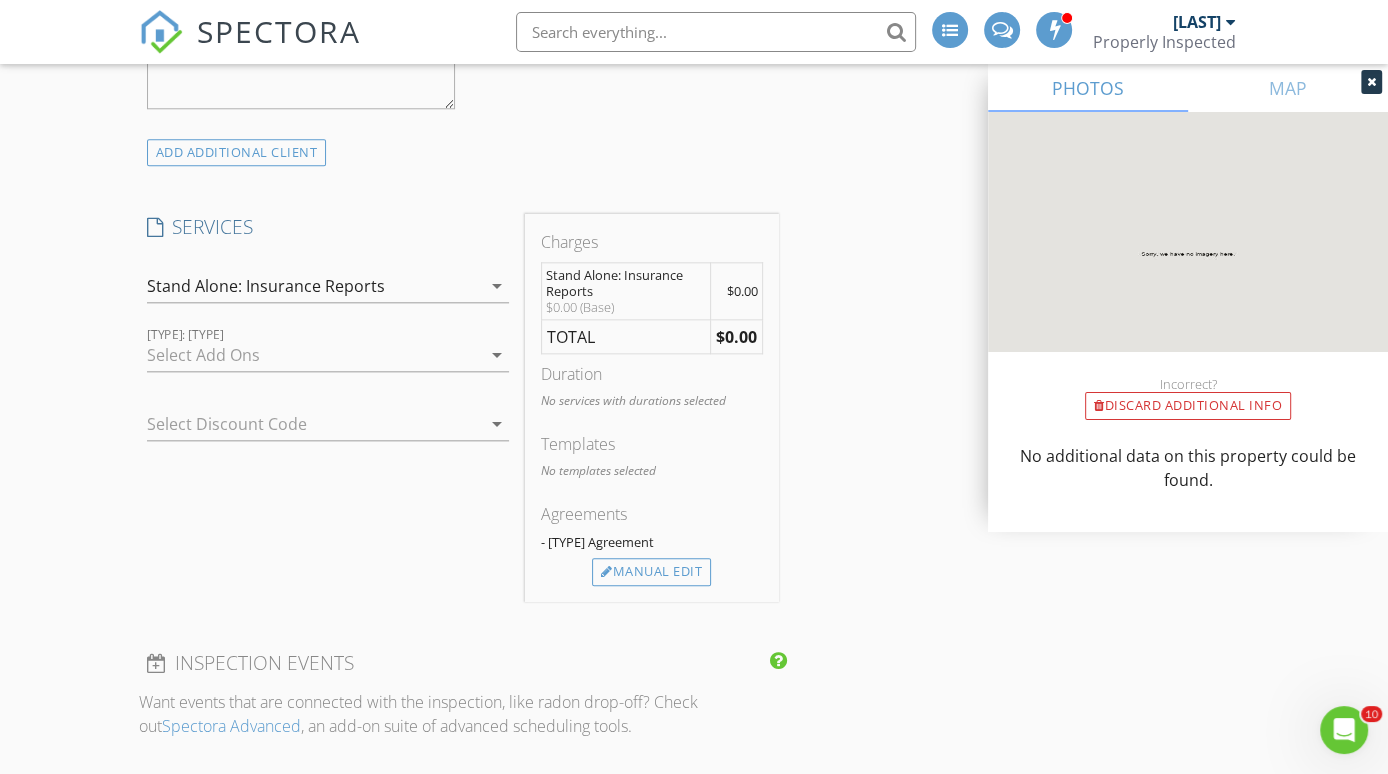 click at bounding box center (314, 355) 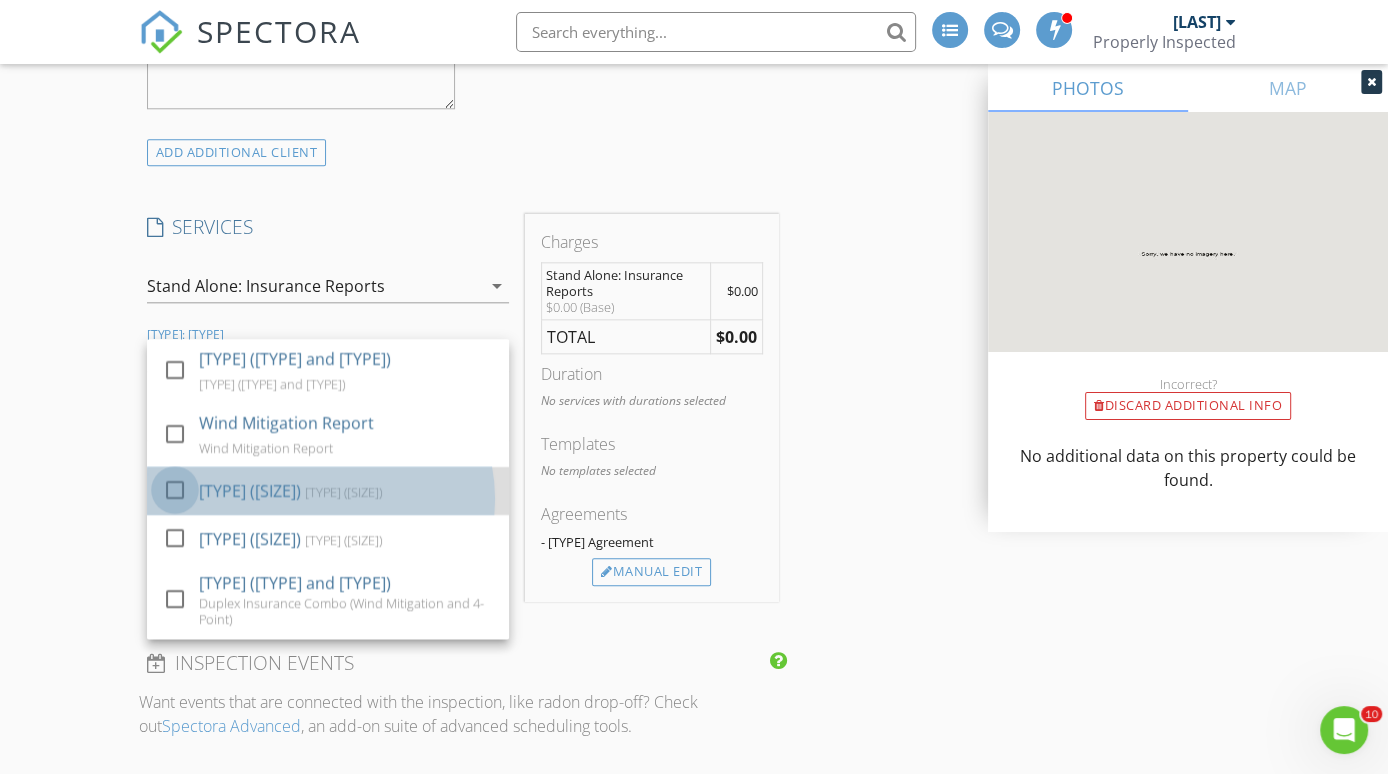 click at bounding box center [175, 490] 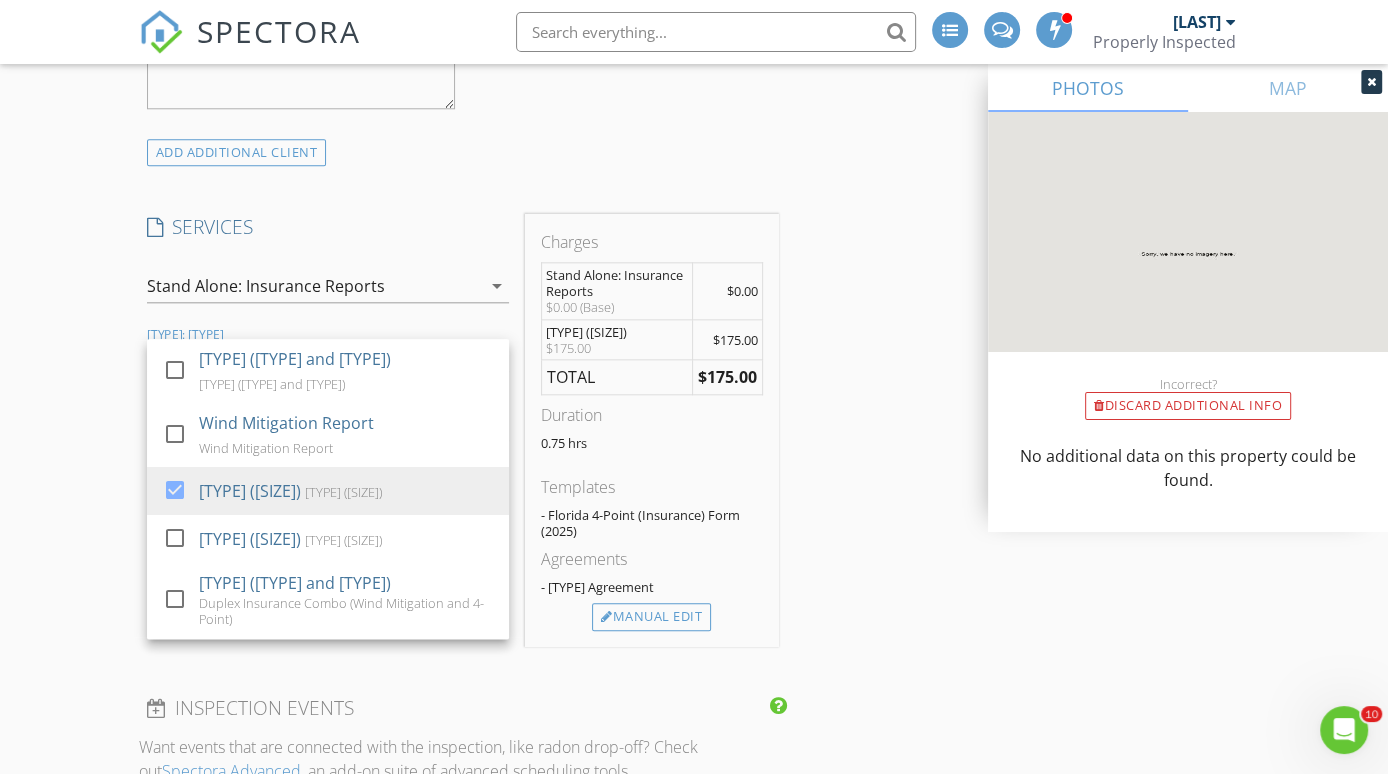 click on "New Inspection
INSPECTOR(S)
check_box   Lloyd Tillmann   PRIMARY   check_box_outline_blank   Jen Boekenoogen     Lloyd Tillmann arrow_drop_down   check_box_outline_blank Lloyd Tillmann specifically requested
Date/Time
08/02/2025 8:30 AM
Location
Address Search       Address 29141 US Hwy 19 N   Unit #82   City Clearwater   State FL   Zip 33761   County Pinellas     Square Feet   Year Built 1976   Foundation arrow_drop_down     Lloyd Tillmann     4.7 miles     (9 minutes)
client
check_box Enable Client CC email for this inspection   Client Search     check_box_outline_blank Client is a Company/Organization     First Name Art   Last Name Sinski   Email topps5256@gmail.com   CC Email   Phone 253-951-1586   Address   City   State   Zip     Tags         Notes   Private Notes
ADD ADDITIONAL client" at bounding box center [694, 766] 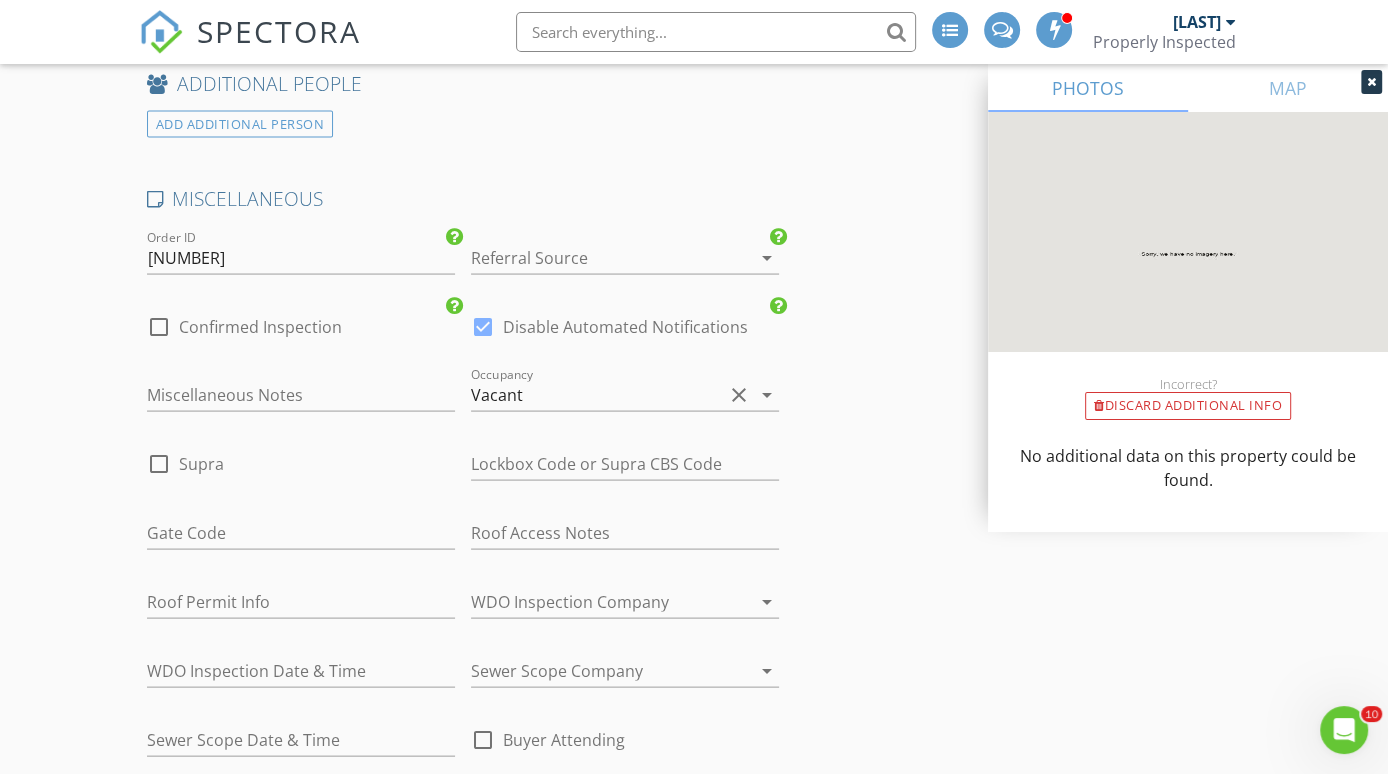 scroll, scrollTop: 3145, scrollLeft: 0, axis: vertical 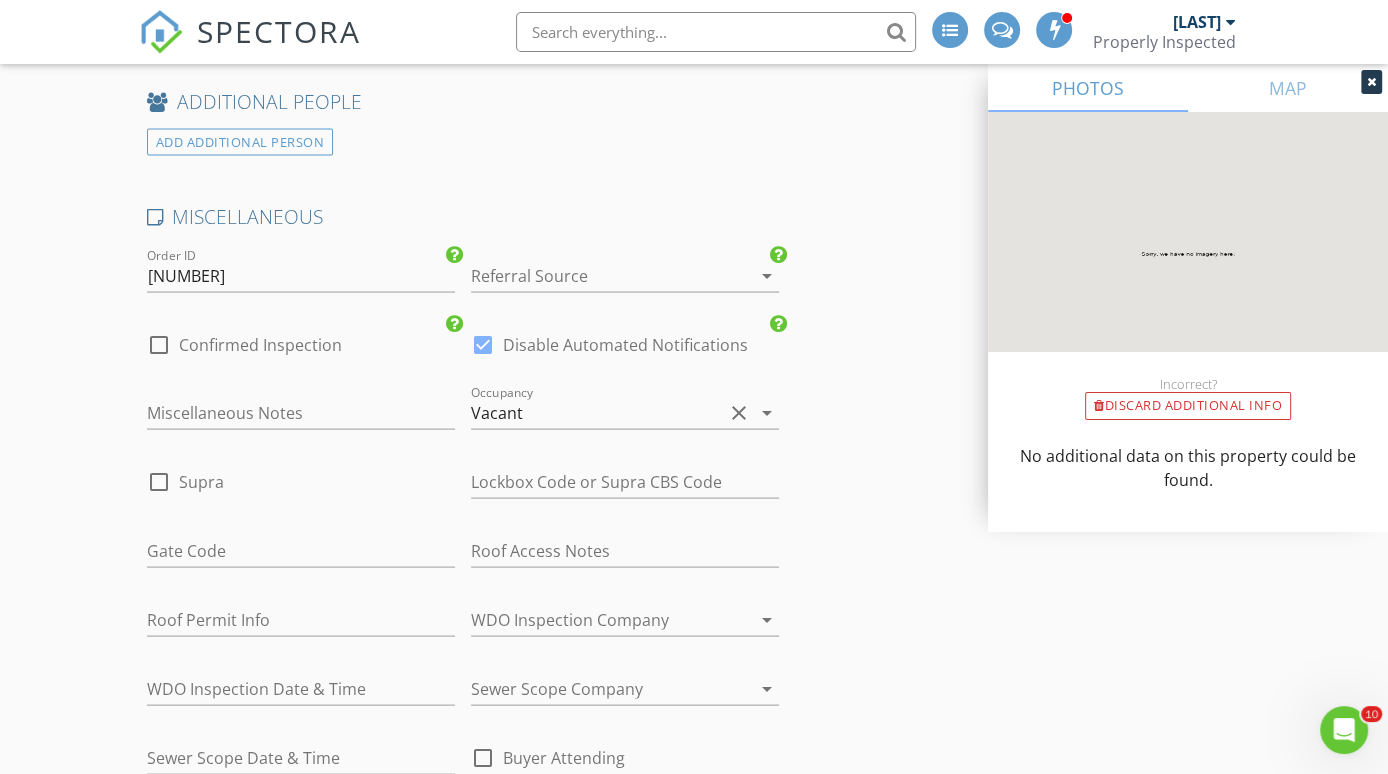 click at bounding box center [597, 276] 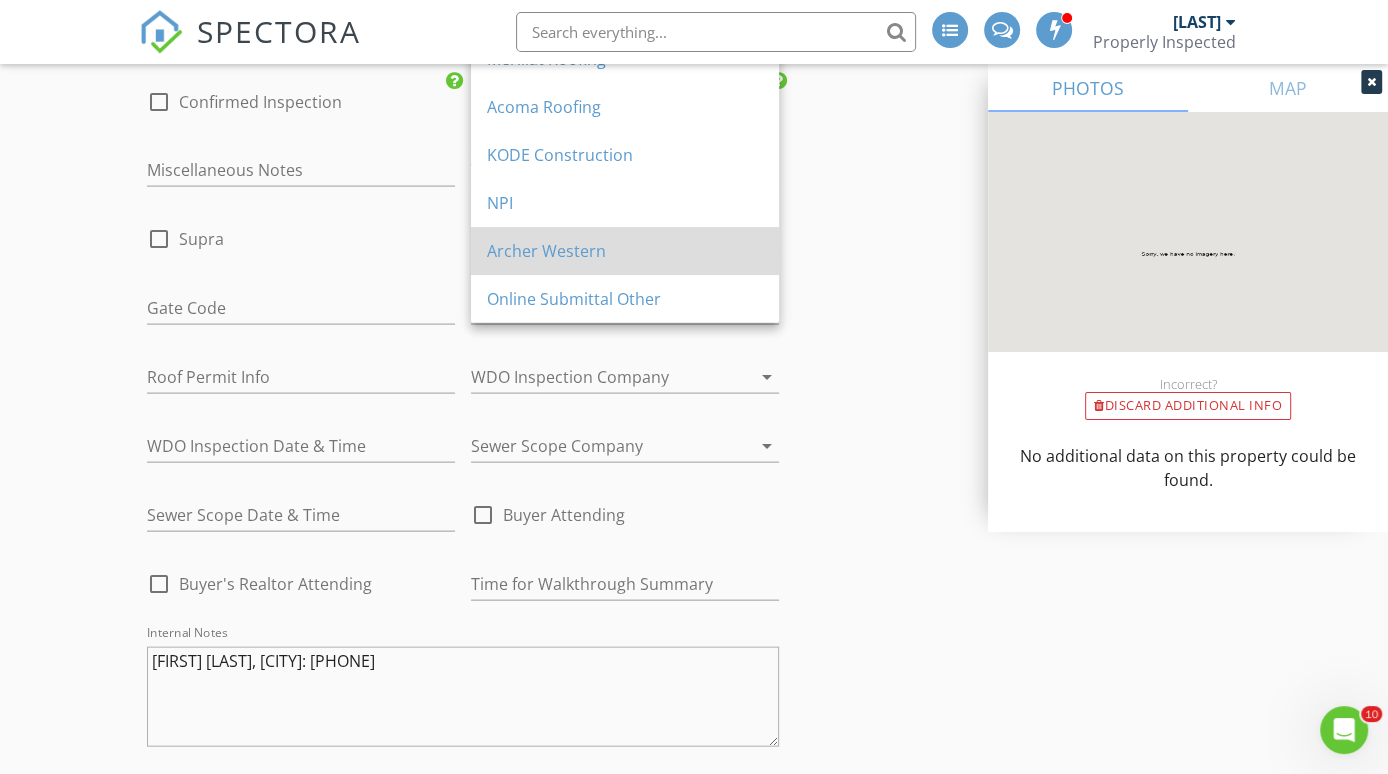scroll, scrollTop: 3396, scrollLeft: 0, axis: vertical 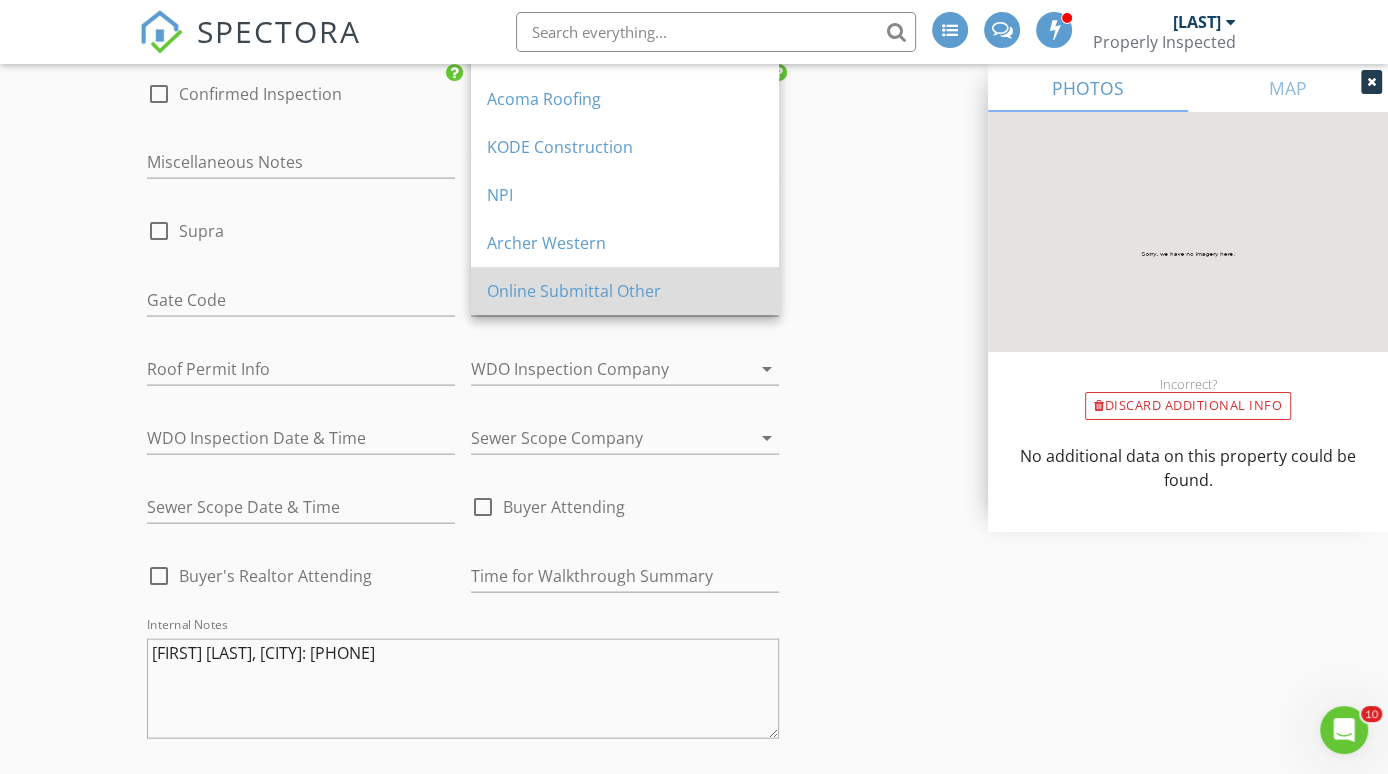 click on "Online Submittal Other" at bounding box center [625, 291] 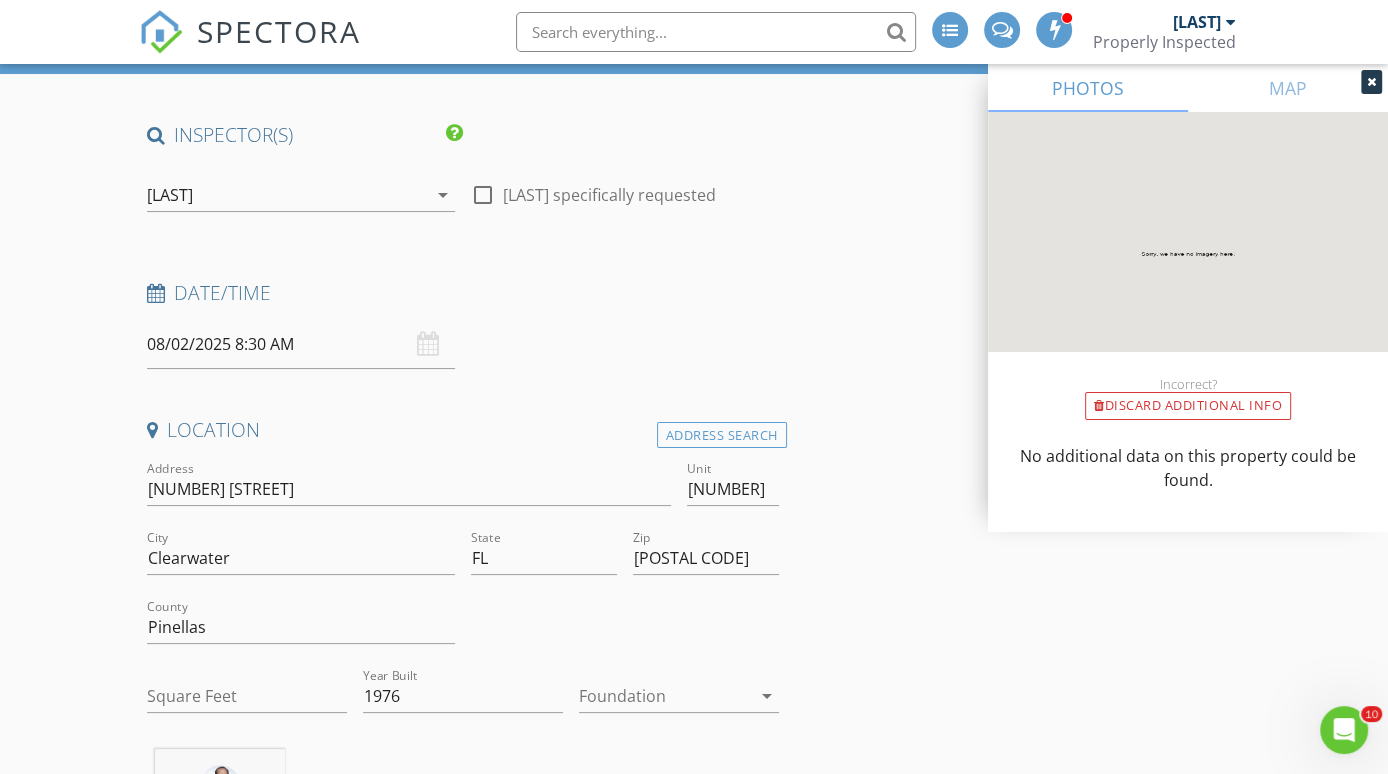 scroll, scrollTop: 111, scrollLeft: 0, axis: vertical 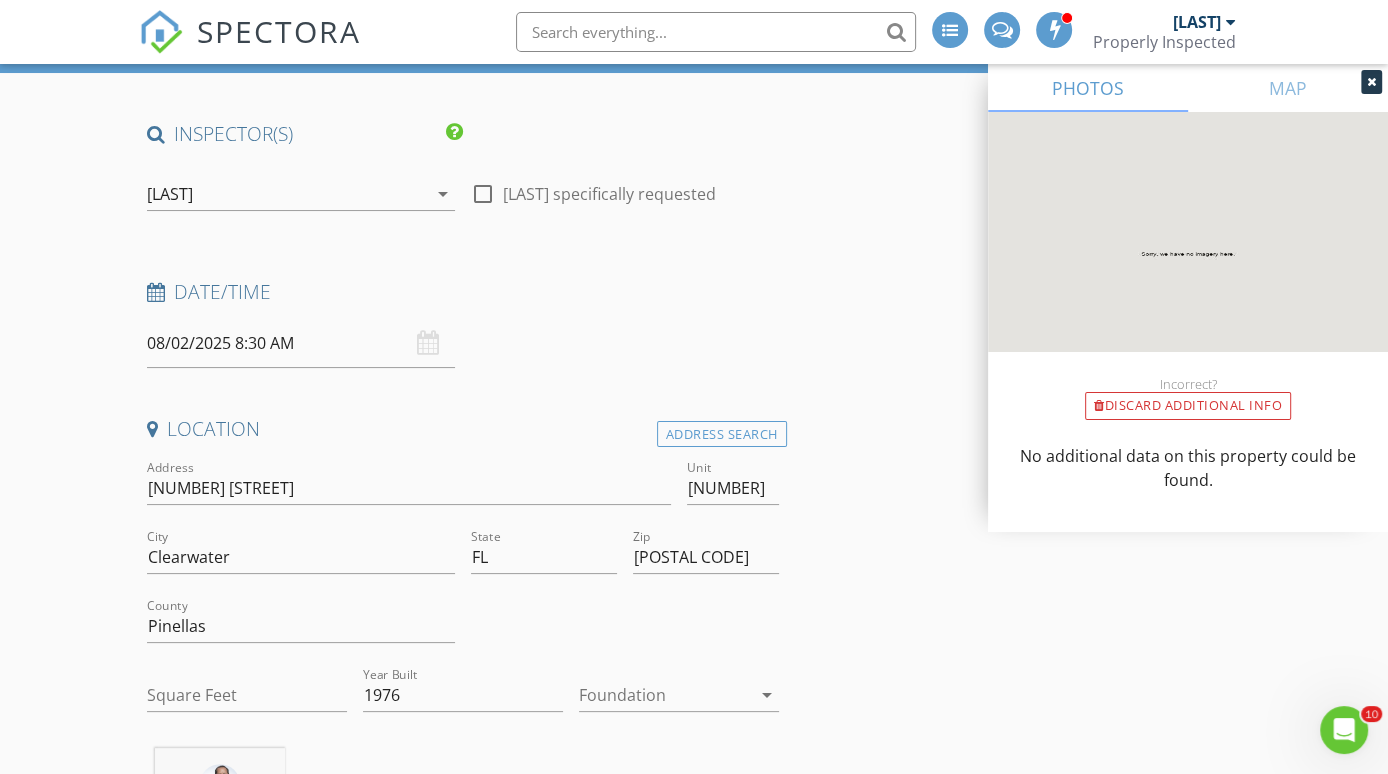 click on "08/02/2025 8:30 AM" at bounding box center [301, 343] 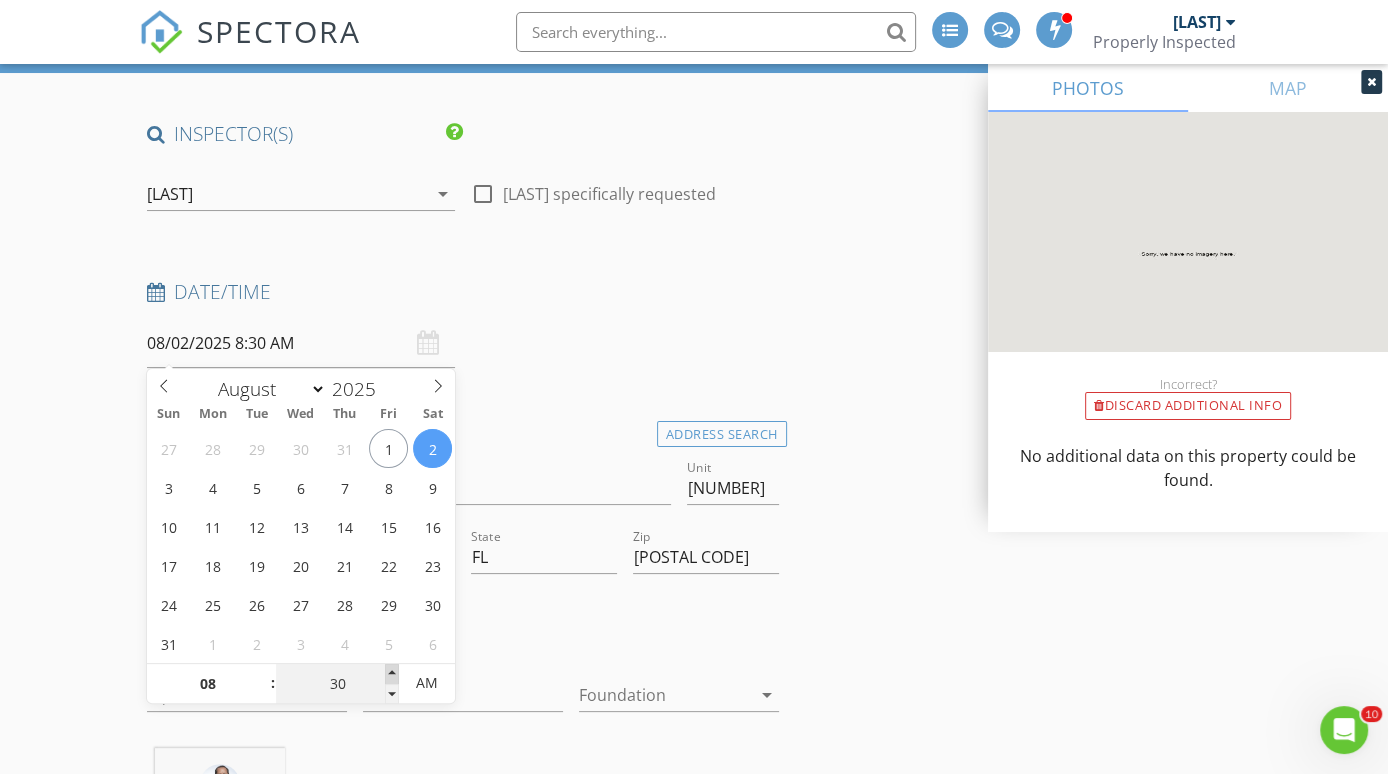 type on "35" 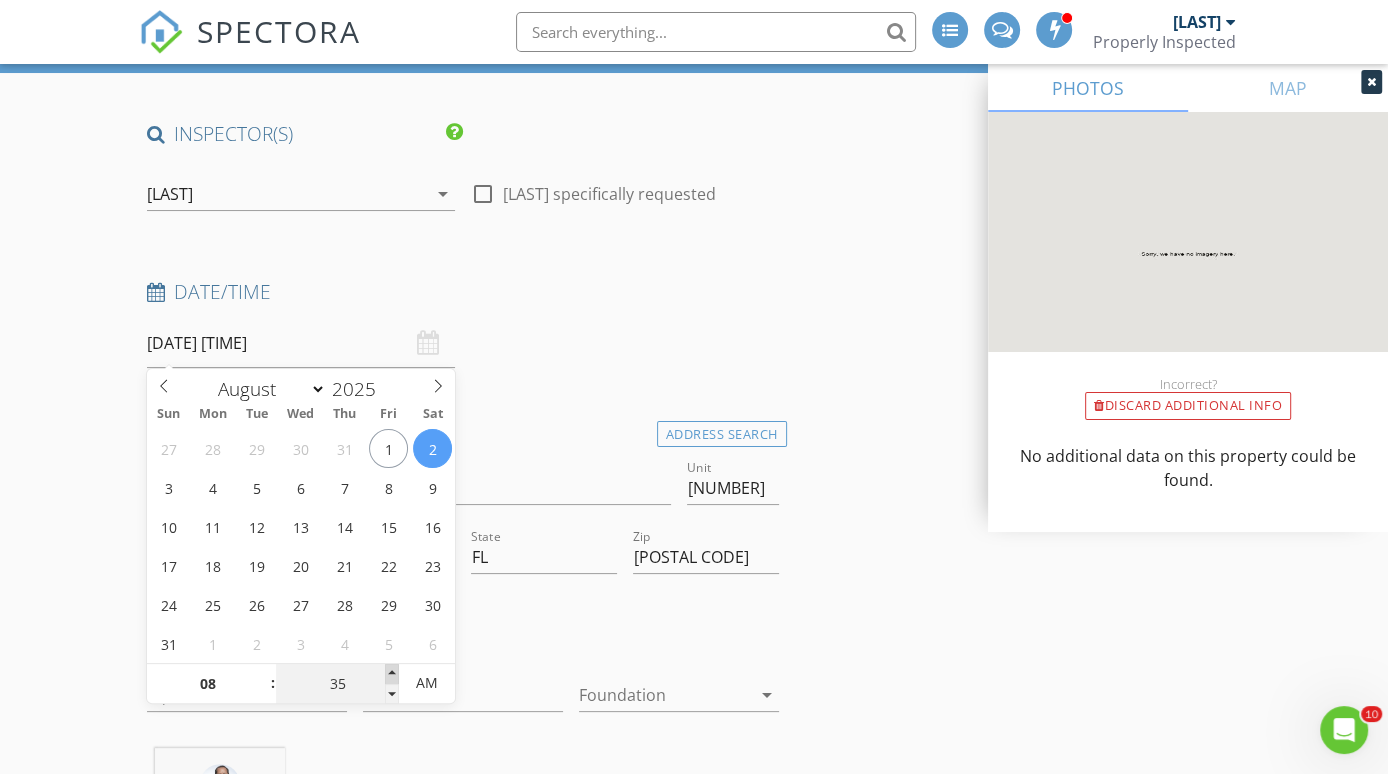 click at bounding box center [392, 674] 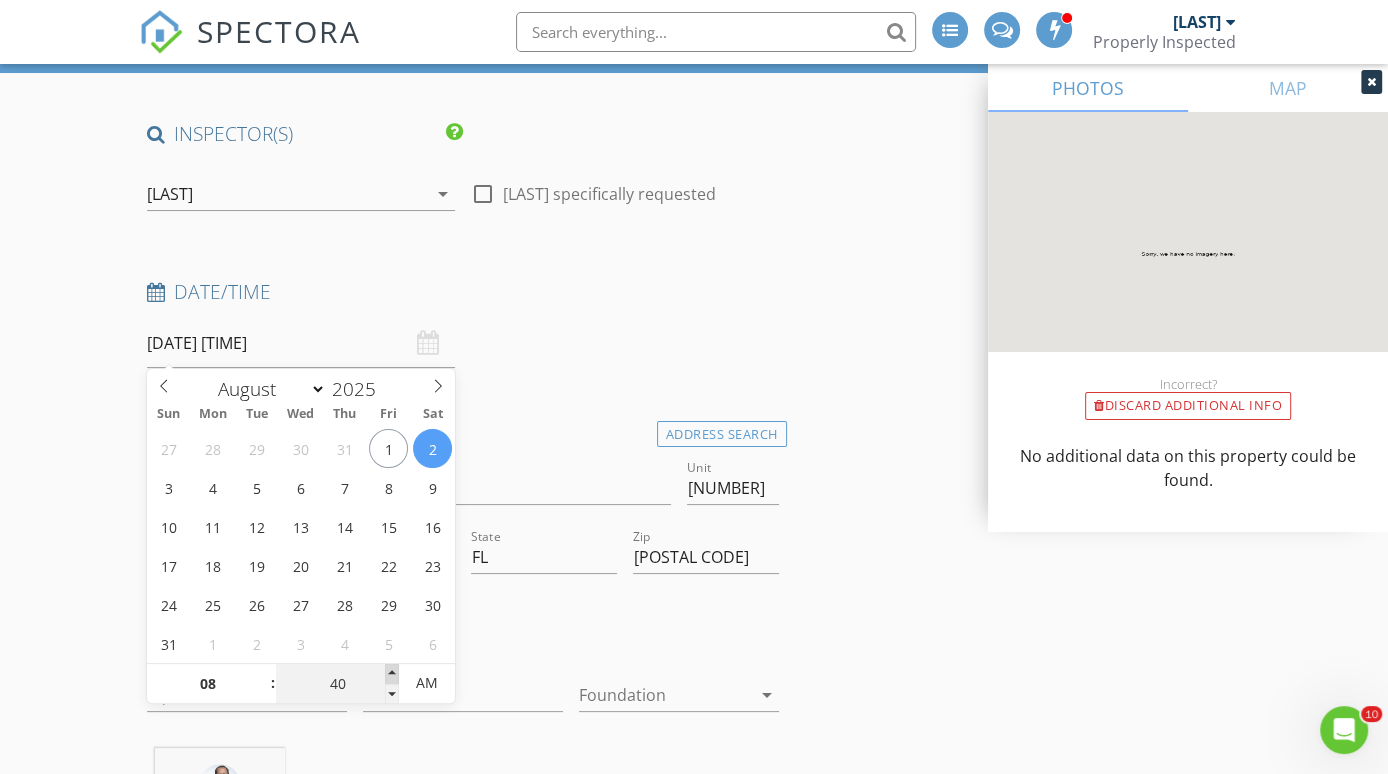 click at bounding box center [392, 674] 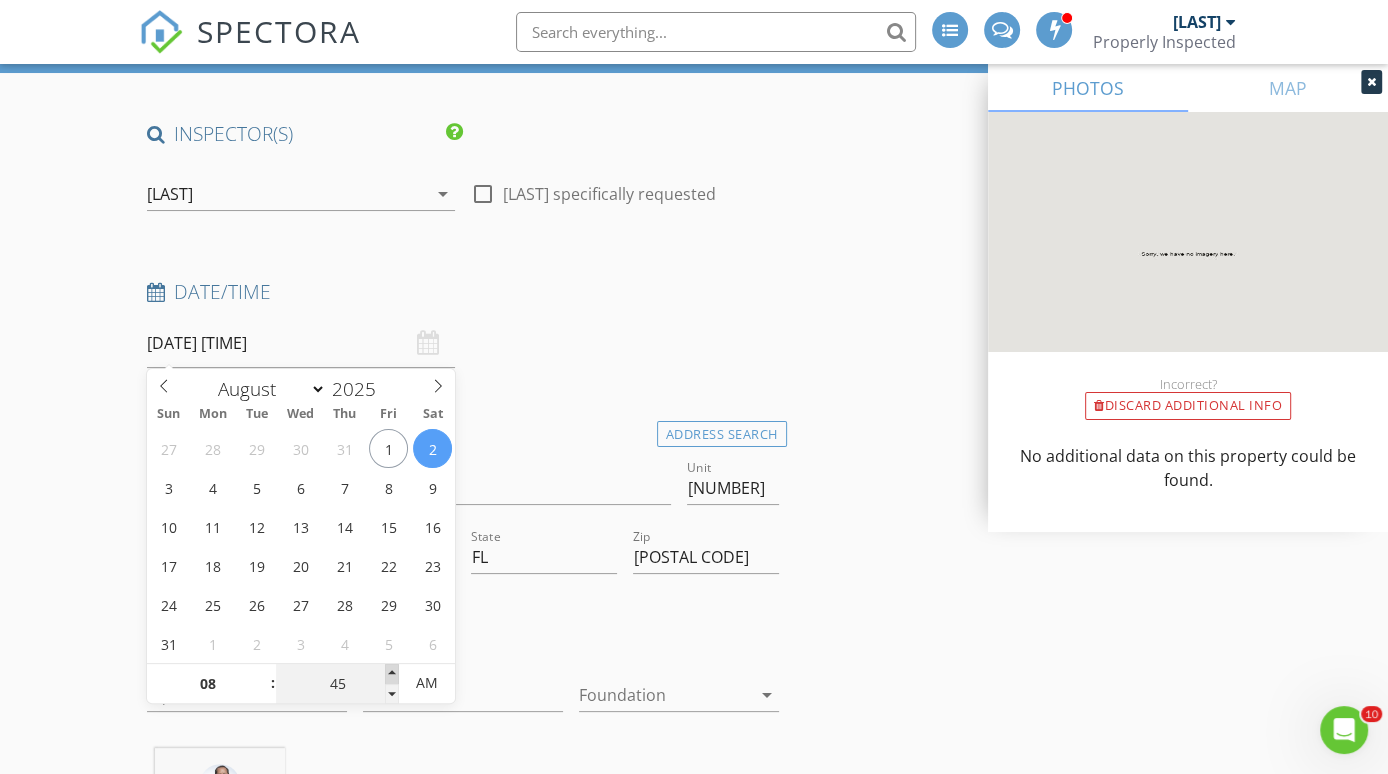 click at bounding box center (392, 674) 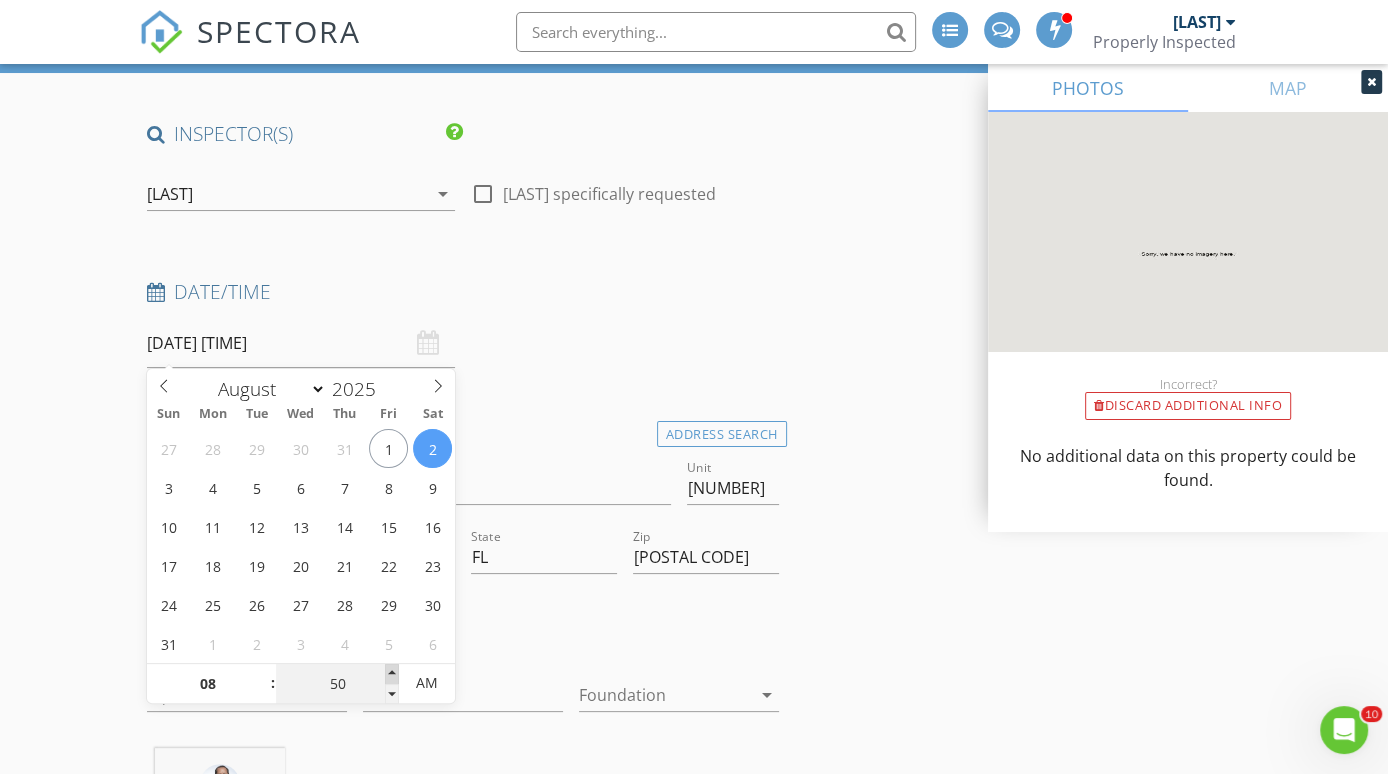 click at bounding box center [392, 674] 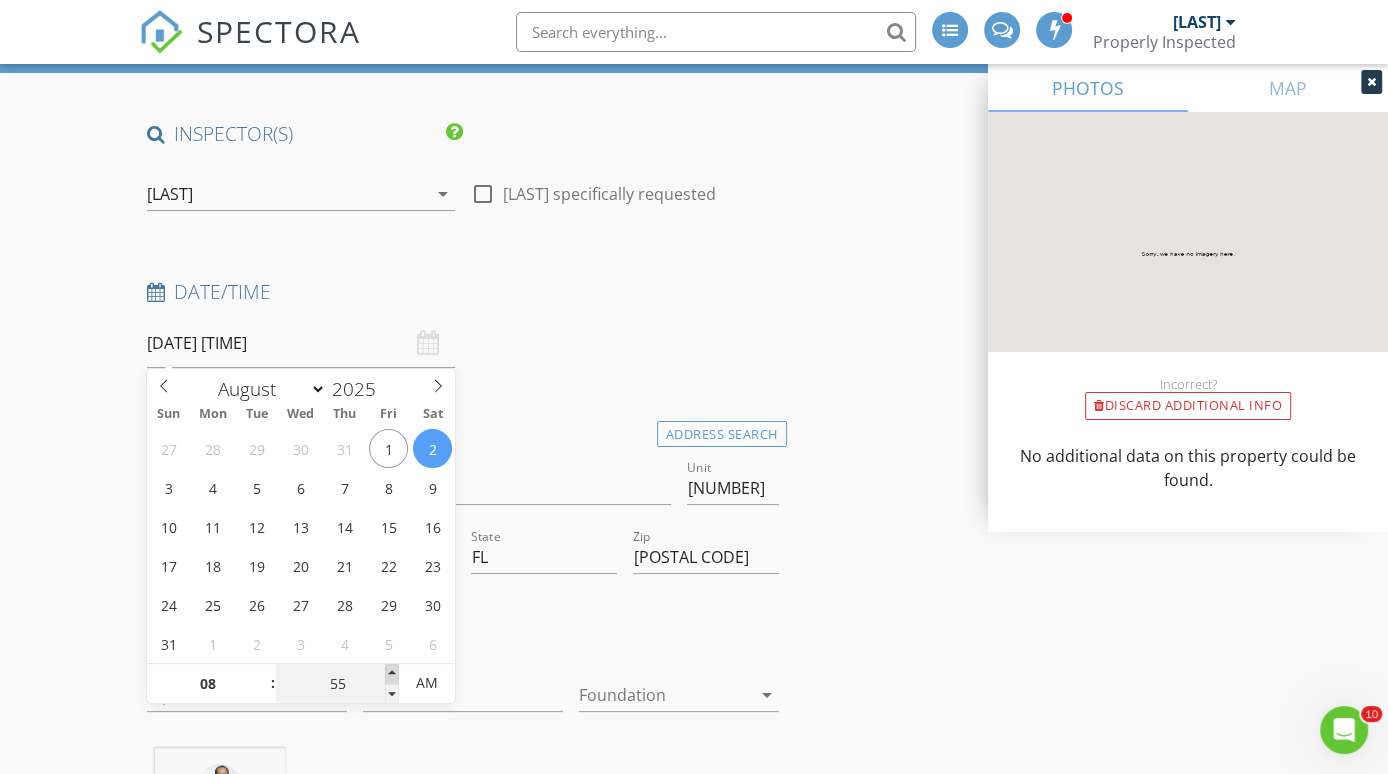 click at bounding box center (392, 674) 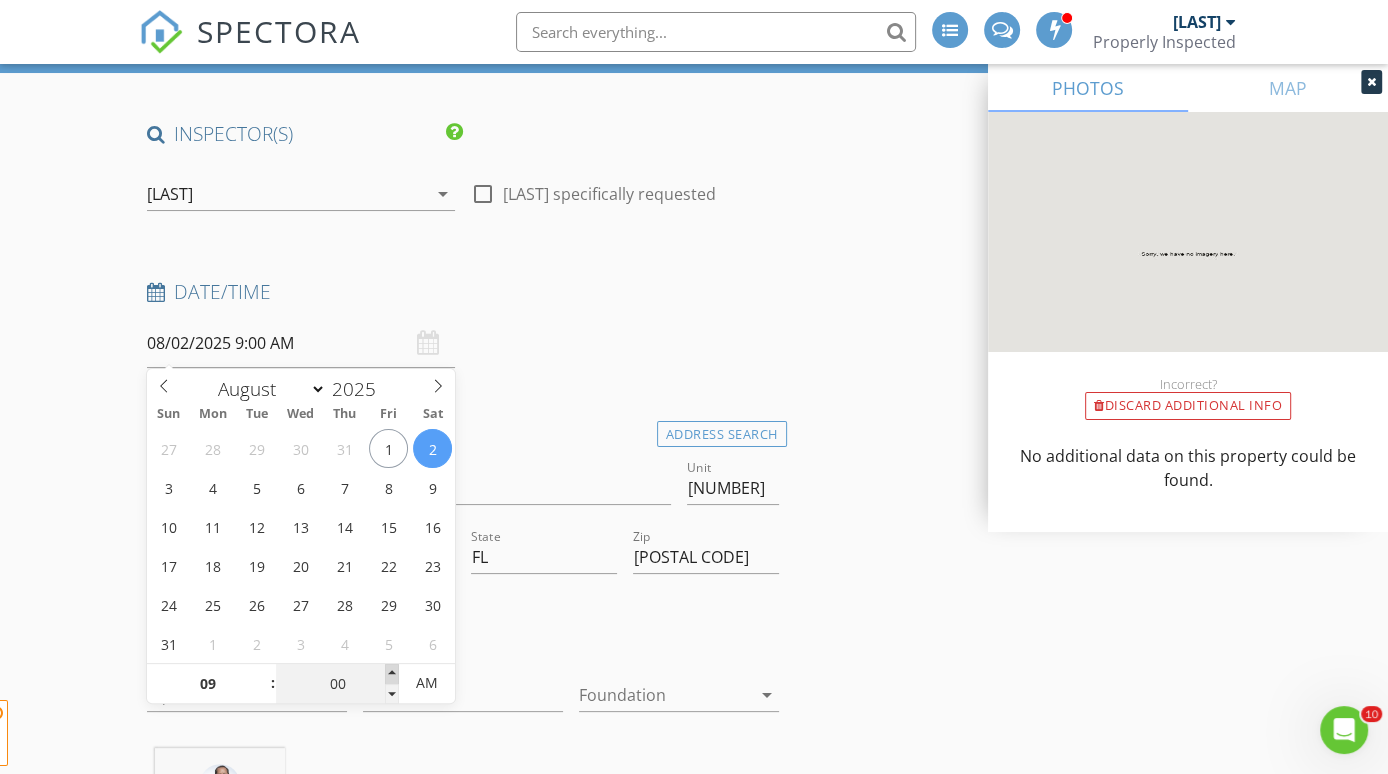 click at bounding box center (392, 674) 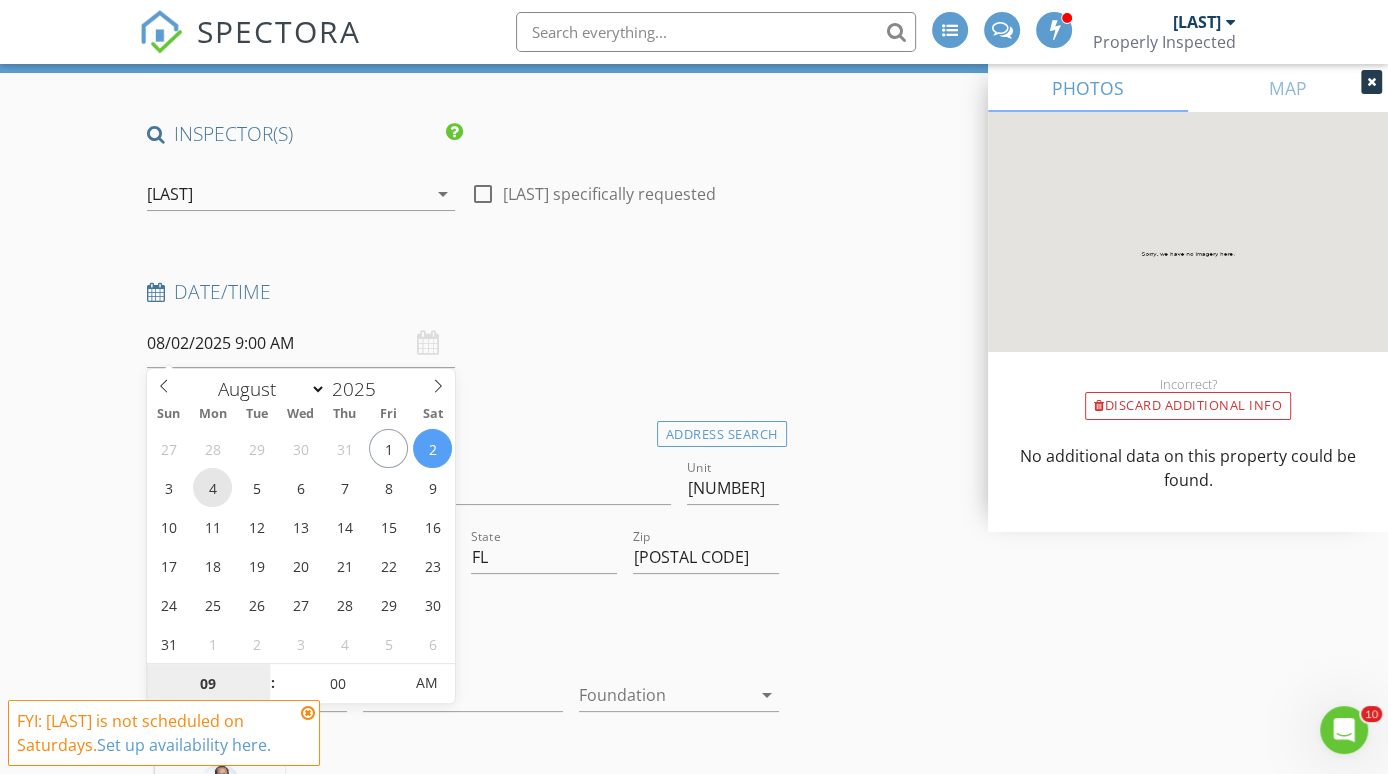 type on "08/04/2025 9:00 AM" 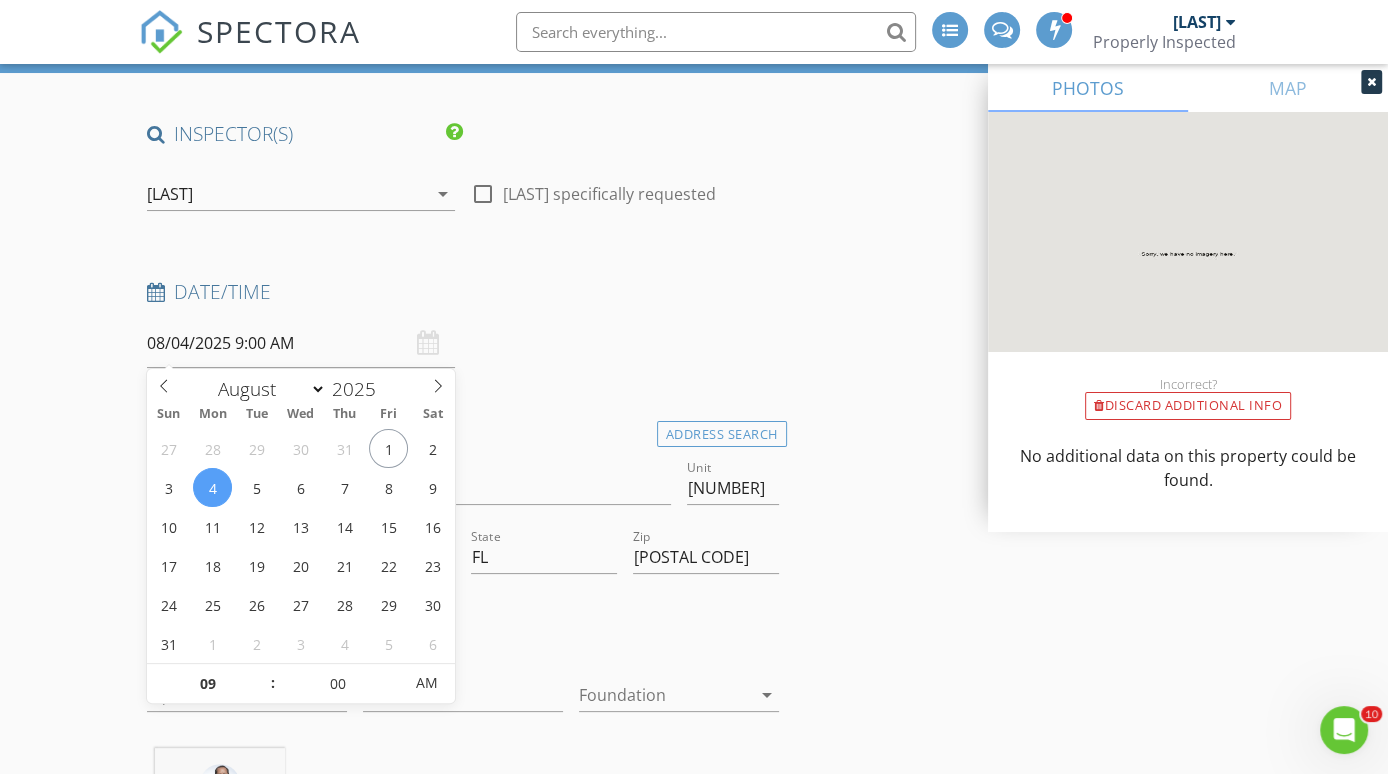 click on "New Inspection
INSPECTOR(S)
check_box   Lloyd Tillmann   PRIMARY   check_box_outline_blank   Jen Boekenoogen     Lloyd Tillmann arrow_drop_down   check_box_outline_blank Lloyd Tillmann specifically requested
Date/Time
08/04/2025 9:00 AM
Location
Address Search       Address 29141 US Hwy 19 N   Unit #82   City Clearwater   State FL   Zip 33761   County Pinellas     Square Feet   Year Built 1976   Foundation arrow_drop_down     Lloyd Tillmann     4.7 miles     (9 minutes)
client
check_box Enable Client CC email for this inspection   Client Search     check_box_outline_blank Client is a Company/Organization     First Name Art   Last Name Sinski   Email topps5256@gmail.com   CC Email   Phone 253-951-1586   Address   City   State   Zip     Tags         Notes   Private Notes
ADD ADDITIONAL client" at bounding box center (694, 2354) 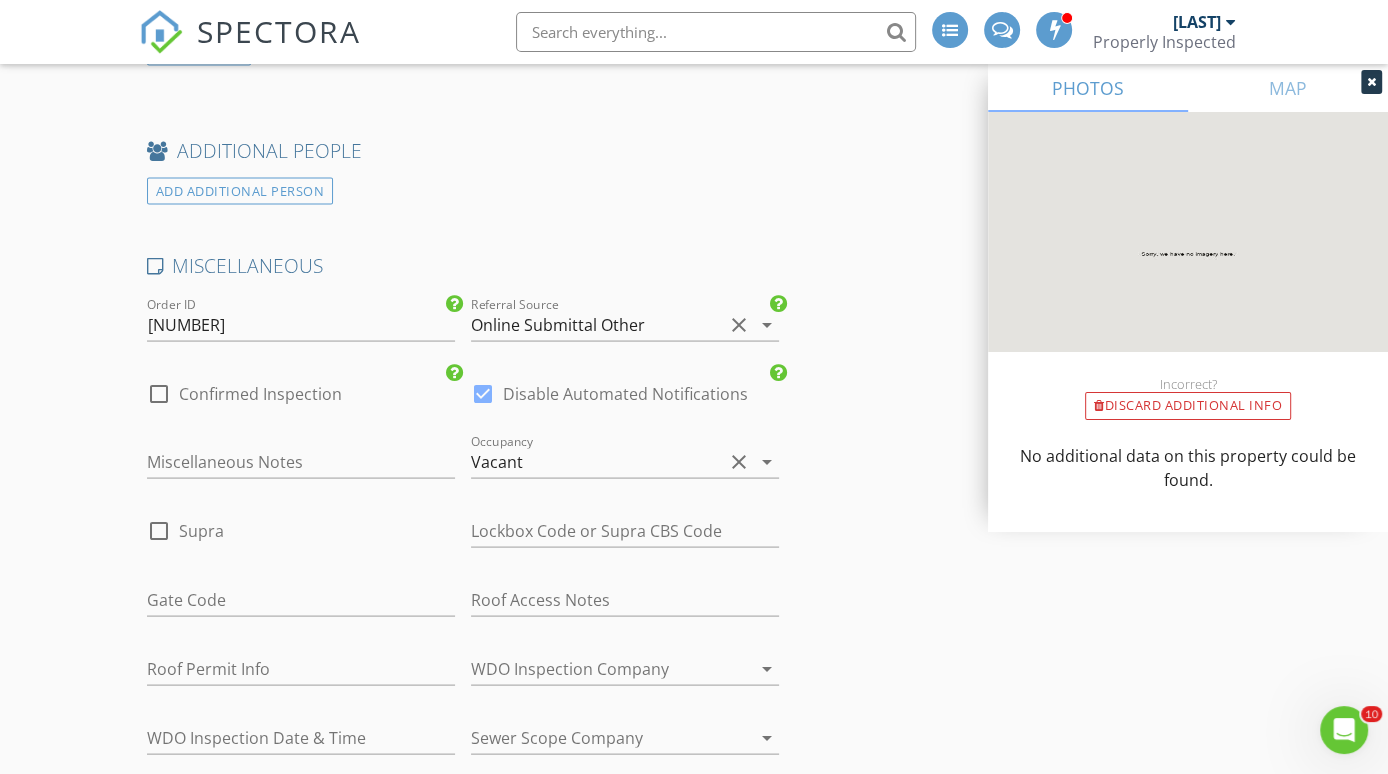 scroll, scrollTop: 3092, scrollLeft: 0, axis: vertical 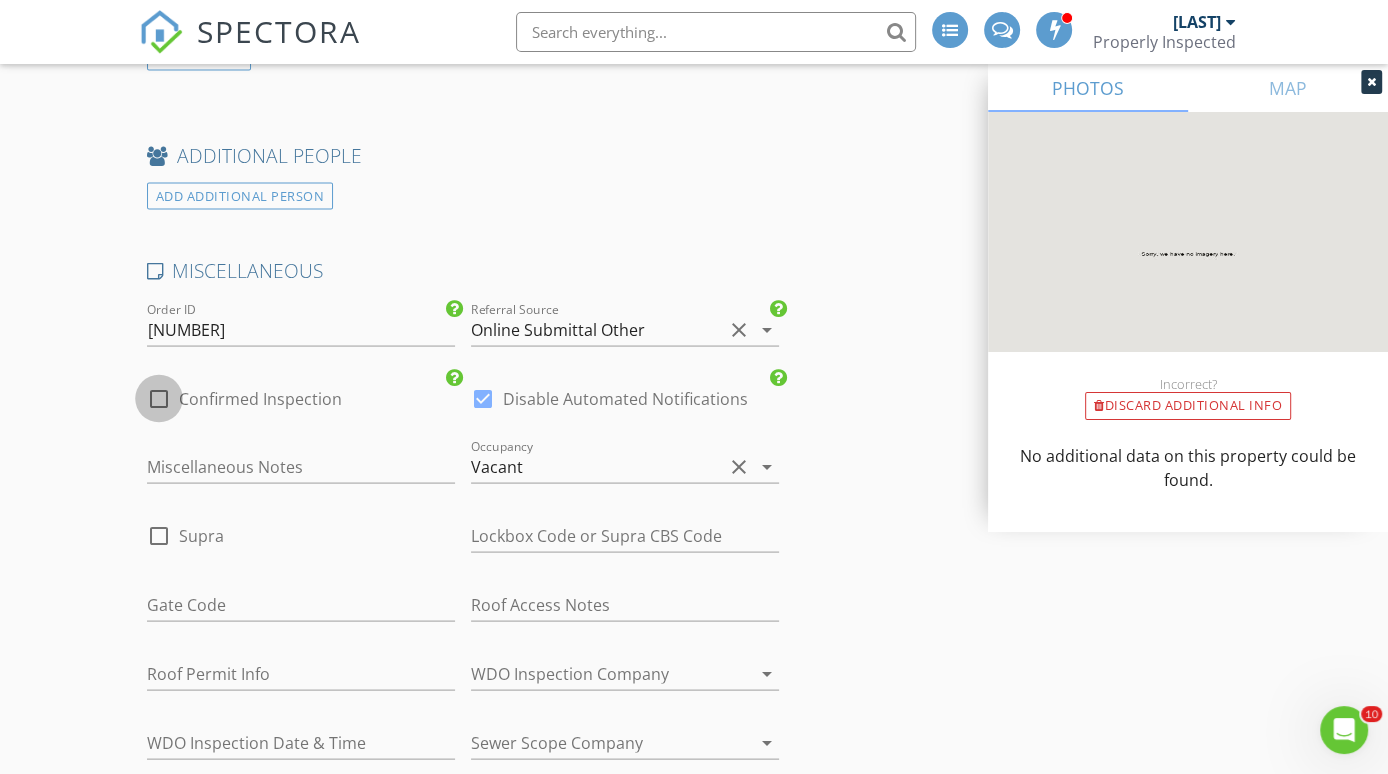 click at bounding box center [159, 398] 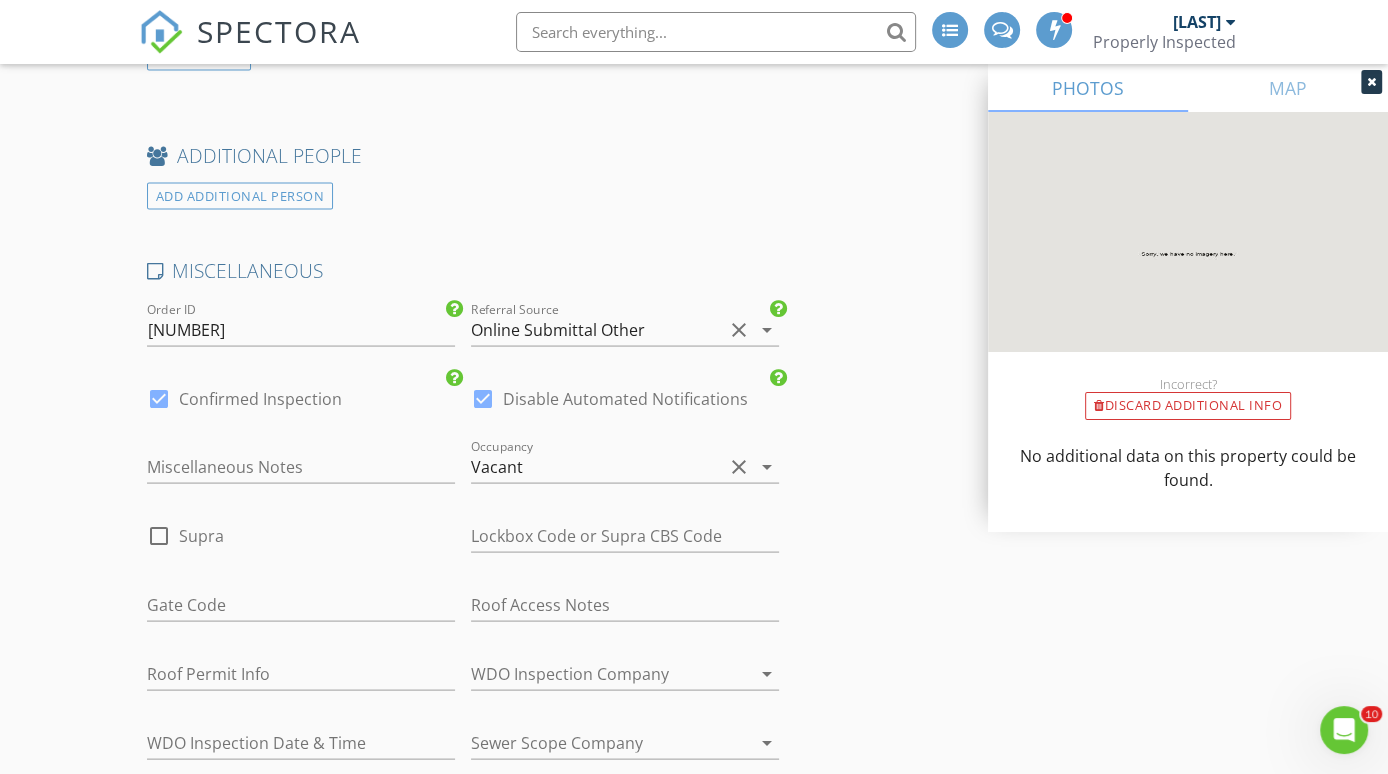click at bounding box center (483, 398) 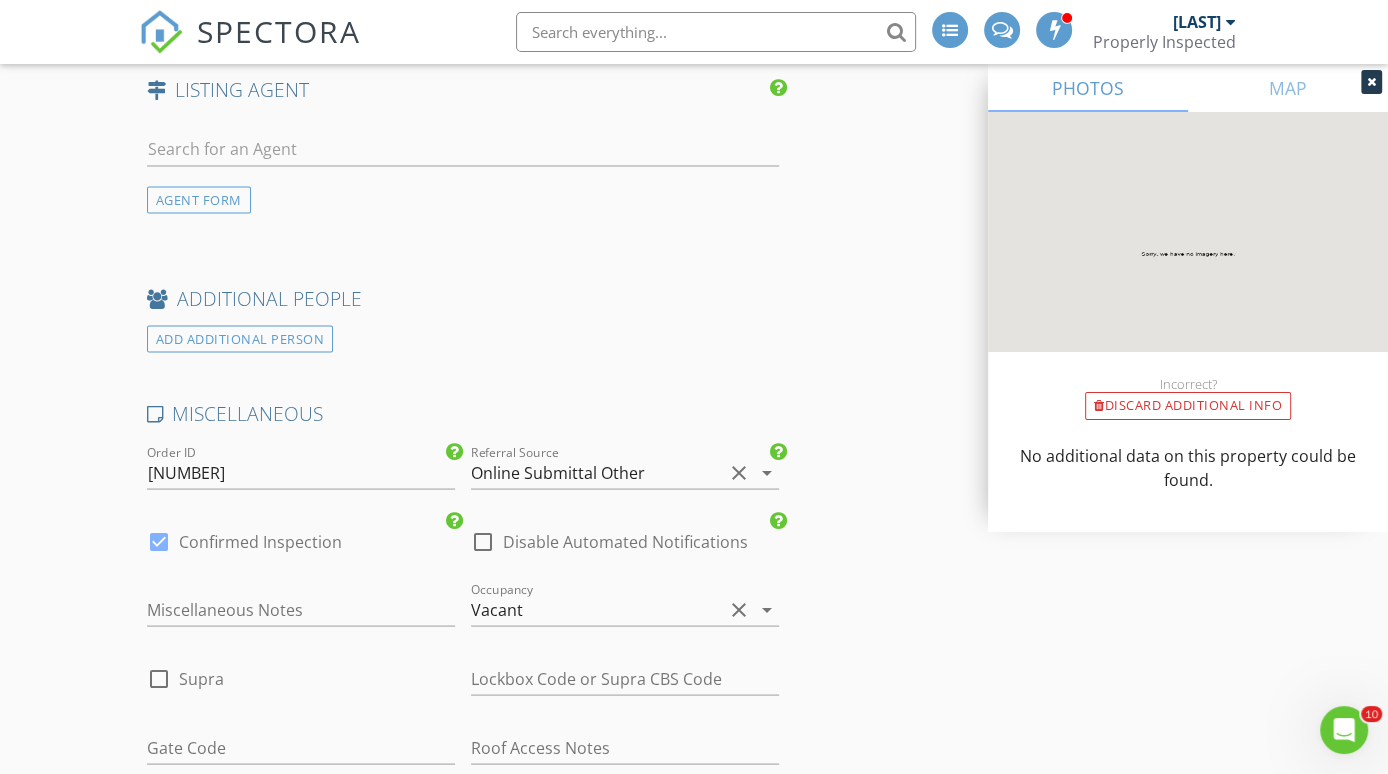 scroll, scrollTop: 2950, scrollLeft: 0, axis: vertical 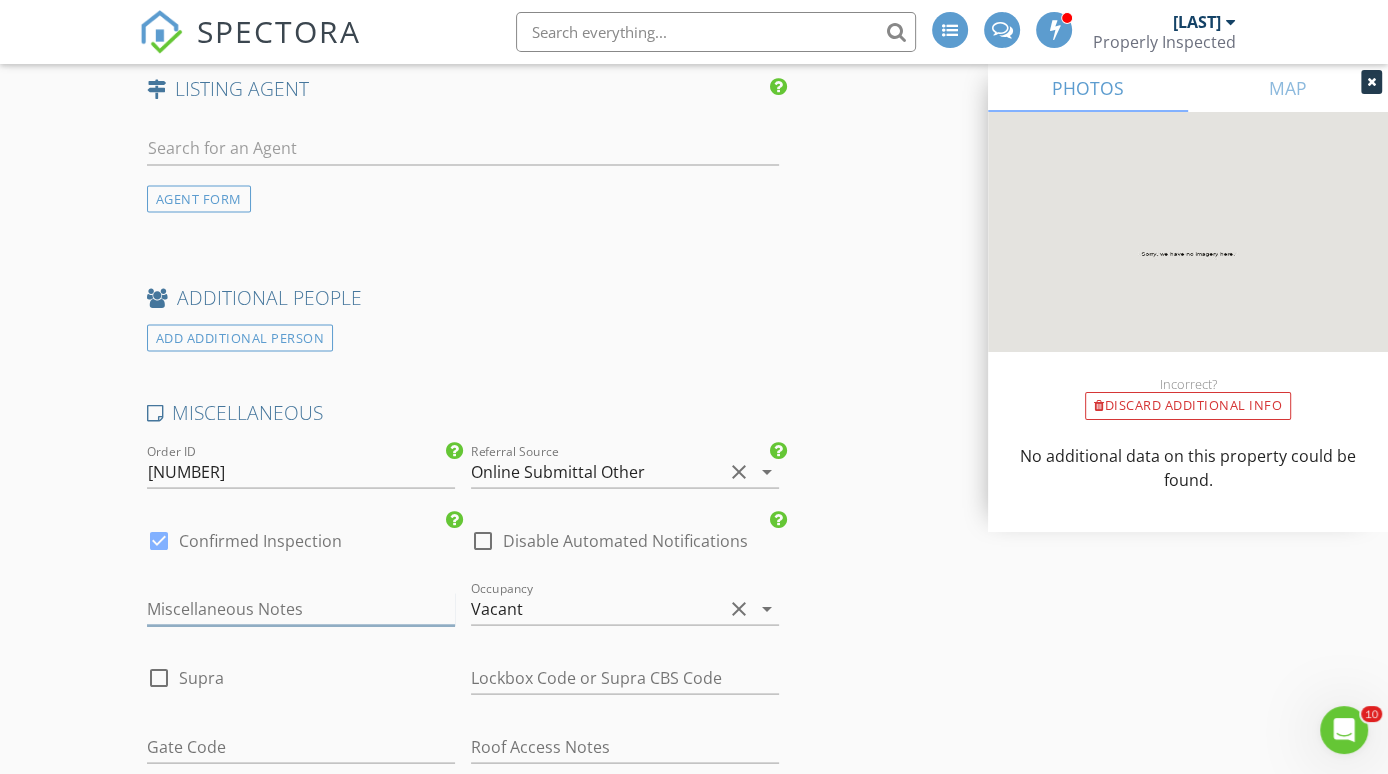 click at bounding box center (301, 608) 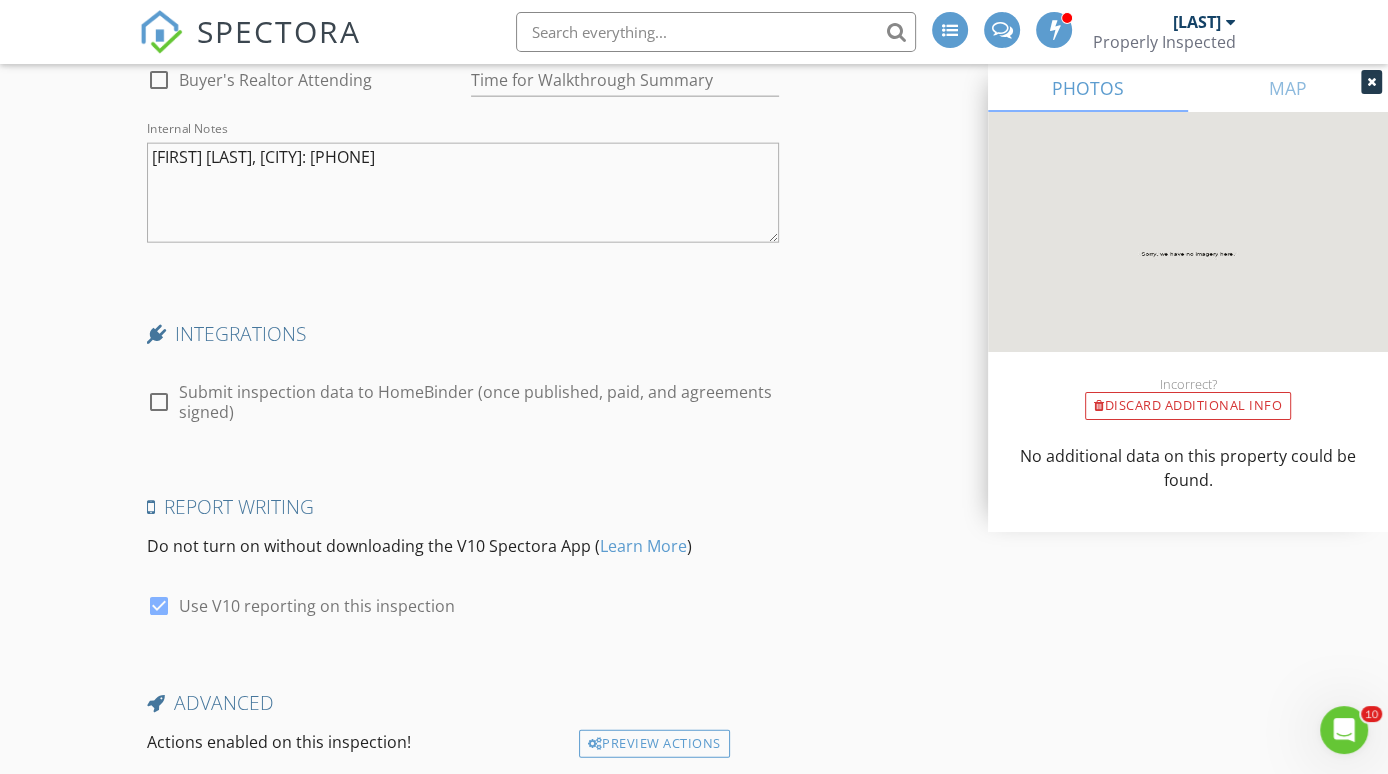 scroll, scrollTop: 4041, scrollLeft: 0, axis: vertical 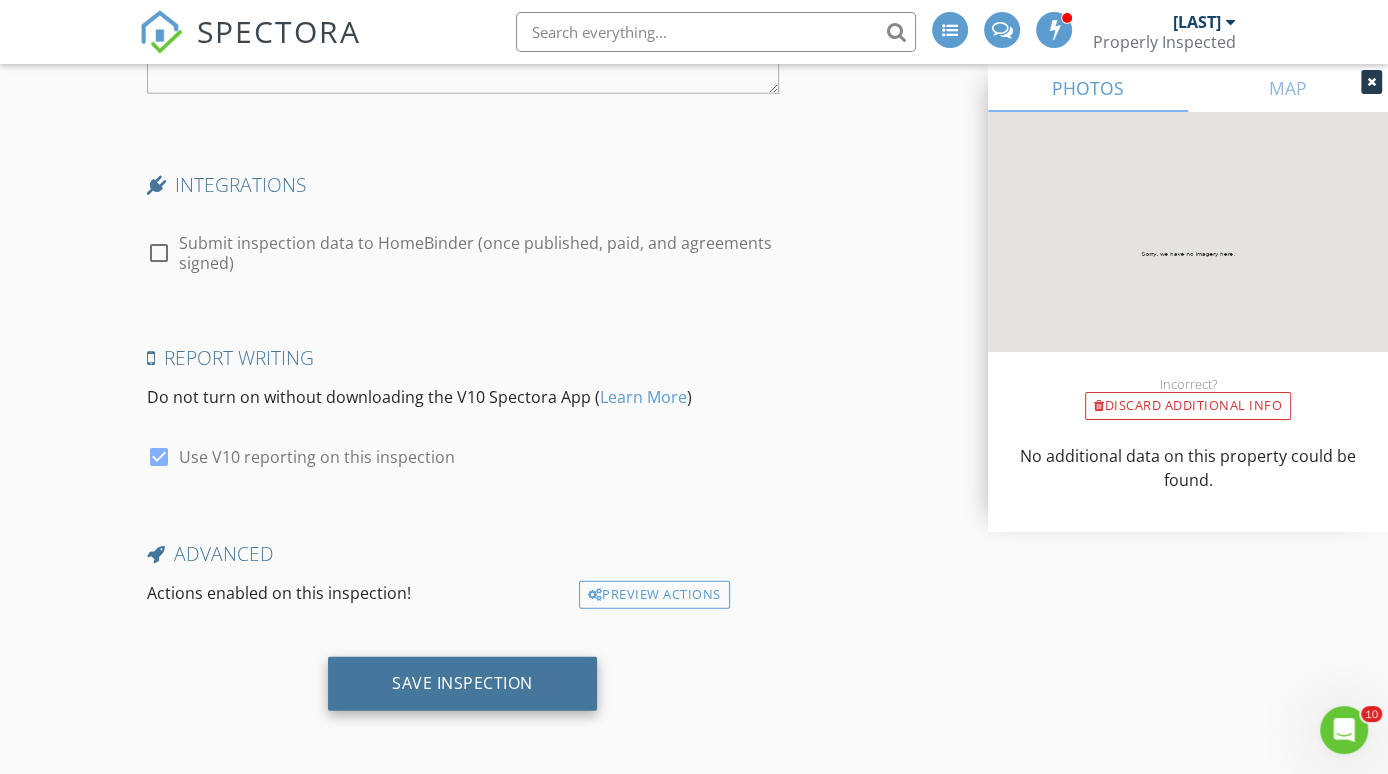 type on "Riviera Estates Manager" 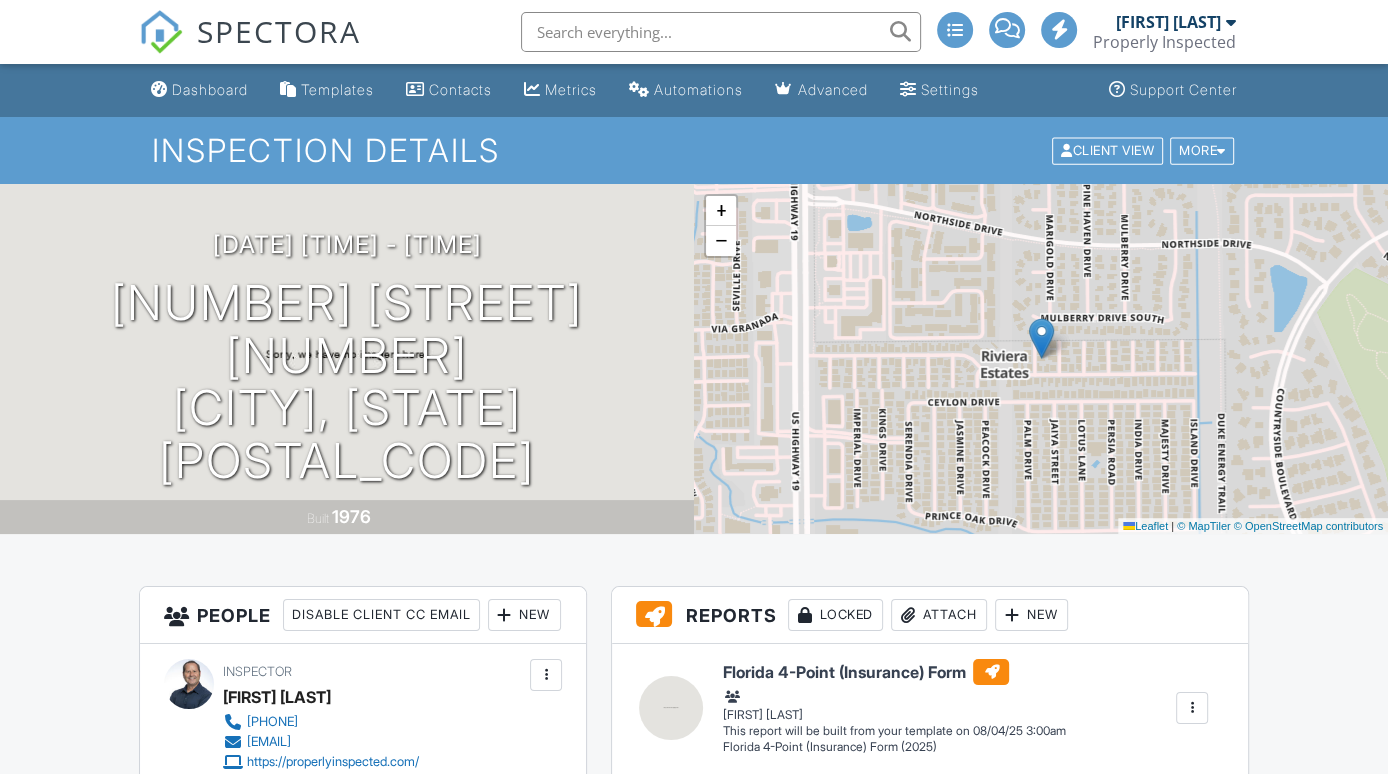 scroll, scrollTop: 81, scrollLeft: 0, axis: vertical 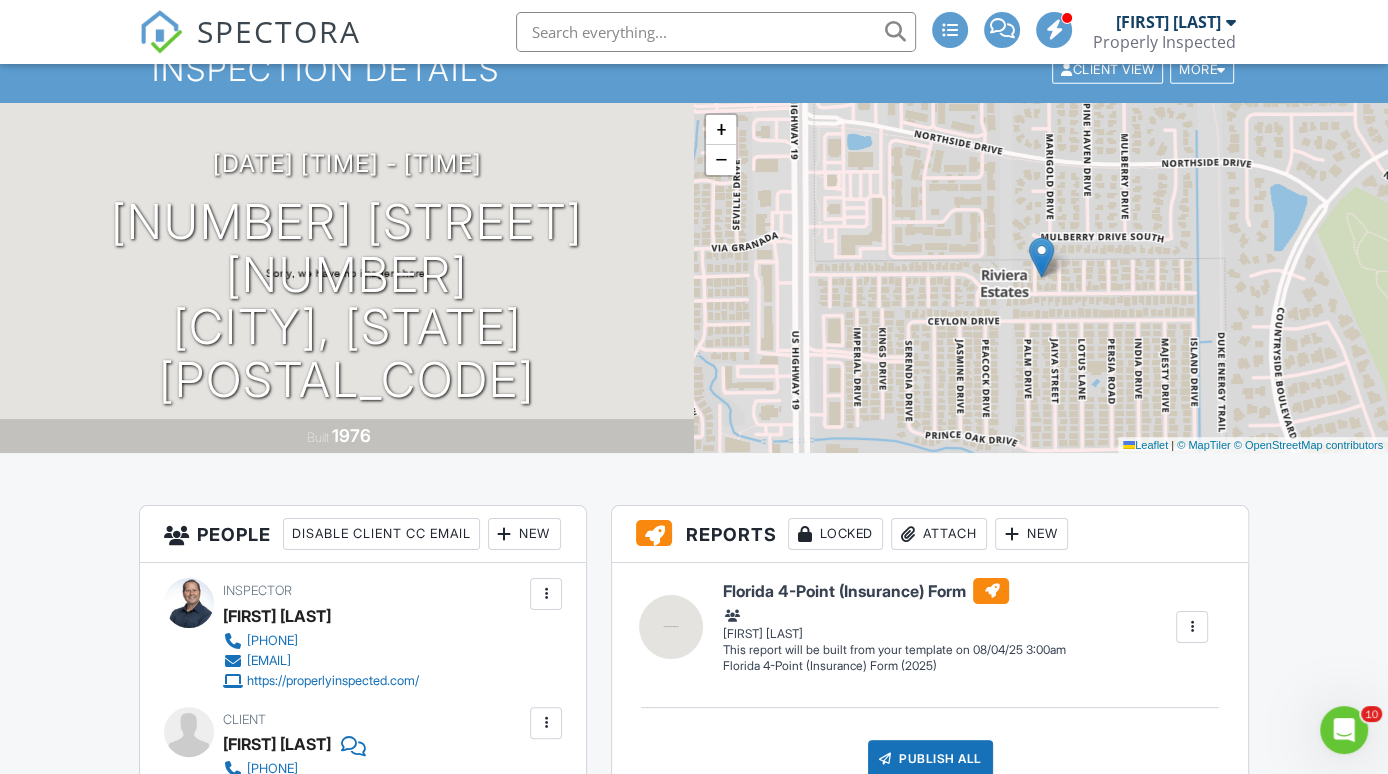 click at bounding box center [716, 32] 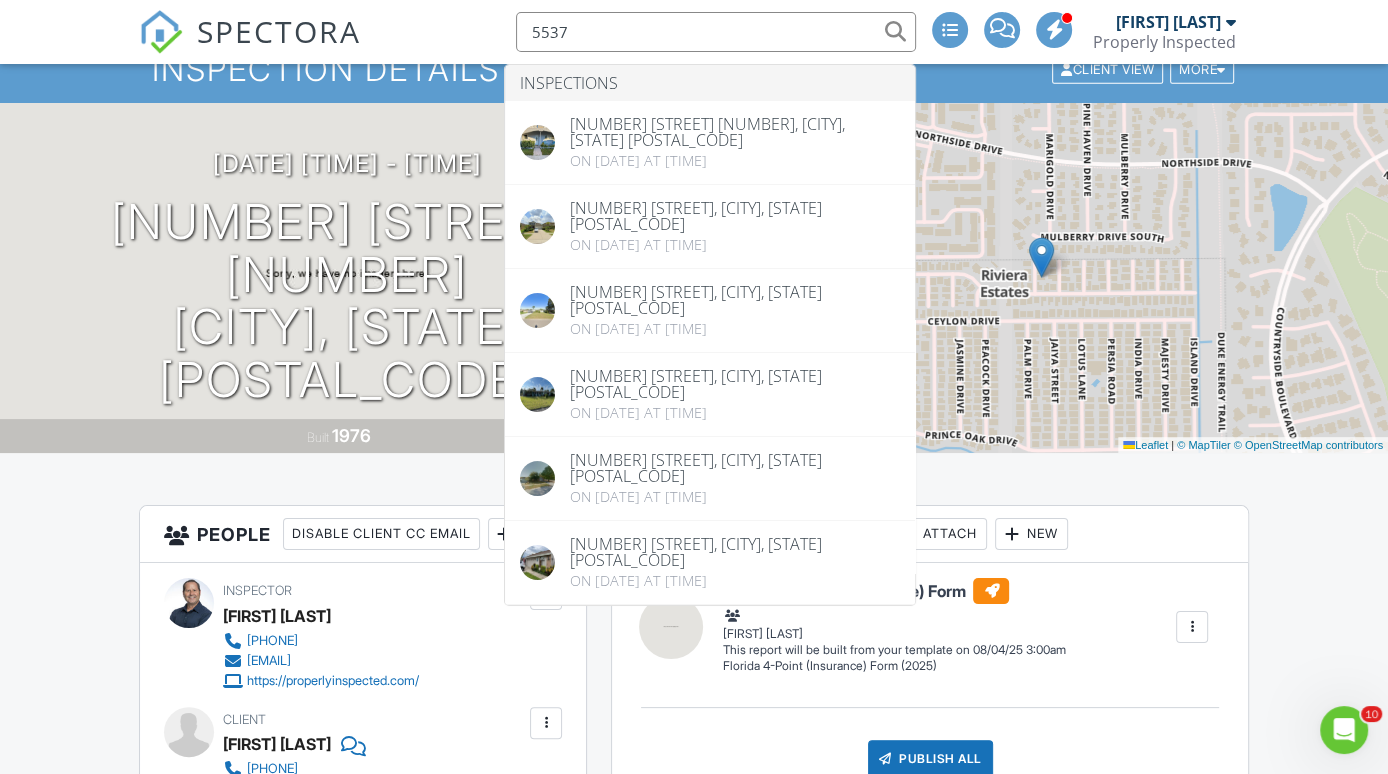 scroll, scrollTop: 80, scrollLeft: 0, axis: vertical 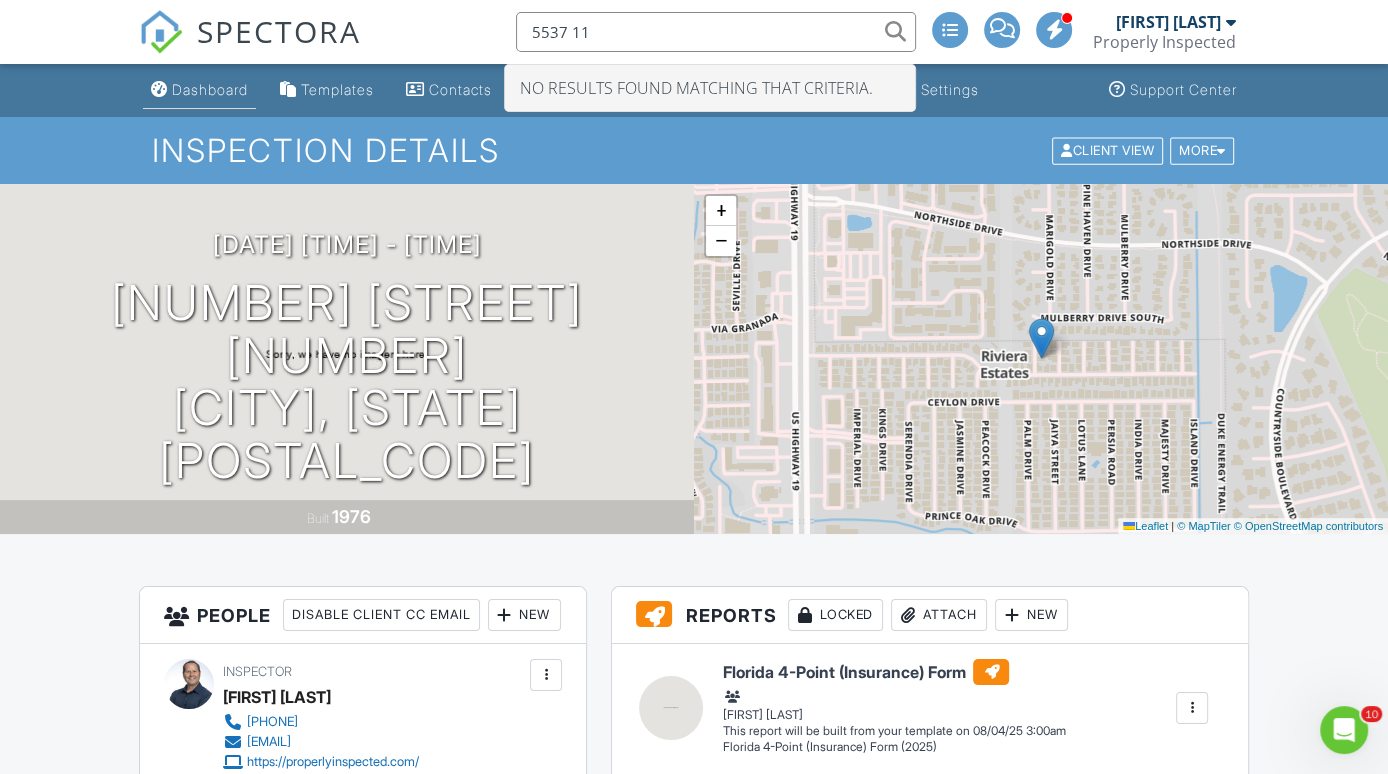 type on "5537 11" 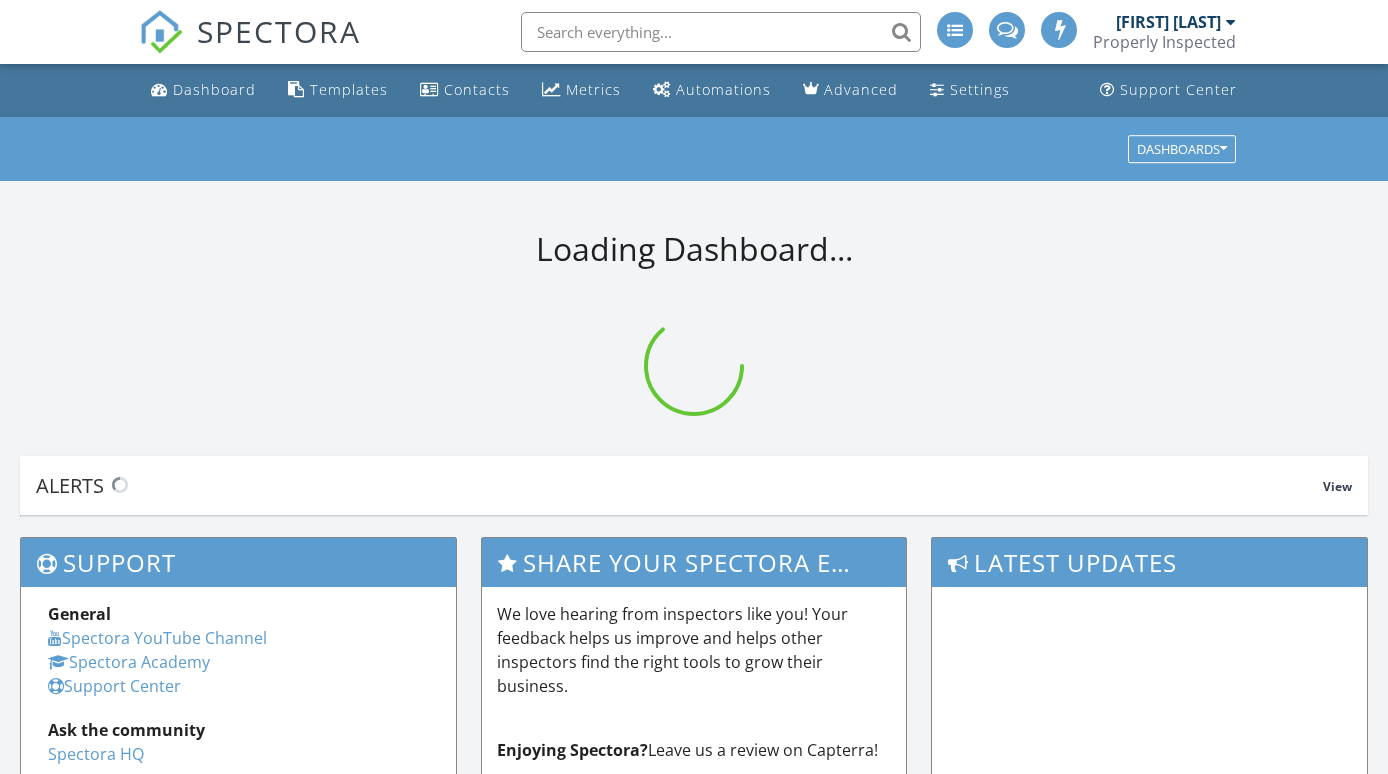 scroll, scrollTop: 0, scrollLeft: 0, axis: both 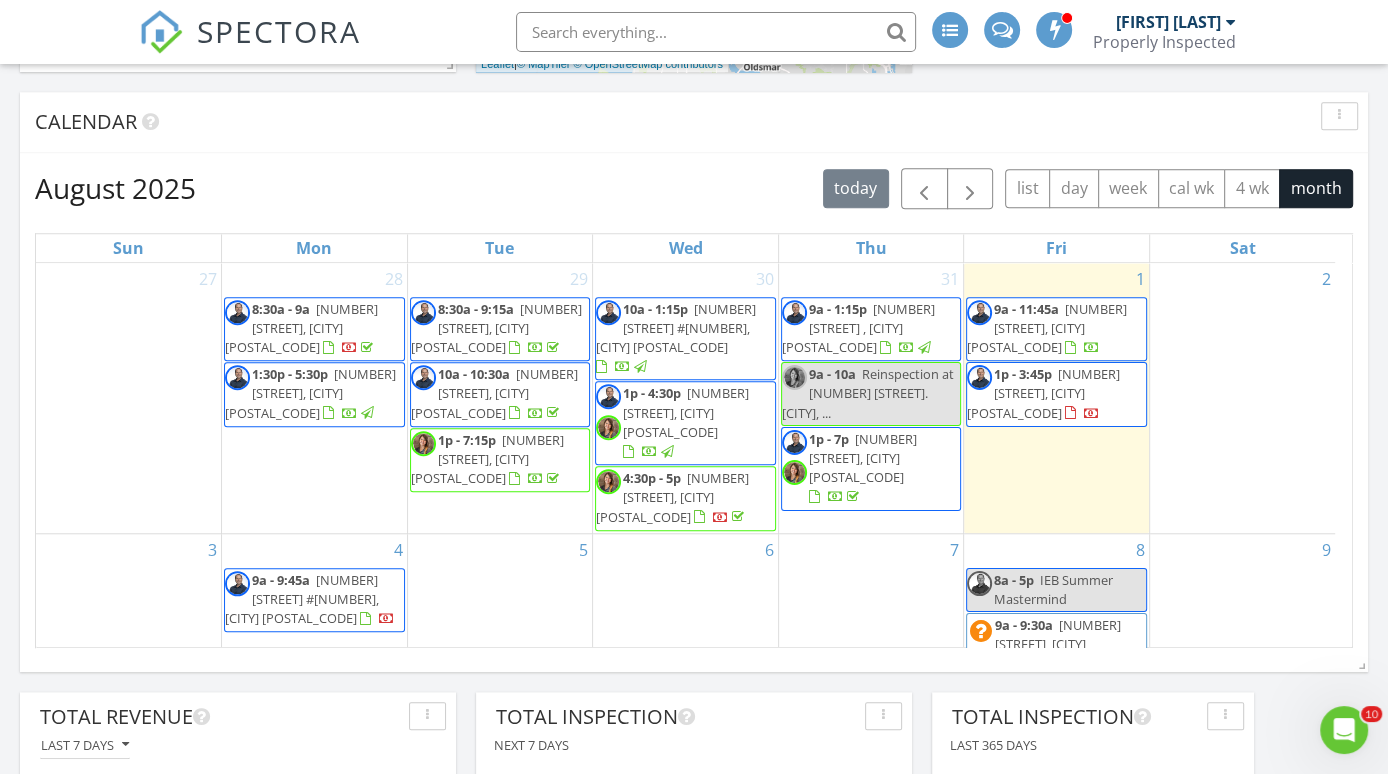 click on "5337 11th Ave N, St. Petersburg 33710" at bounding box center [310, 393] 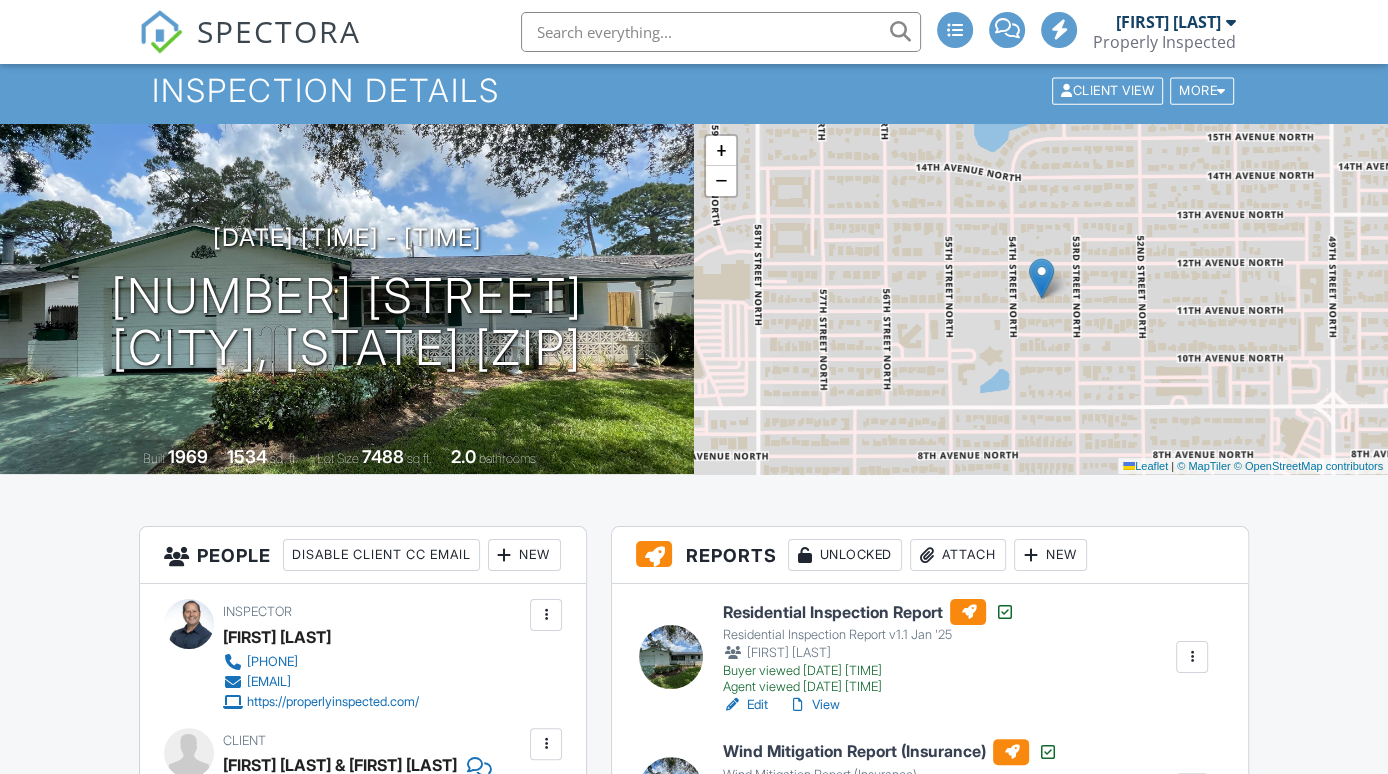 scroll, scrollTop: 230, scrollLeft: 0, axis: vertical 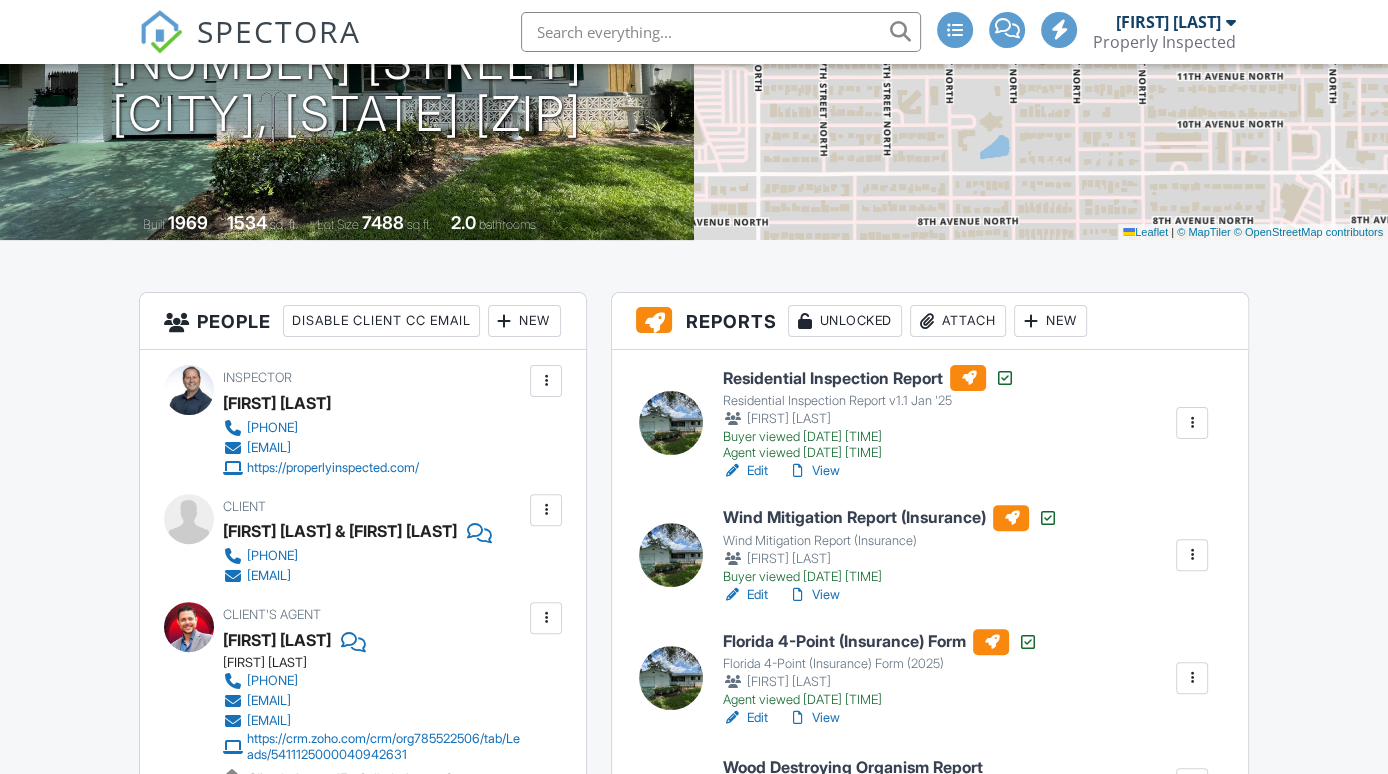 click on "Edit" at bounding box center (744, 471) 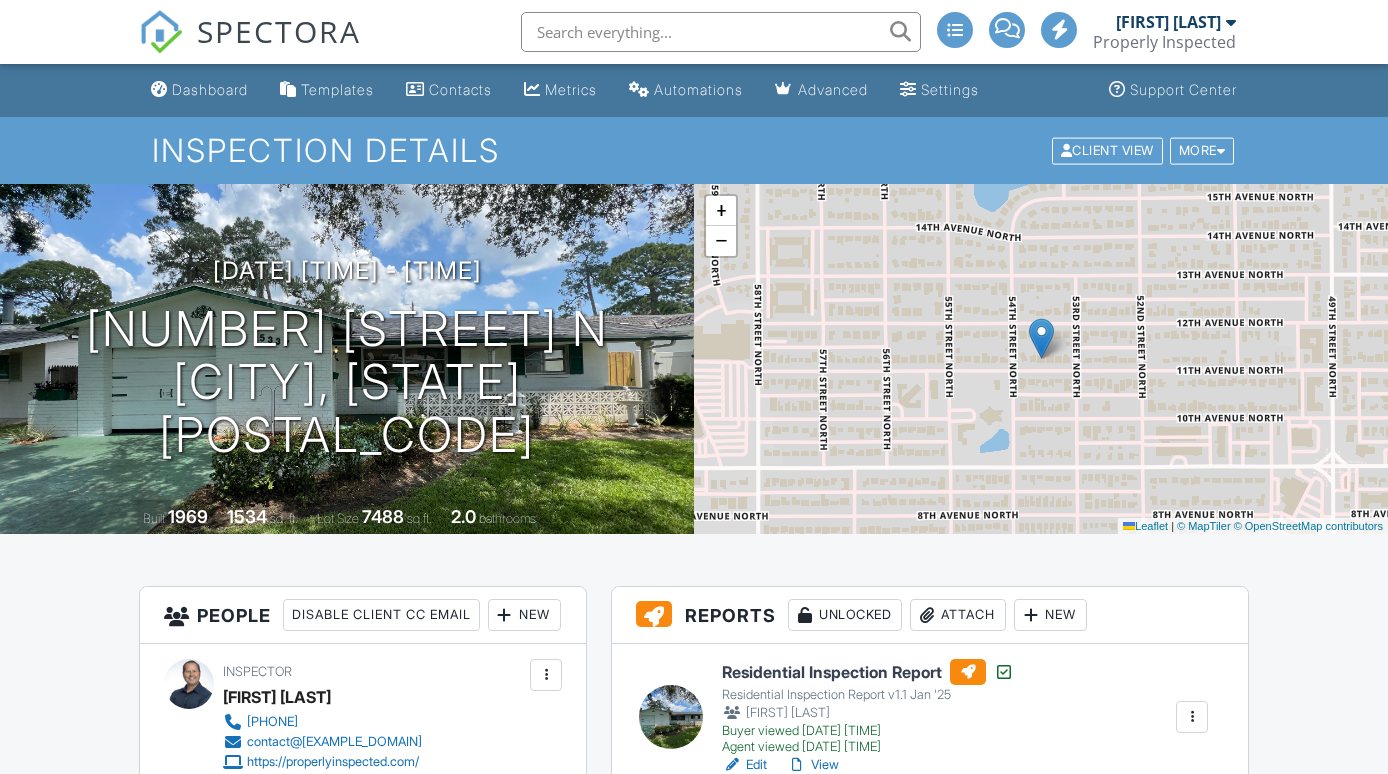 click on "Edit" at bounding box center [744, 765] 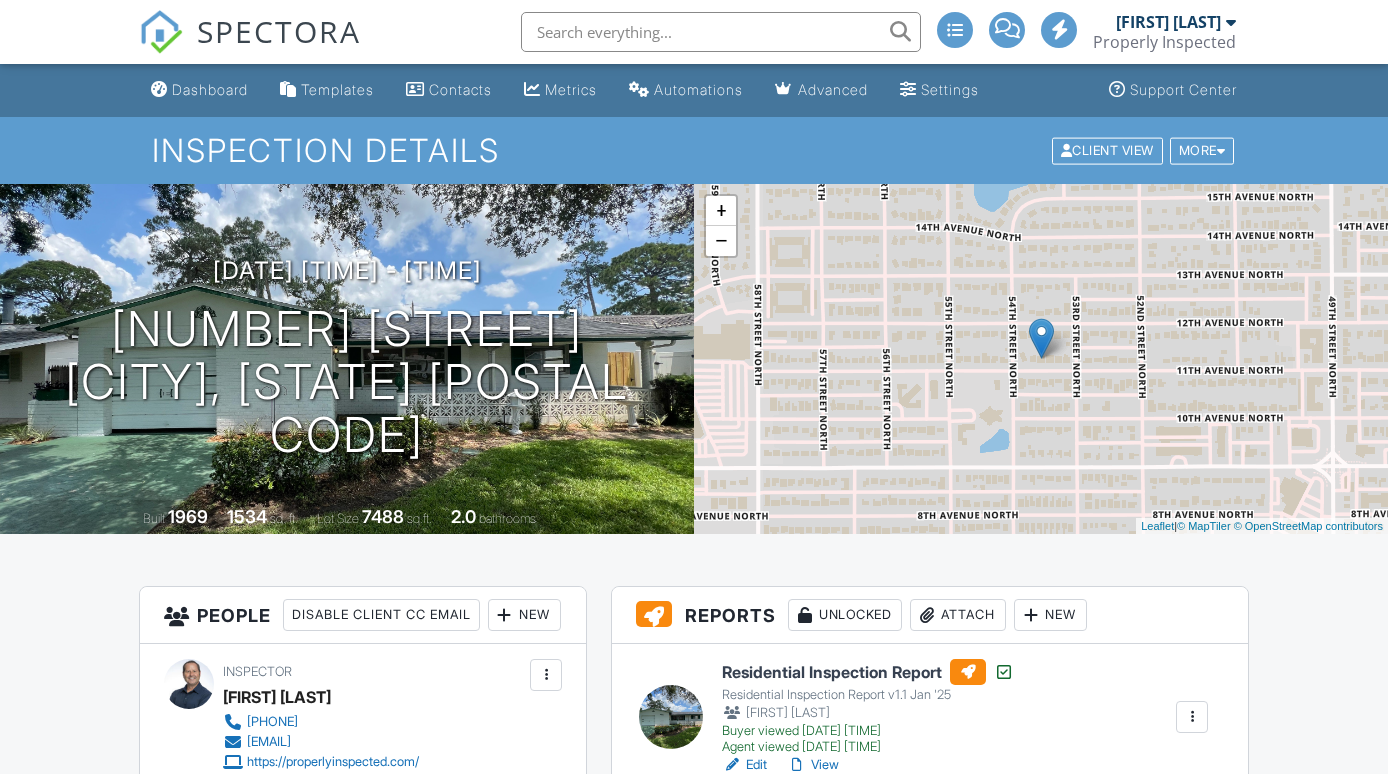 click on "Edit" at bounding box center [744, 765] 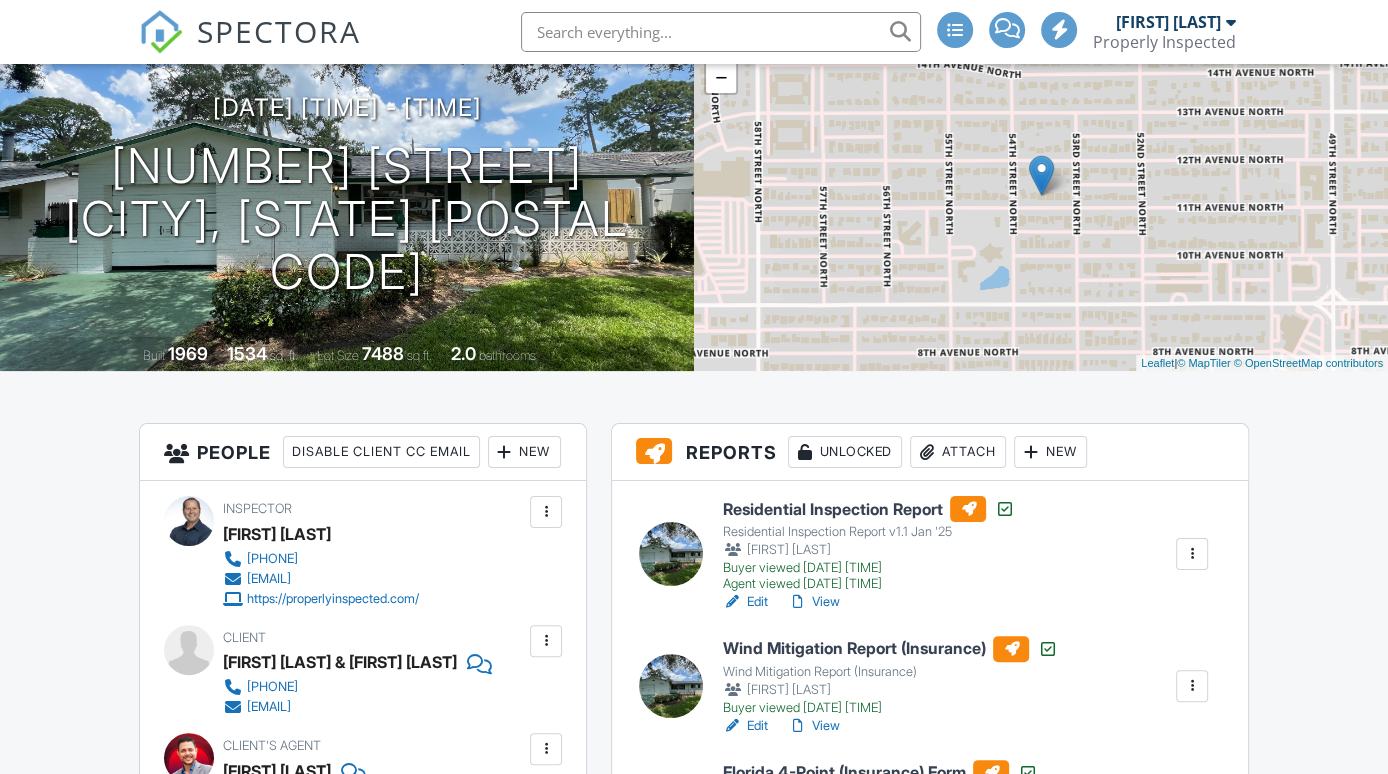 scroll, scrollTop: 163, scrollLeft: 0, axis: vertical 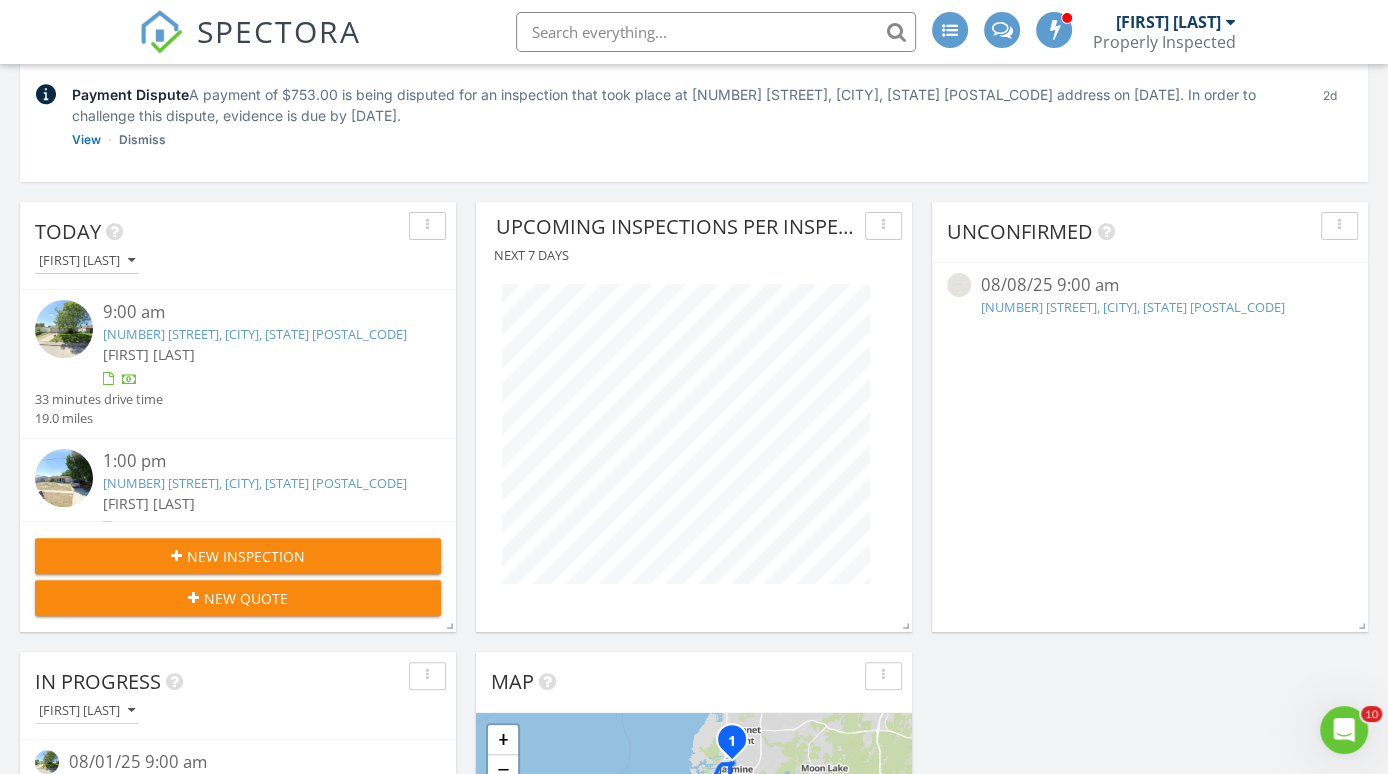 click on "New Inspection" at bounding box center [246, 556] 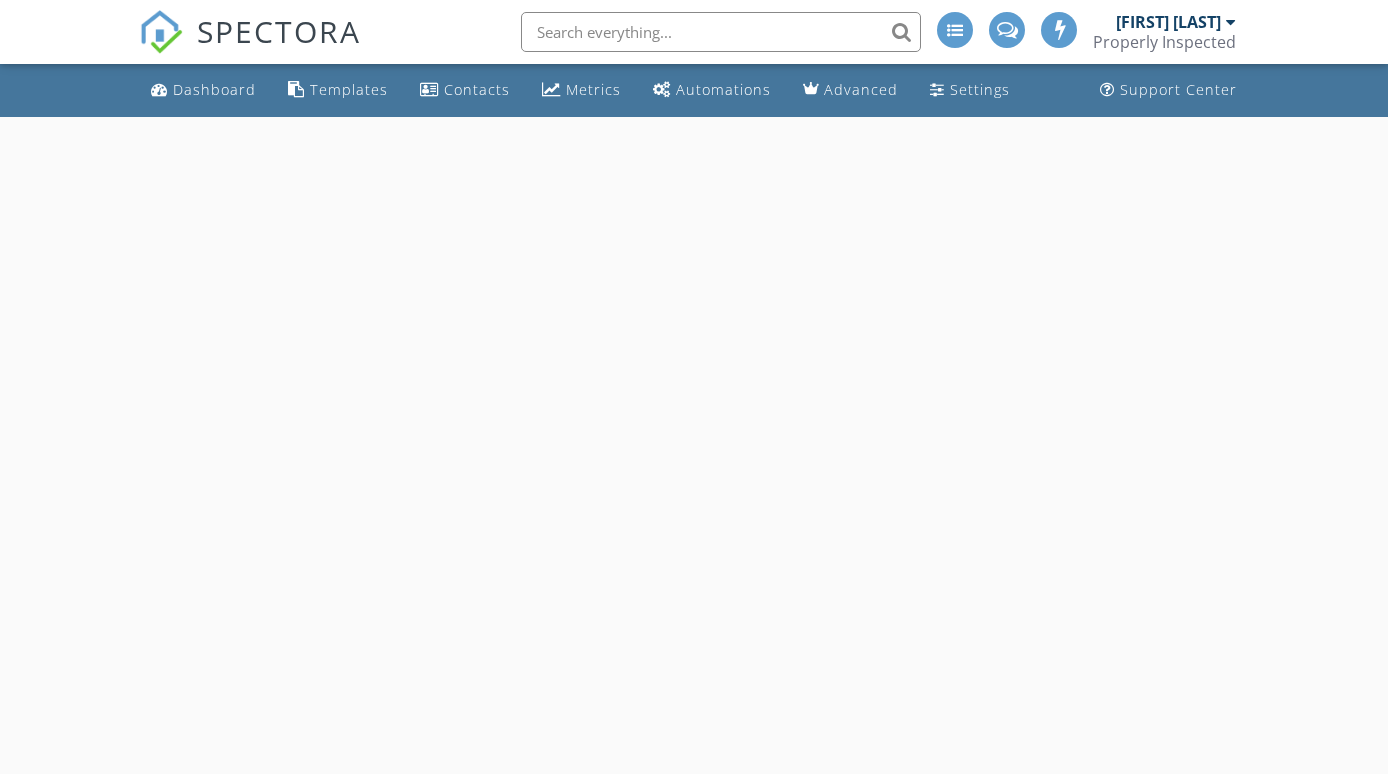 scroll, scrollTop: 0, scrollLeft: 0, axis: both 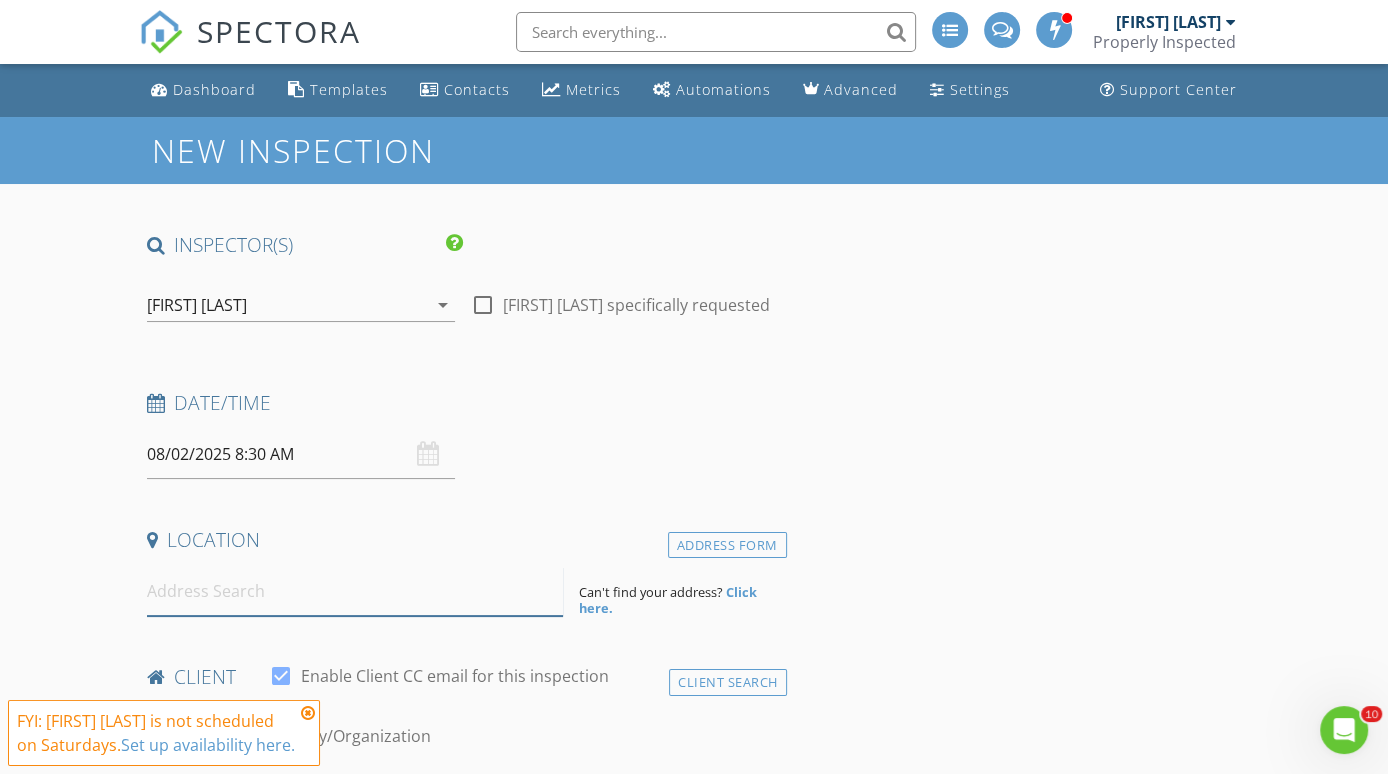click at bounding box center [355, 591] 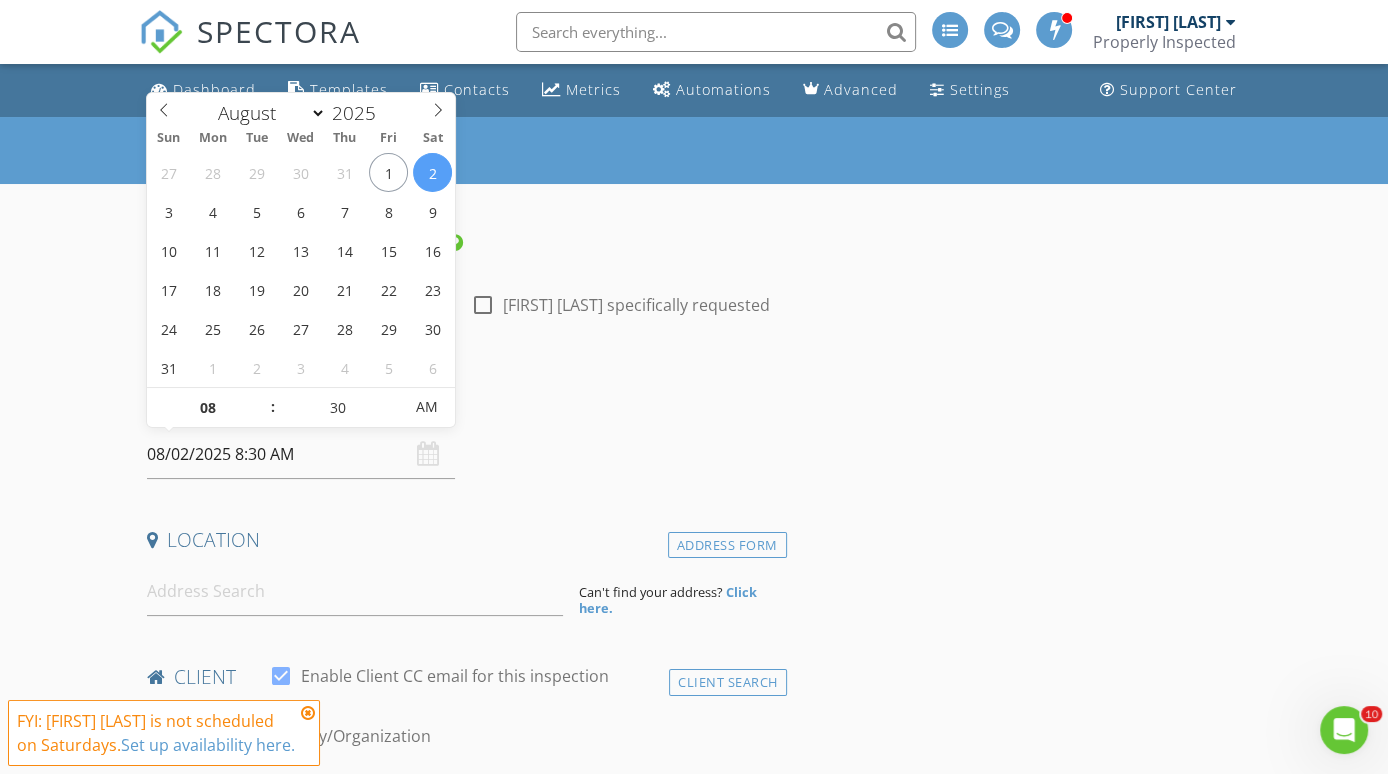 click on "08/02/2025 8:30 AM" at bounding box center (301, 454) 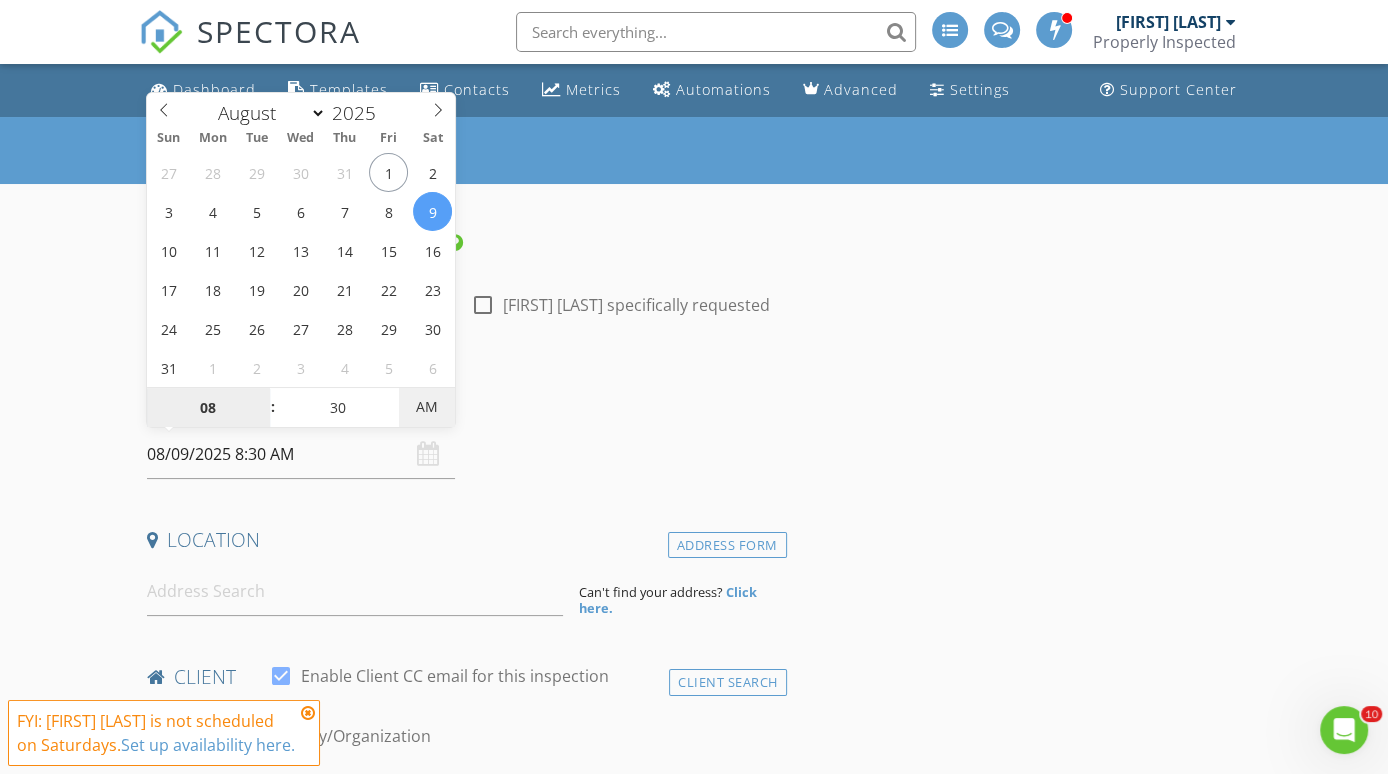 type on "[DATE] [TIME]" 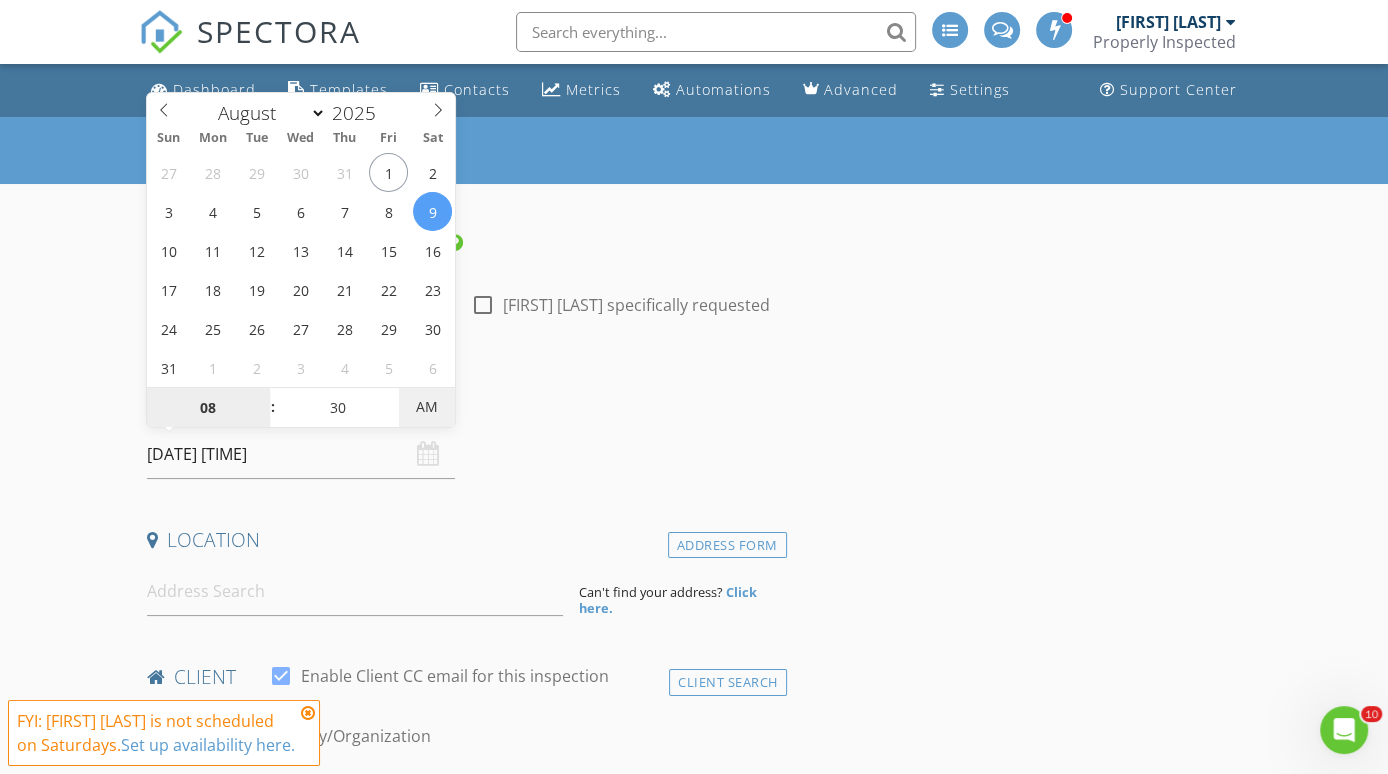 click on "AM" at bounding box center (426, 407) 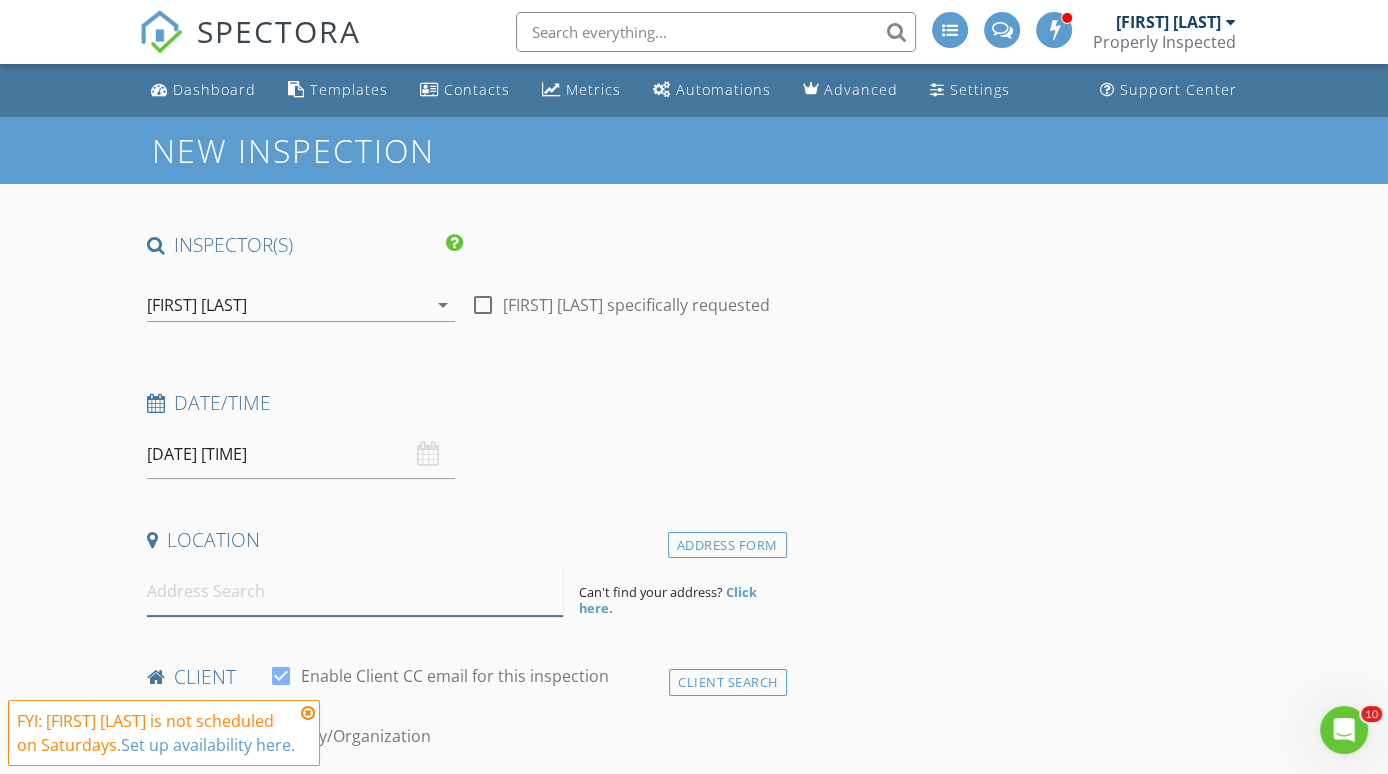 click at bounding box center [355, 591] 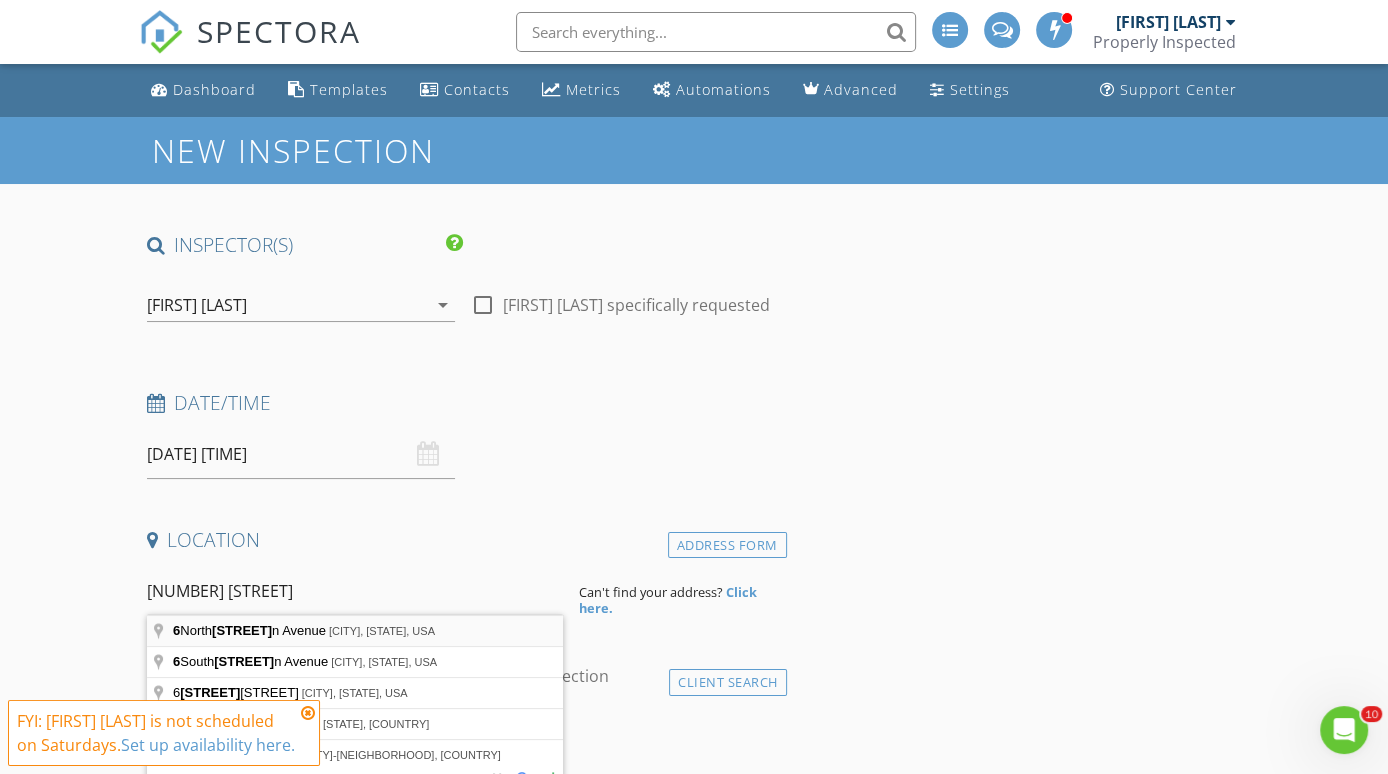 type on "[NUMBER] [STREET], [CITY], [STATE], USA" 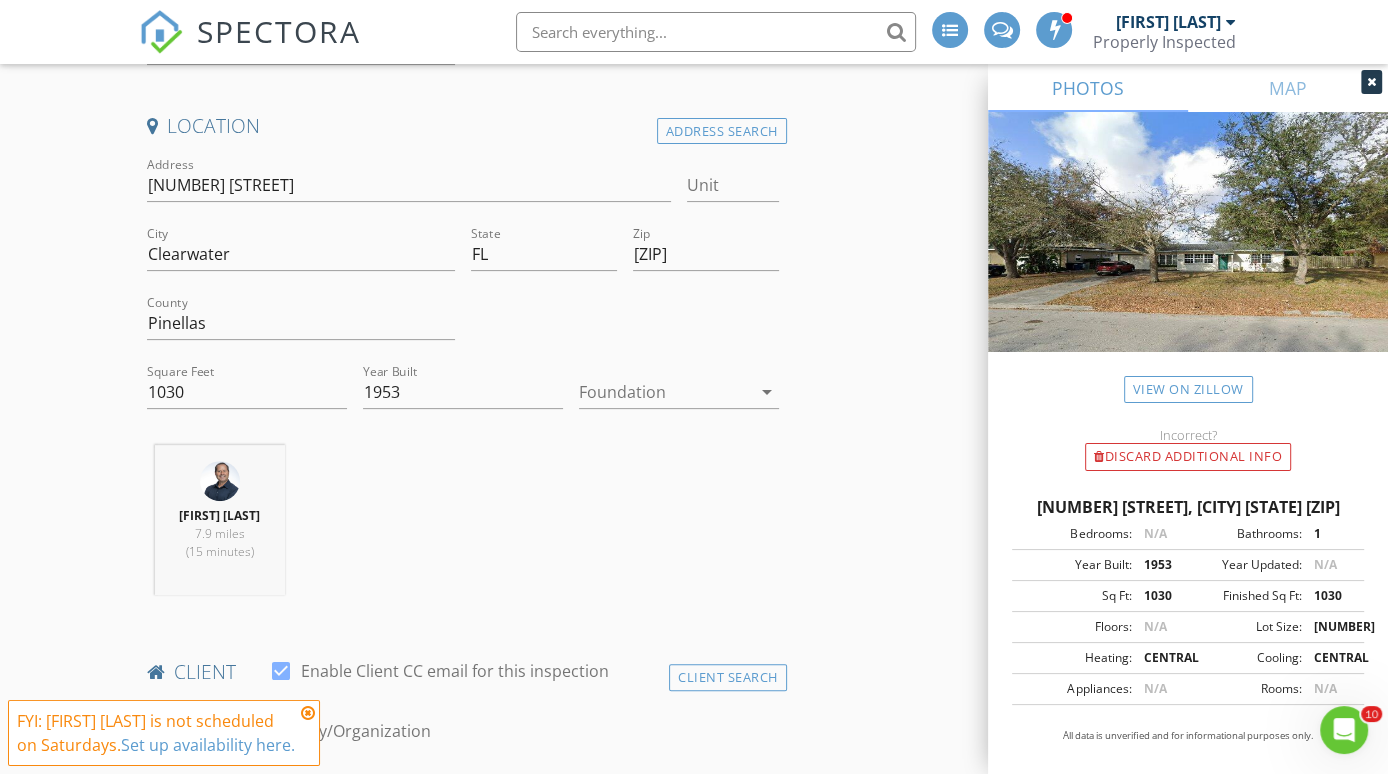 scroll, scrollTop: 507, scrollLeft: 0, axis: vertical 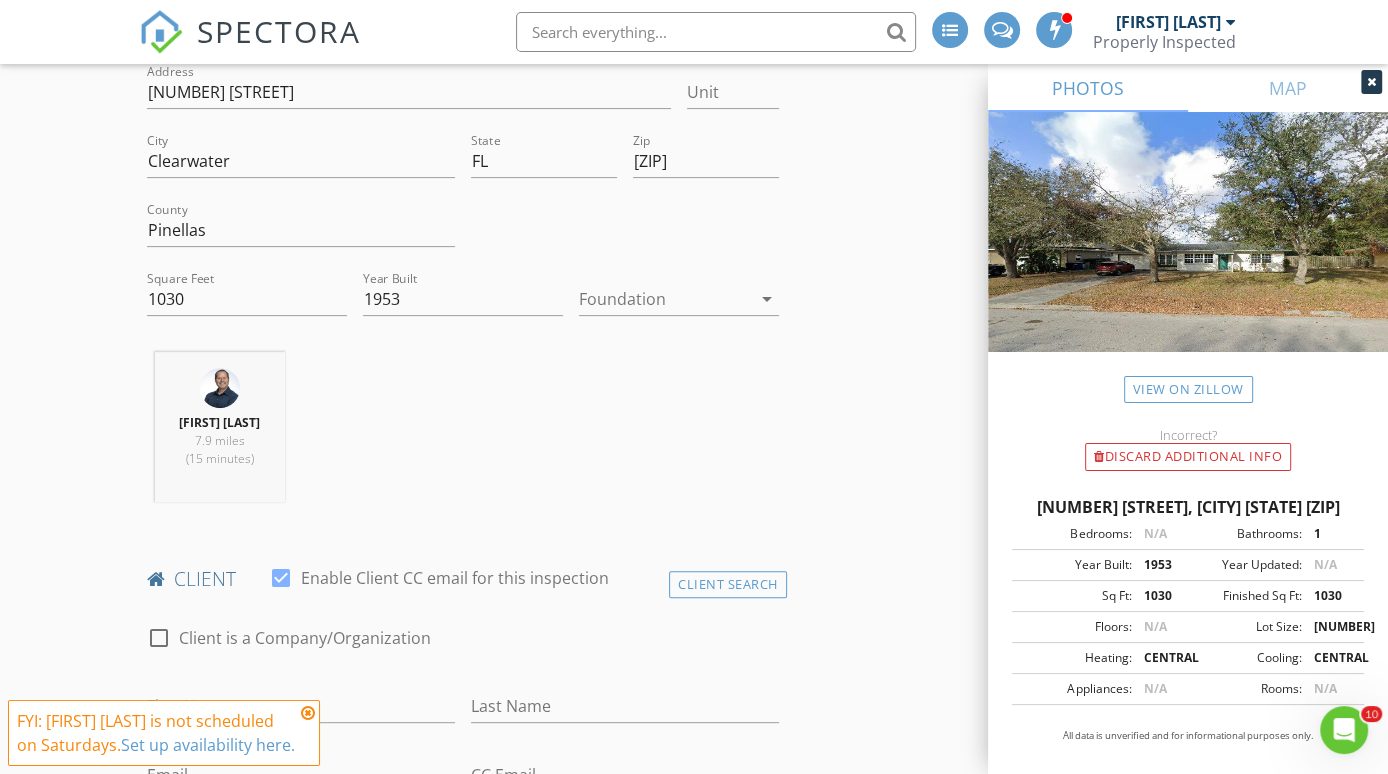 click at bounding box center [308, 713] 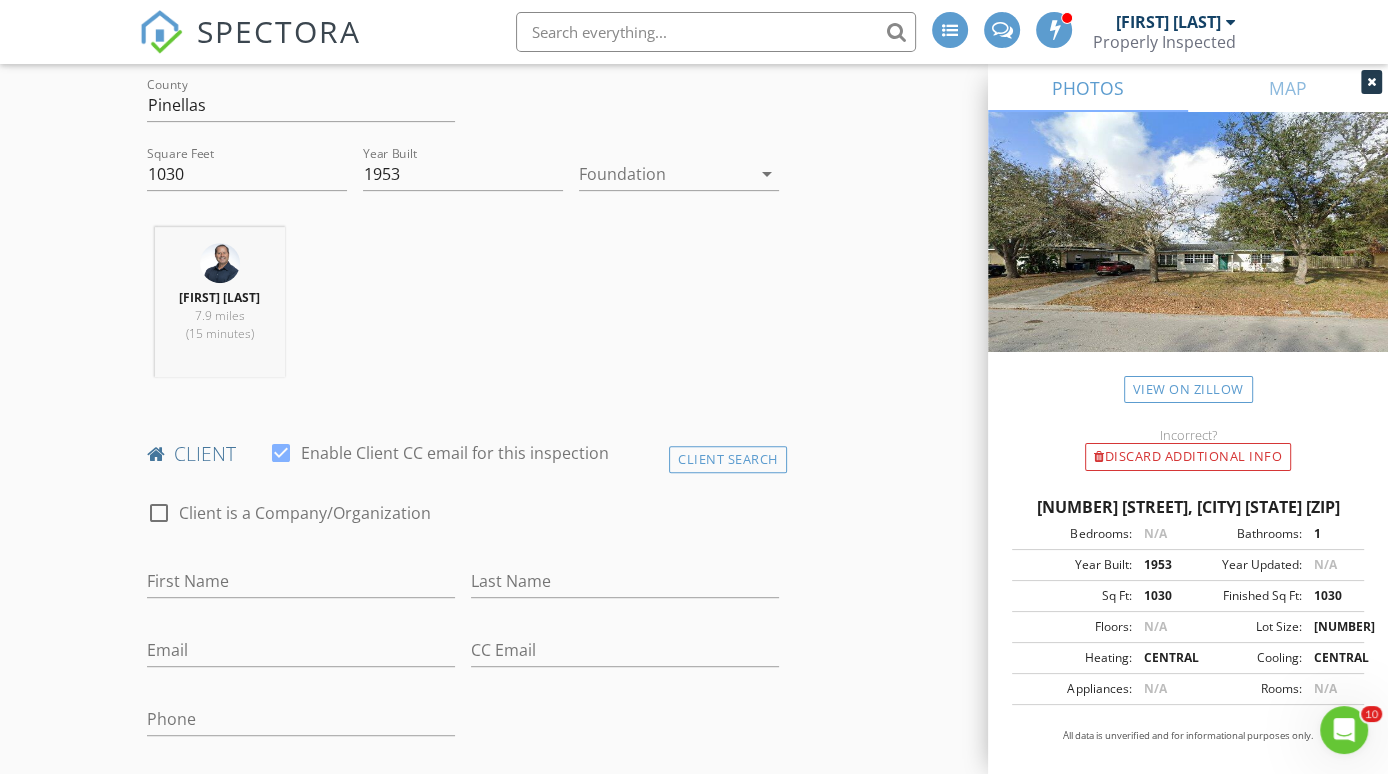 scroll, scrollTop: 633, scrollLeft: 0, axis: vertical 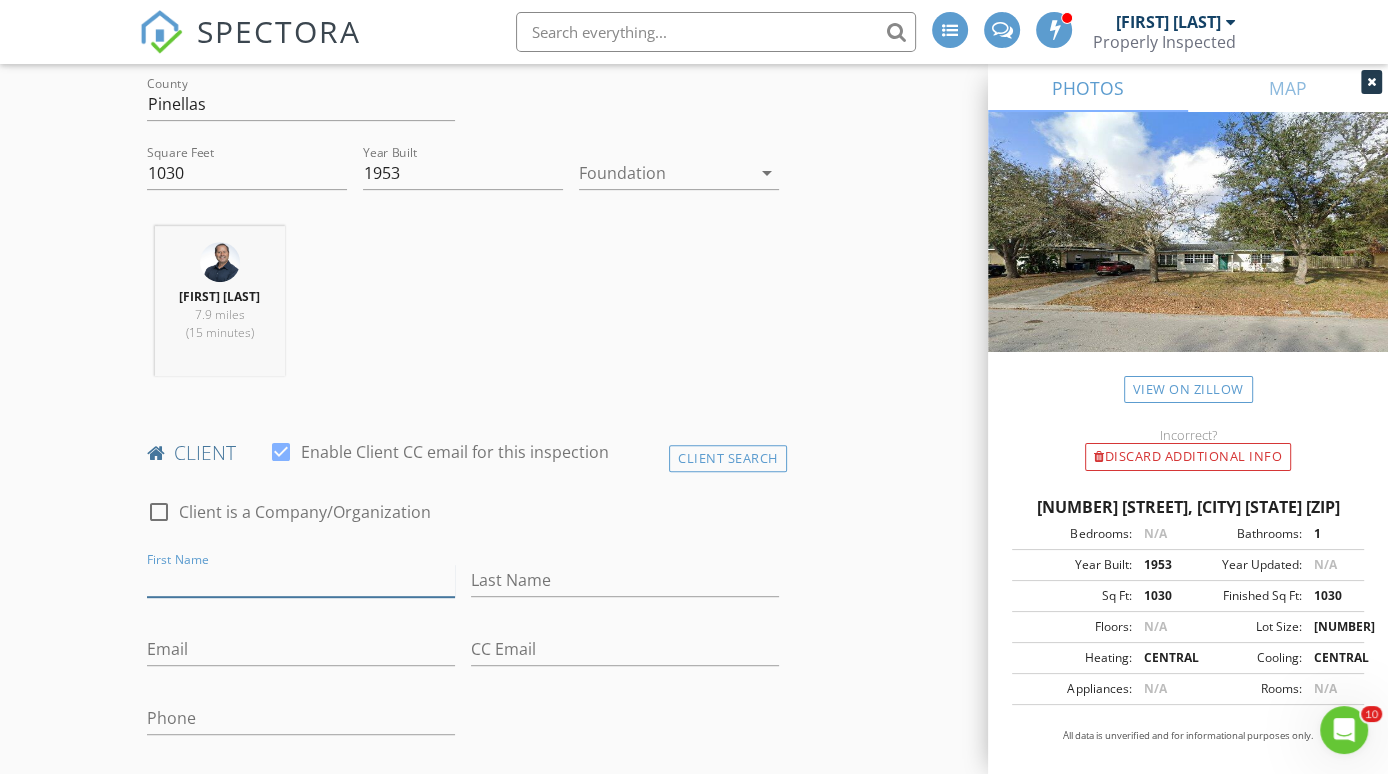 click on "First Name" at bounding box center (301, 580) 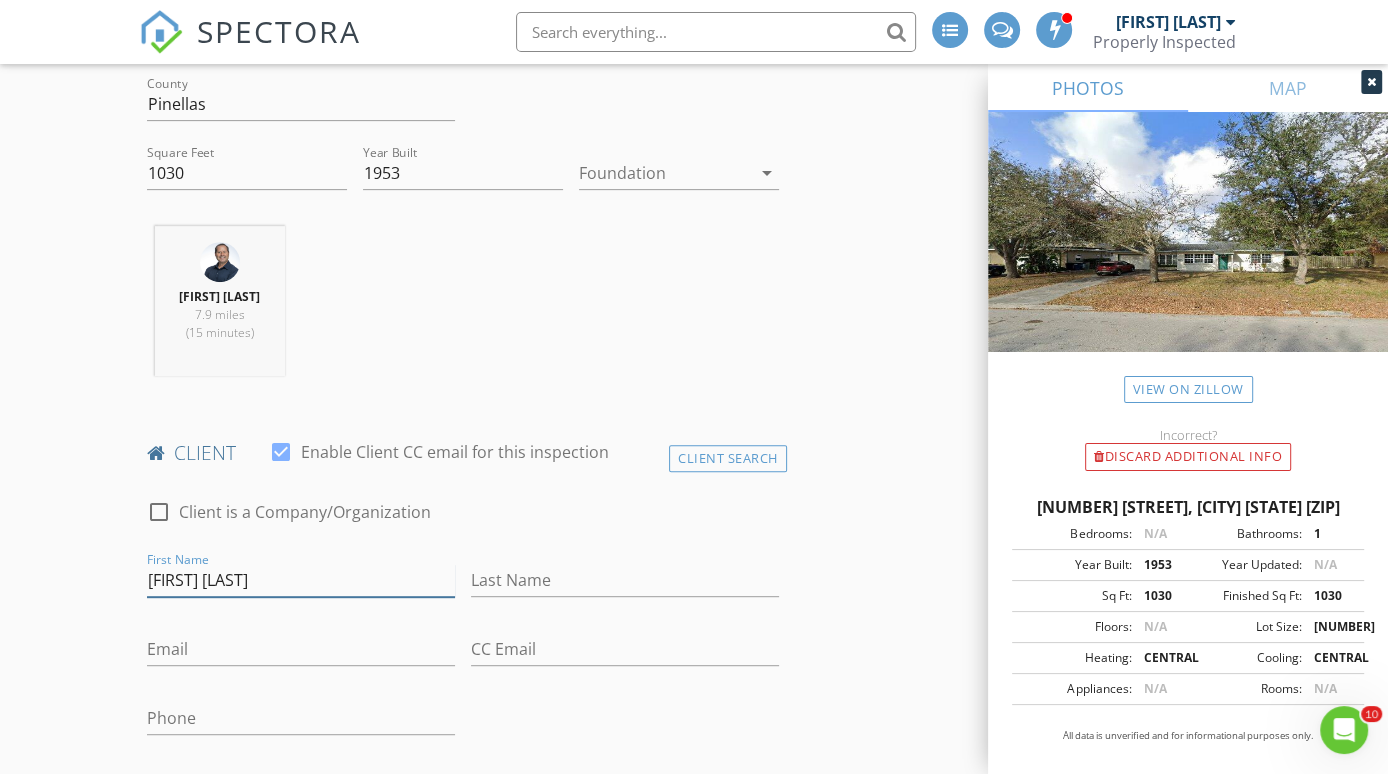 type on "[FIRST] [LAST]" 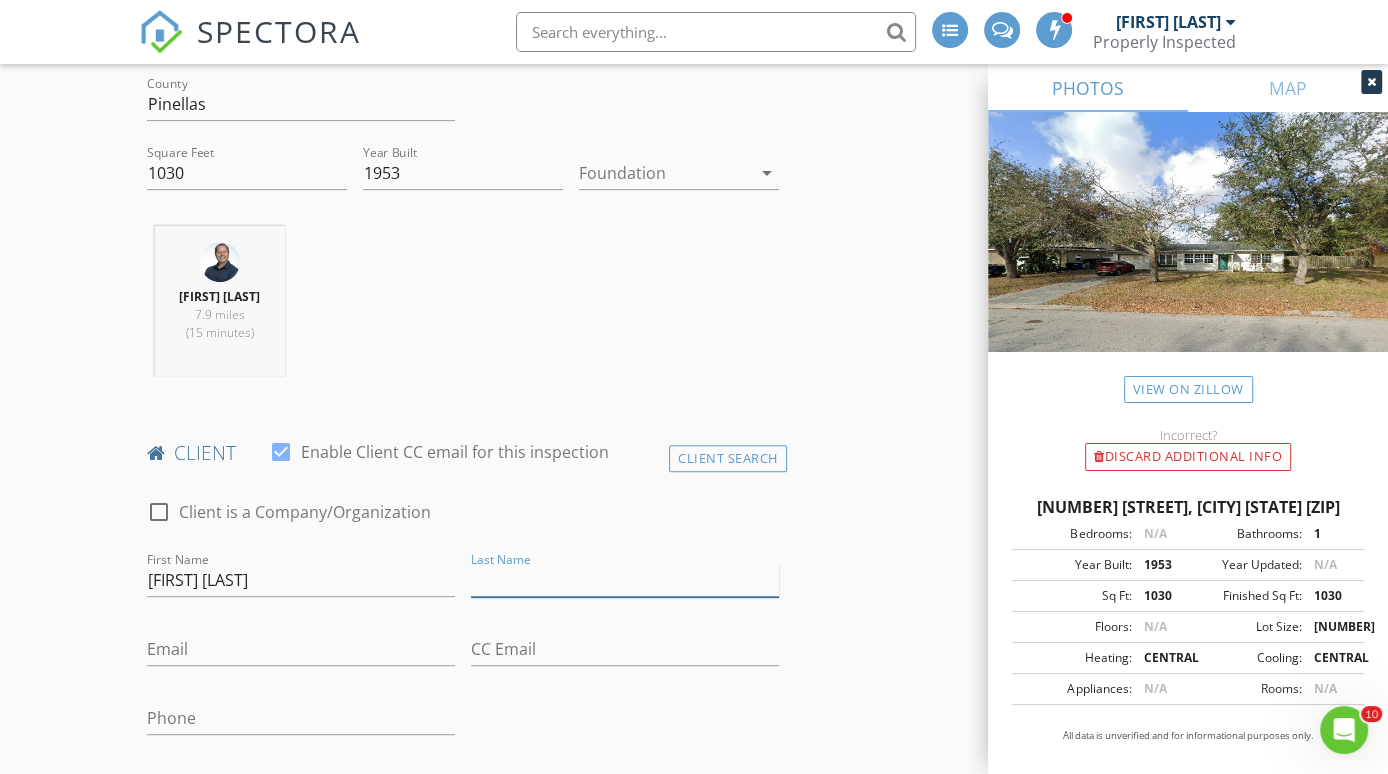click on "Last Name" at bounding box center [625, 580] 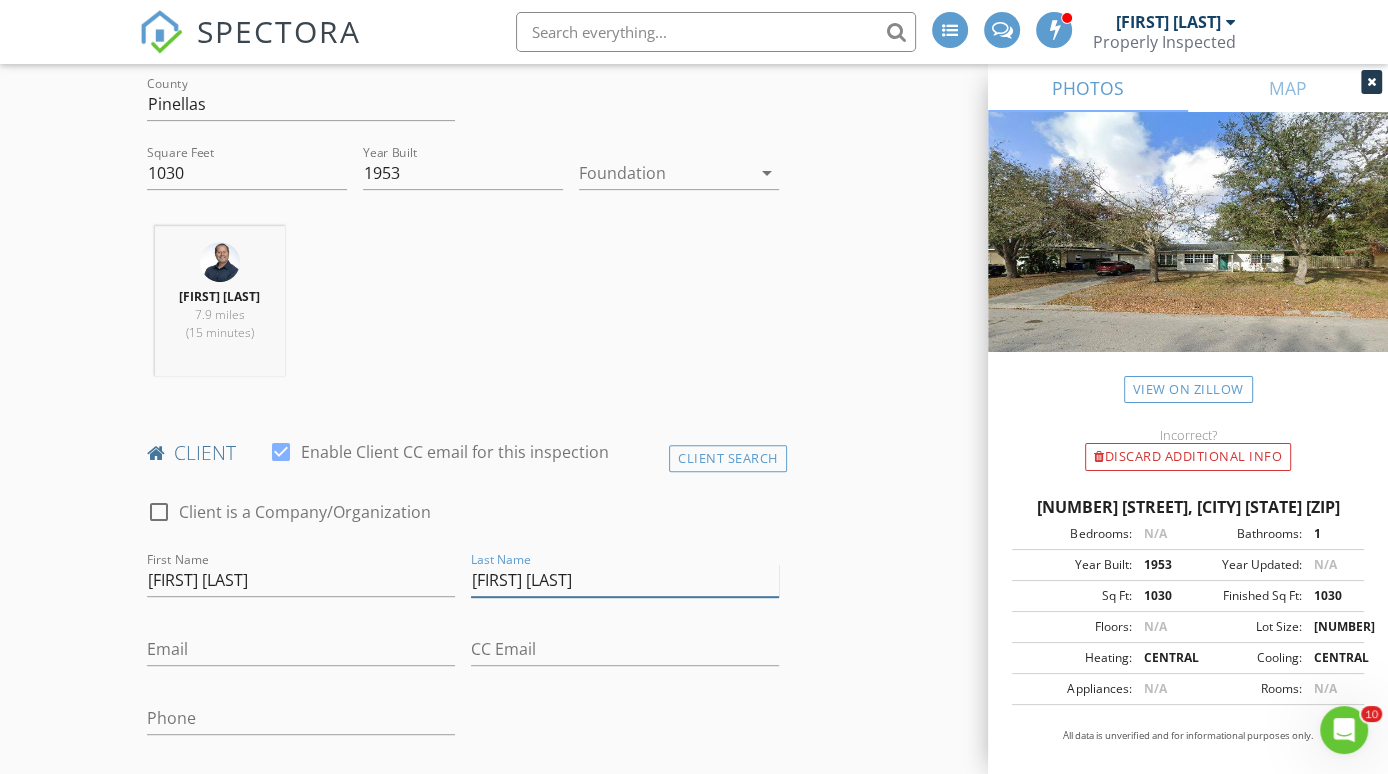 click on "[FIRST] [LAST]" at bounding box center (625, 580) 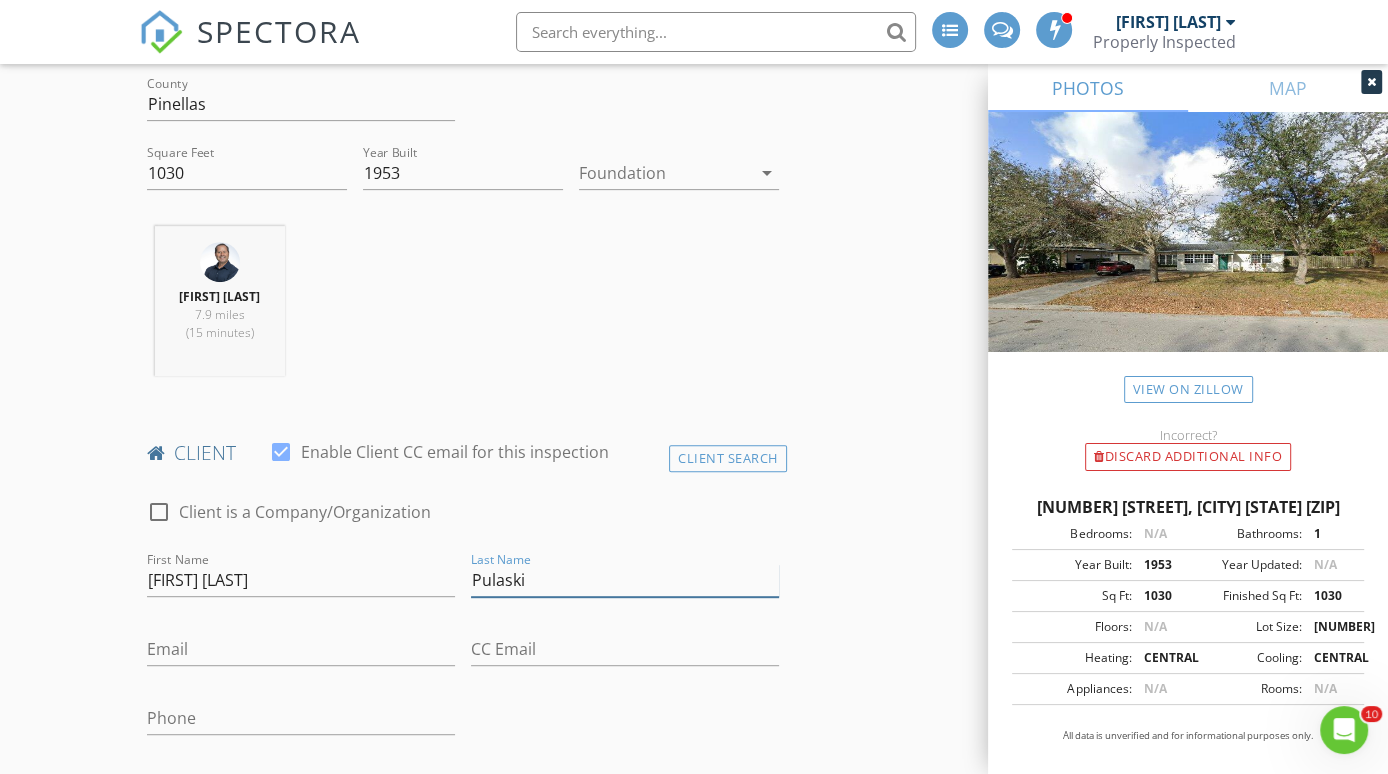 type on "Pulaski" 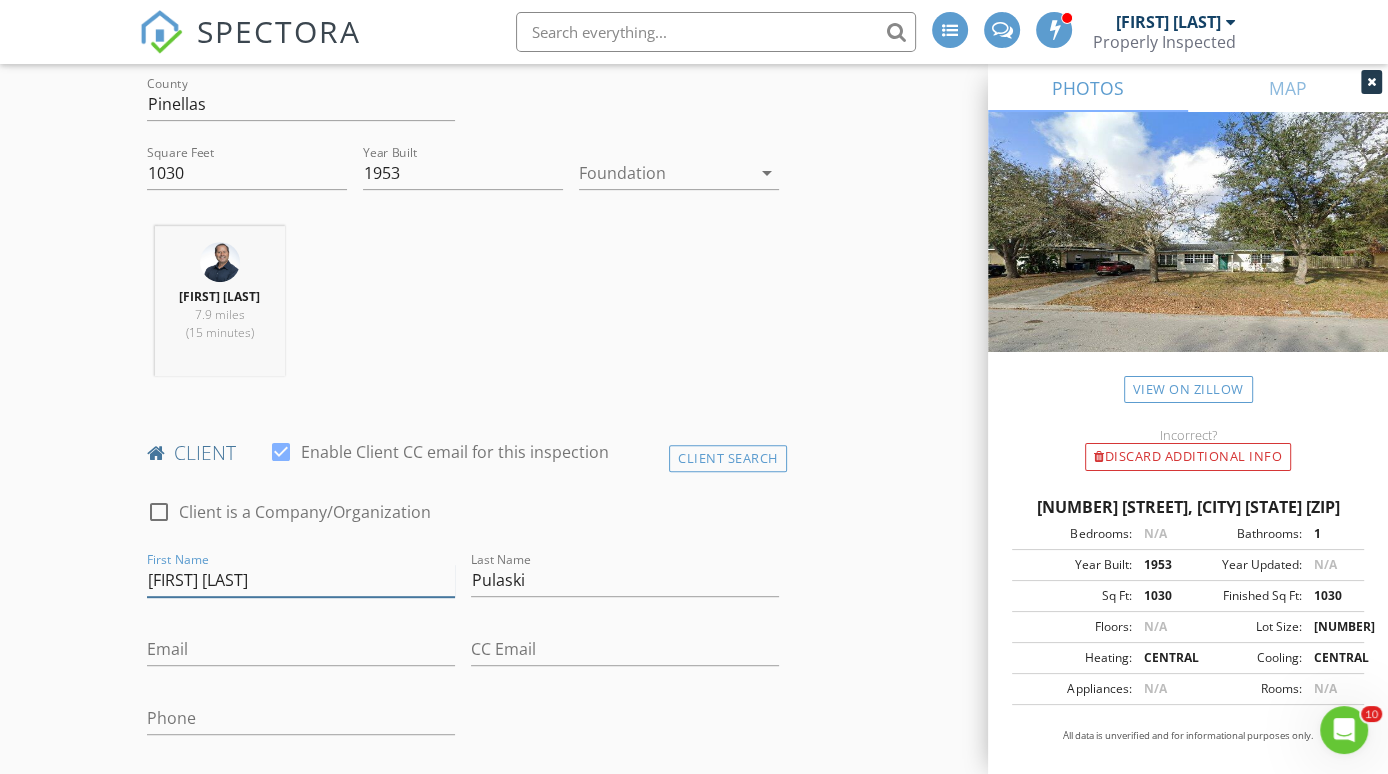 click on "[FIRST] [LAST]" at bounding box center (301, 580) 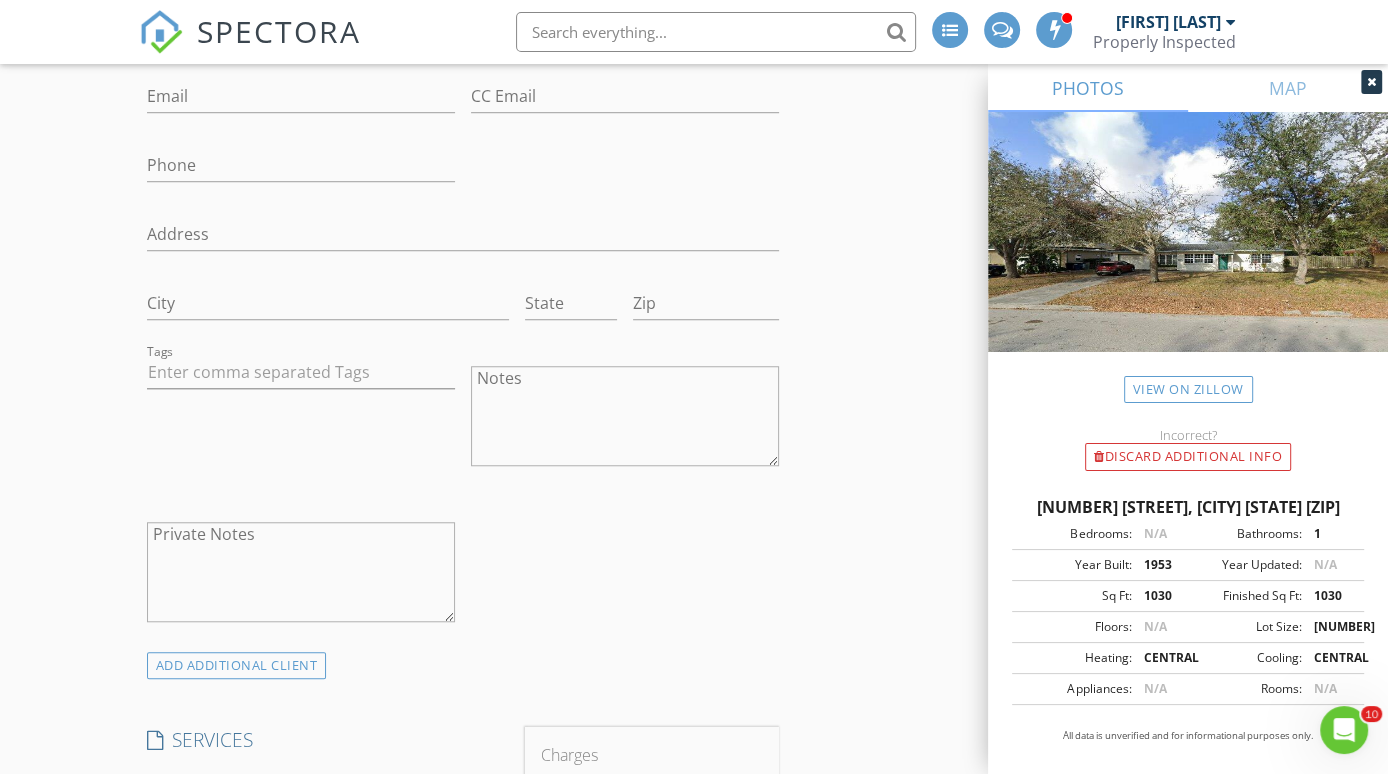 scroll, scrollTop: 1187, scrollLeft: 0, axis: vertical 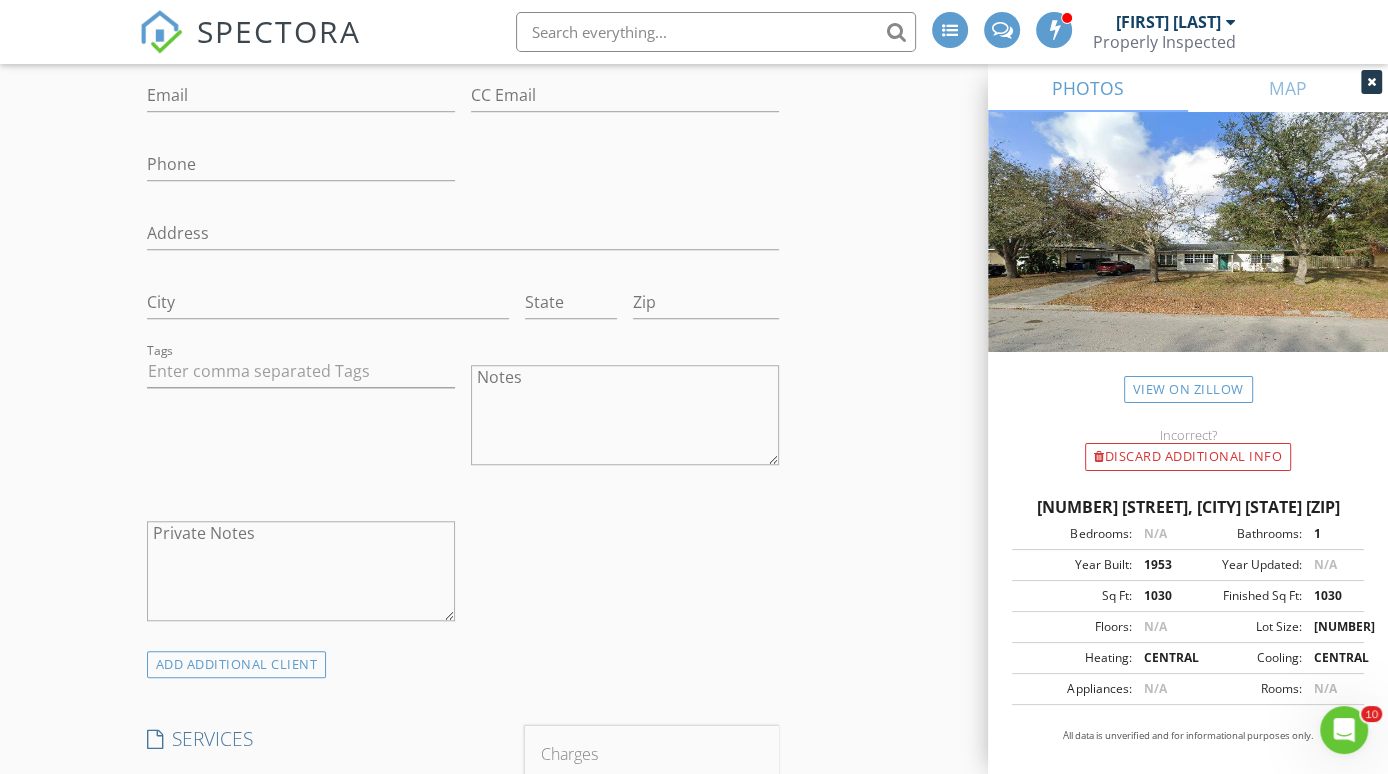 type on "[FIRST]" 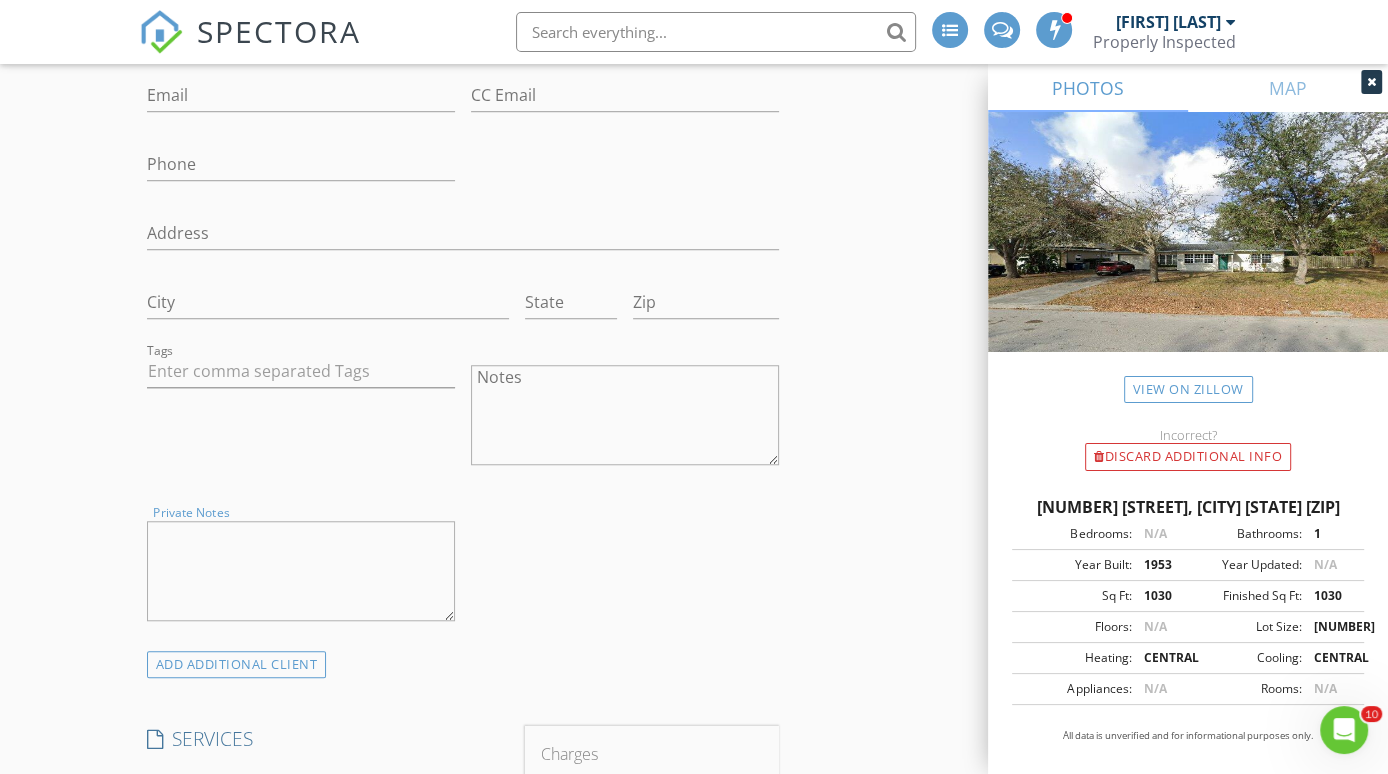 click on "Private Notes" at bounding box center [301, 571] 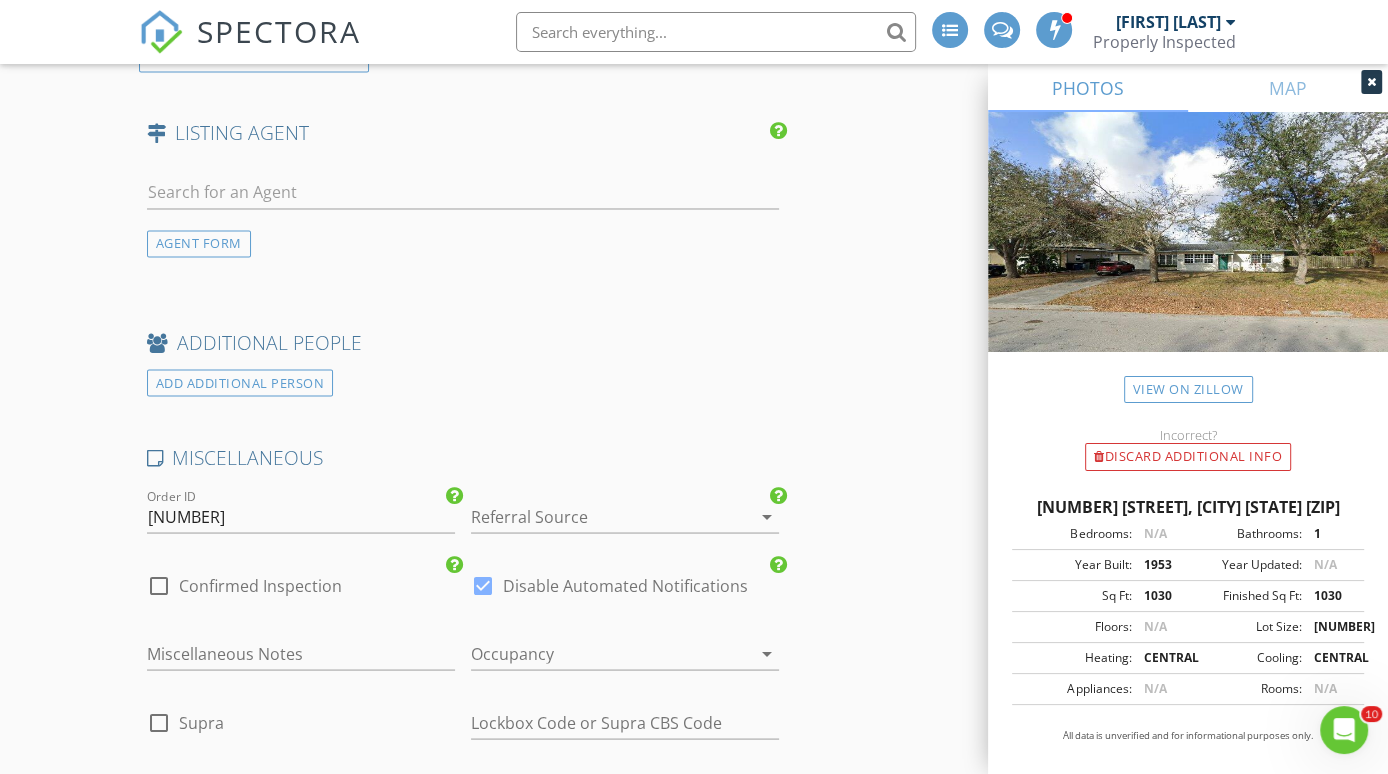 scroll, scrollTop: 2821, scrollLeft: 0, axis: vertical 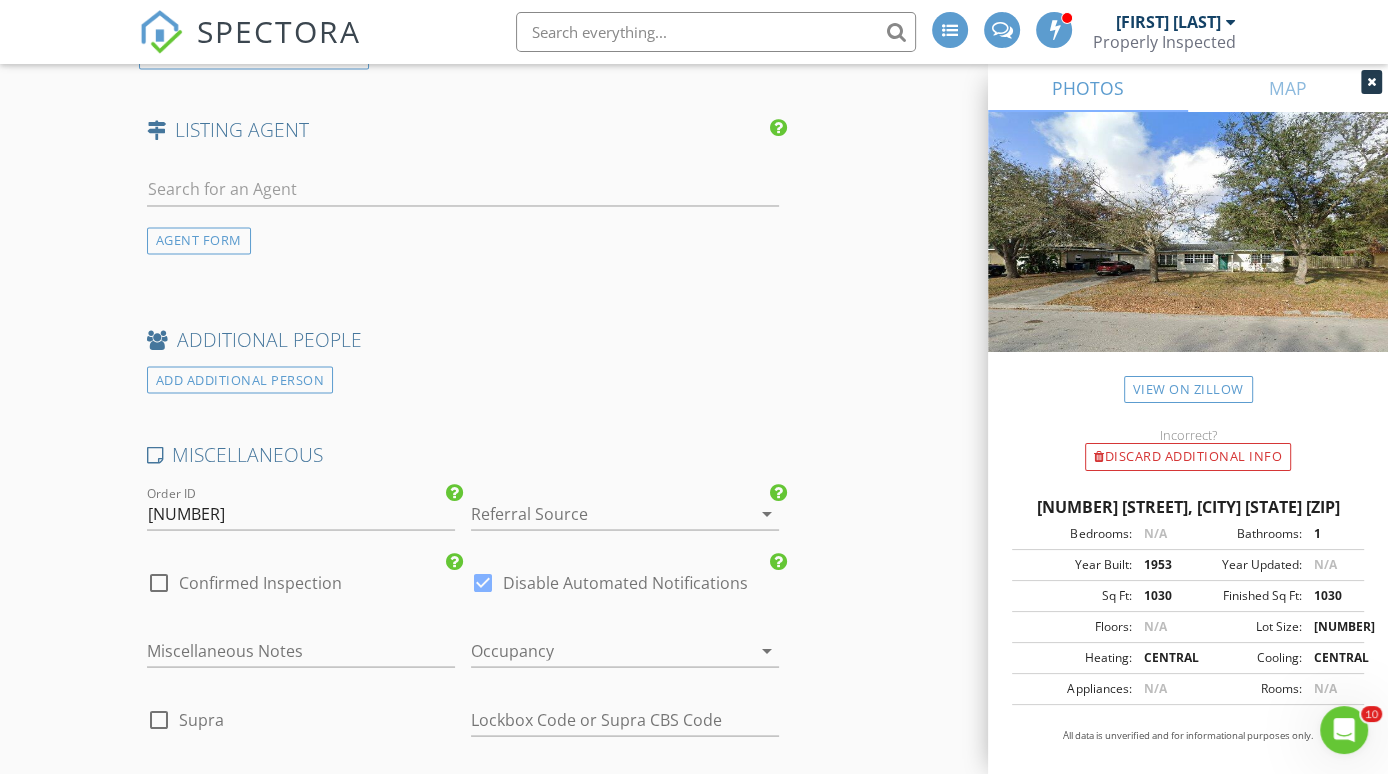 type on "Niece of Sophia @ Handcock Whitney" 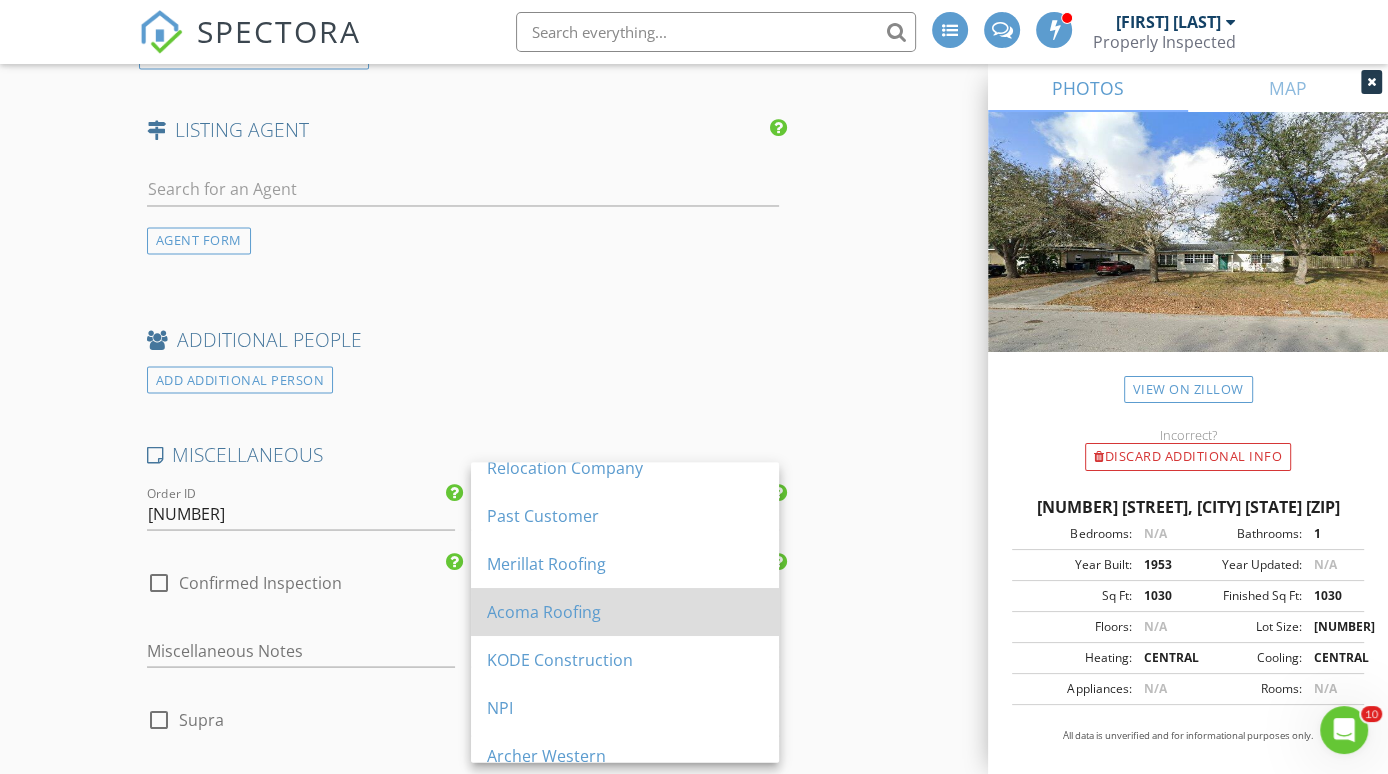 scroll, scrollTop: 180, scrollLeft: 0, axis: vertical 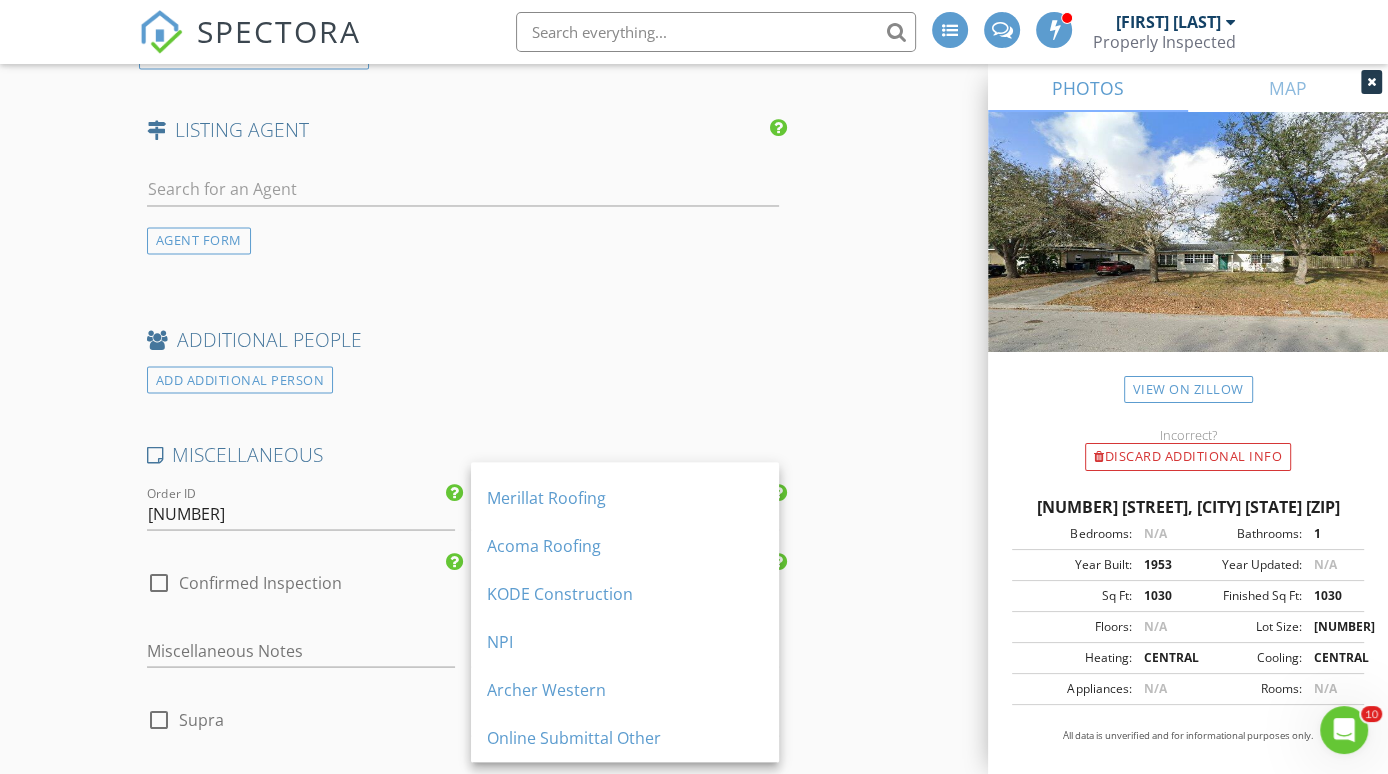 click on "NPI" at bounding box center [625, 642] 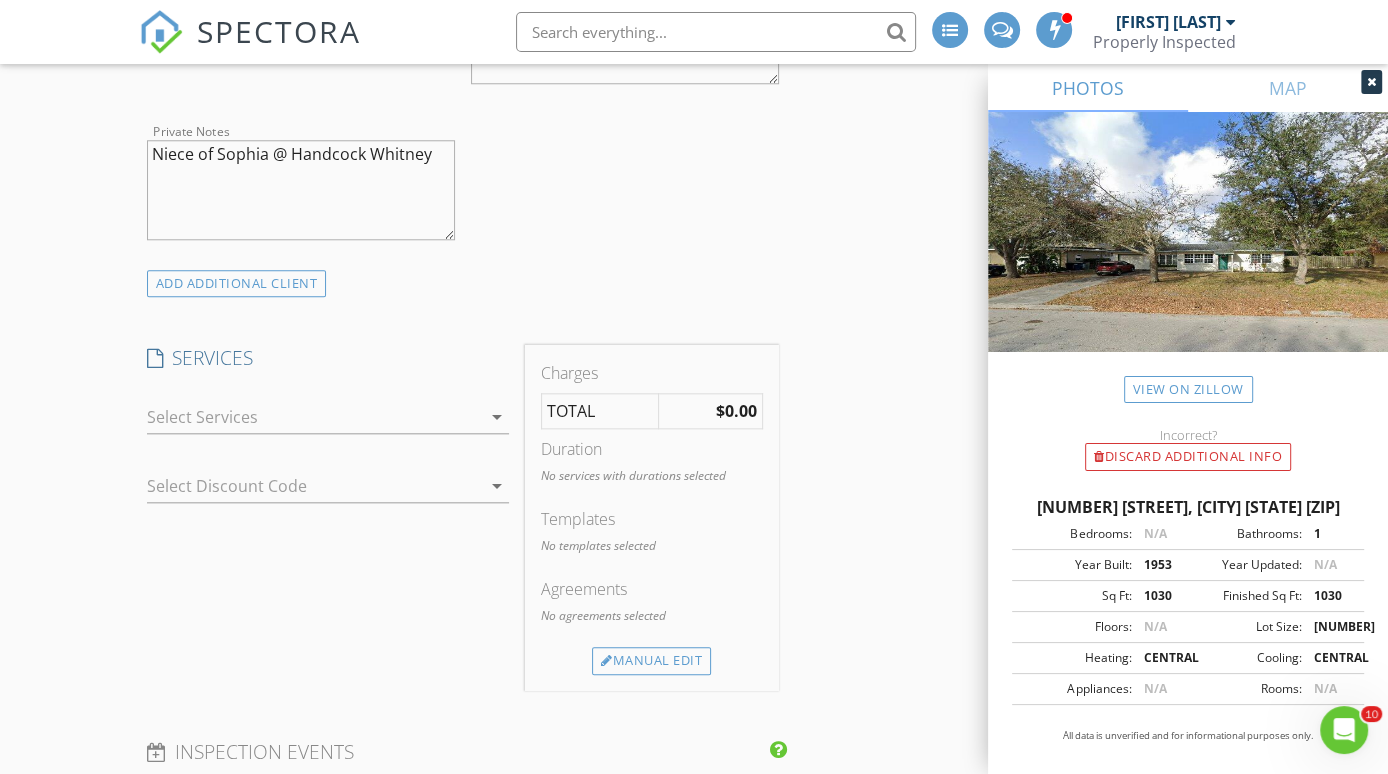 scroll, scrollTop: 1561, scrollLeft: 0, axis: vertical 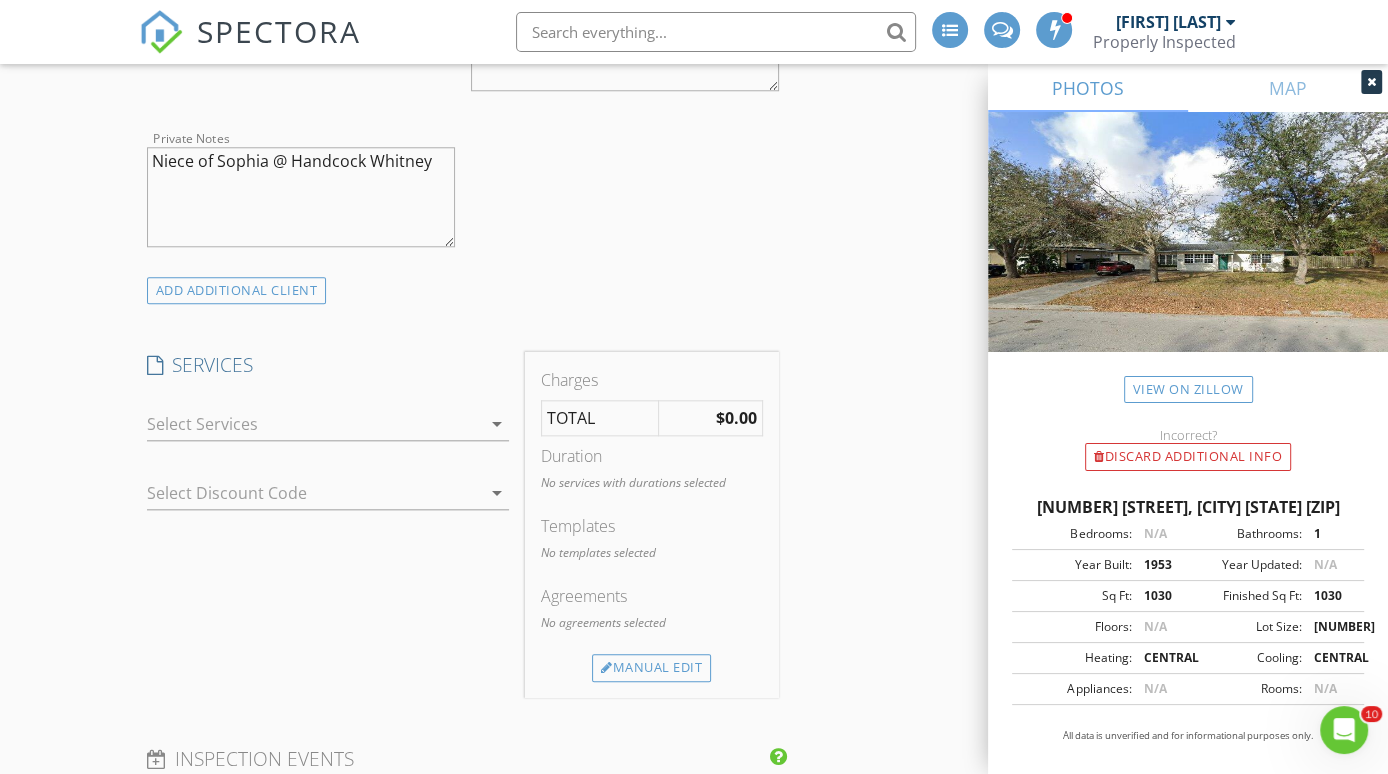 click at bounding box center (314, 424) 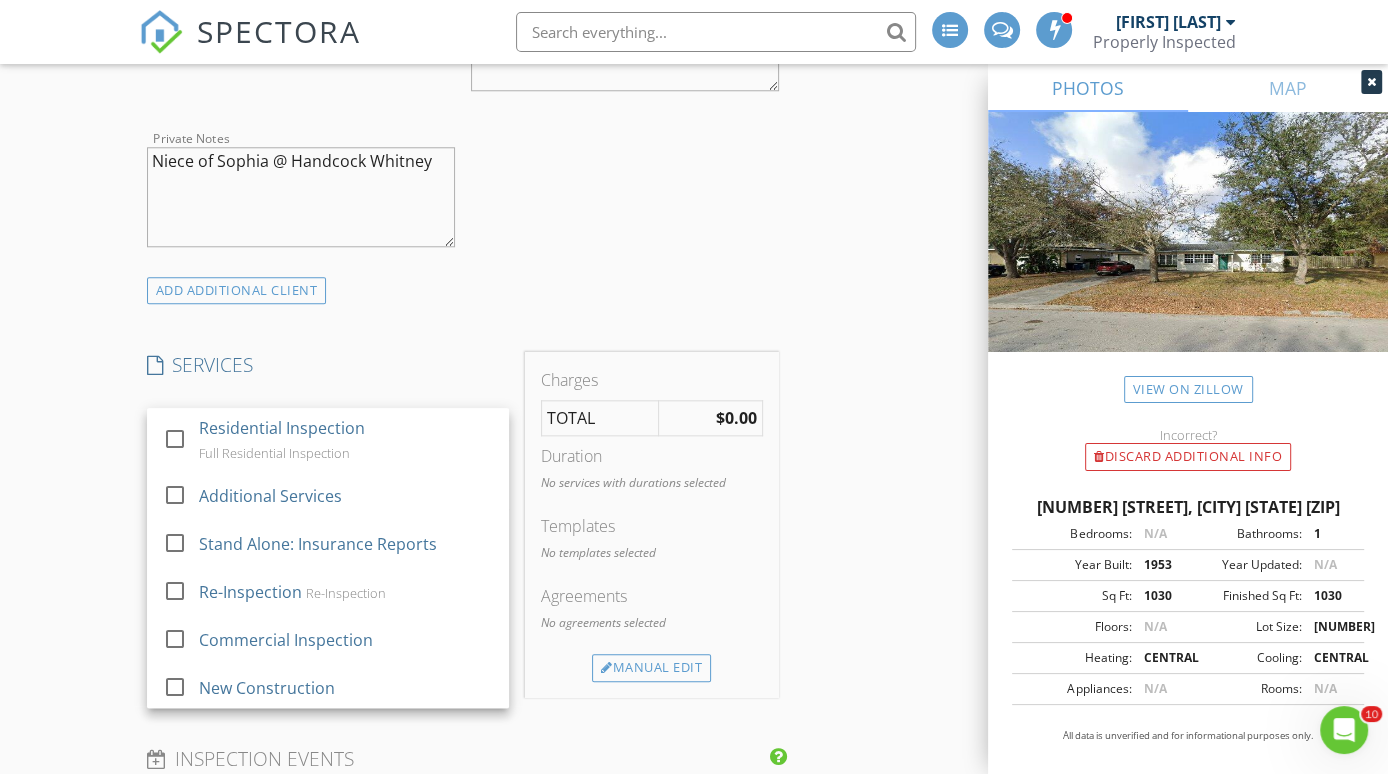 click on "check_box_outline_blank" at bounding box center (179, 439) 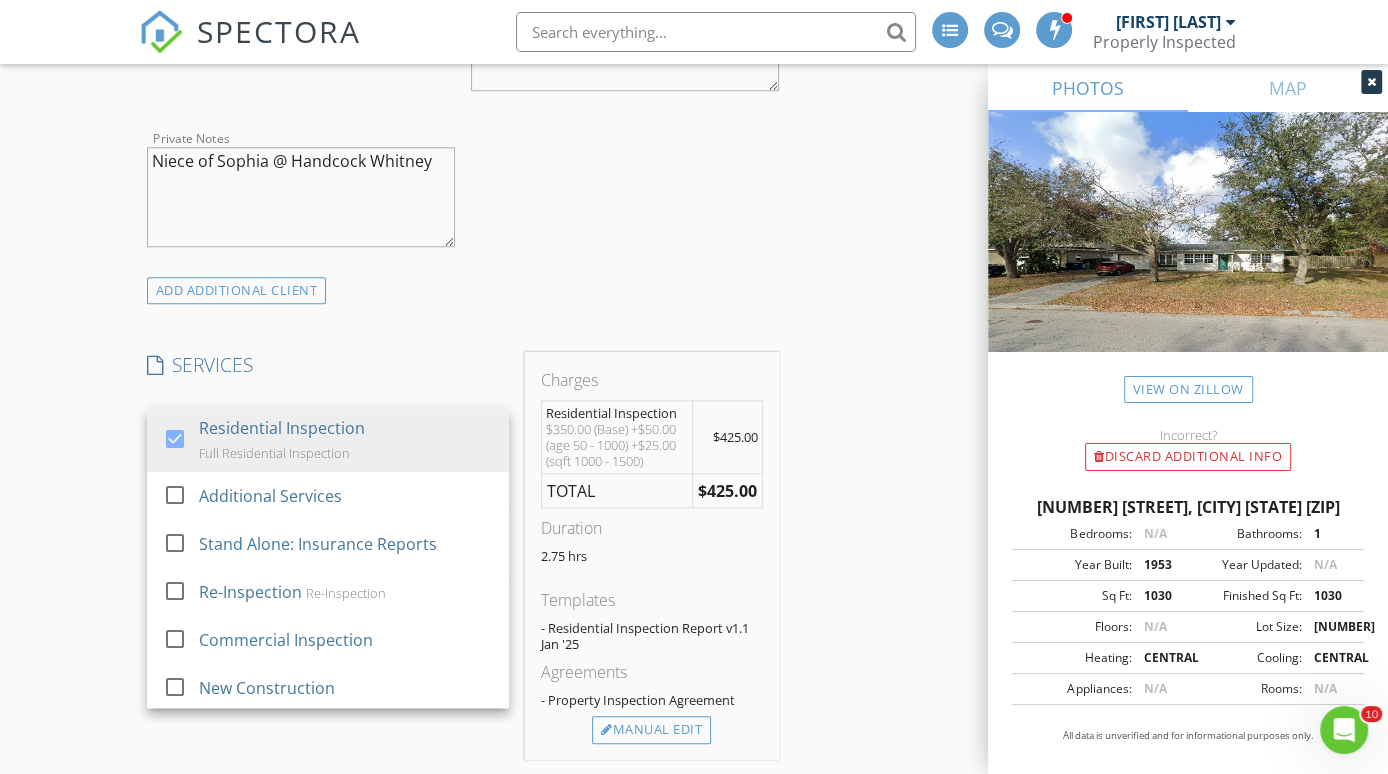 click on "New Inspection
INSPECTOR(S)
check_box   Lloyd Tillmann   PRIMARY   check_box_outline_blank   Jen Boekenoogen     Lloyd Tillmann arrow_drop_down   check_box_outline_blank Lloyd Tillmann specifically requested
Date/Time
08/09/2025 8:30 PM
Location
Address Search       Address 6 N Orion Ave   Unit   City Clearwater   State FL   Zip 33765   County Pinellas     Square Feet 1030   Year Built 1953   Foundation arrow_drop_down     Lloyd Tillmann     7.9 miles     (15 minutes)
client
check_box Enable Client CC email for this inspection   Client Search     check_box_outline_blank Client is a Company/Organization     First Name Lisbeth   Last Name Pulaski   Email   CC Email   Phone   Address   City   State   Zip     Tags         Notes   Private Notes Niece of Sophia @ Handcock Whitney
ADD ADDITIONAL client" at bounding box center [694, 892] 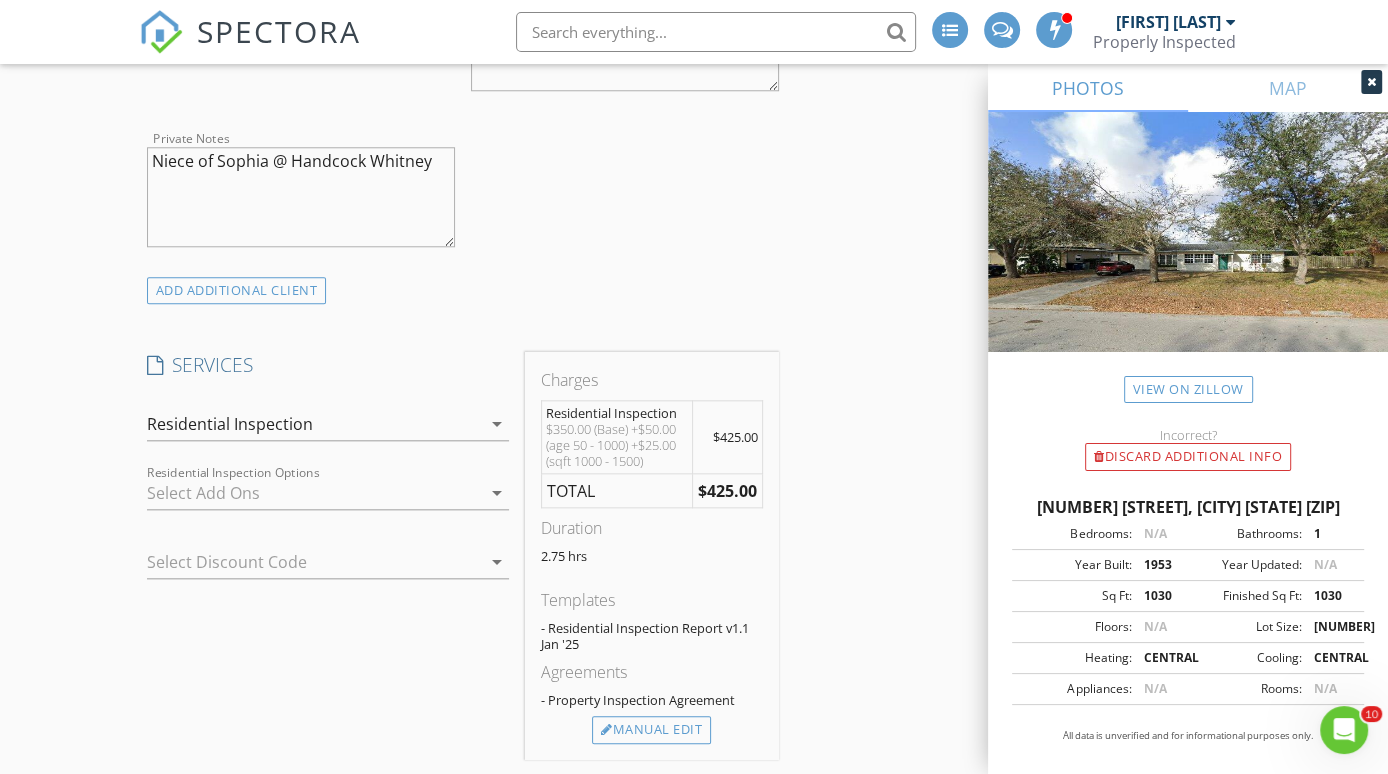 click at bounding box center (314, 493) 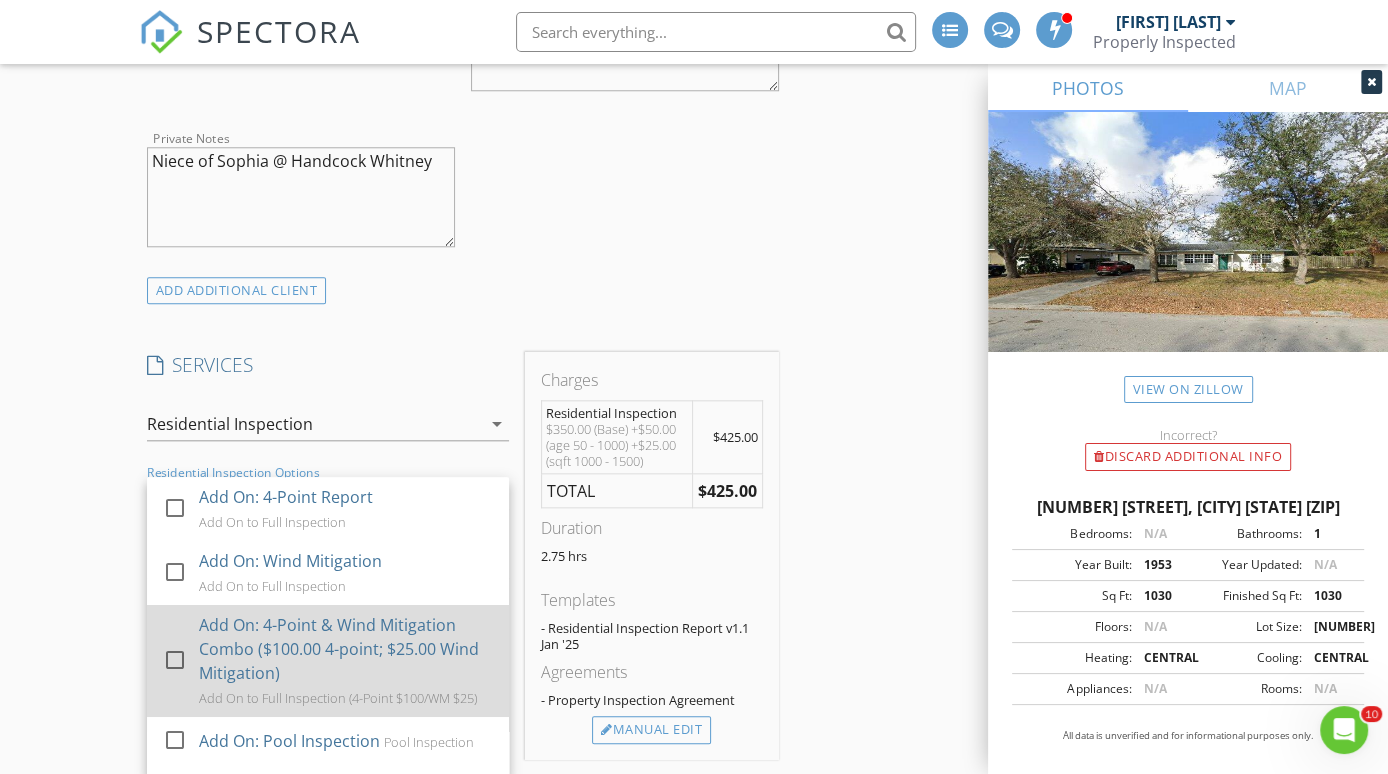 click on "Add On: 4-Point & Wind Mitigation Combo ($100.00 4-point; $25.00 Wind Mitigation)" at bounding box center (345, 649) 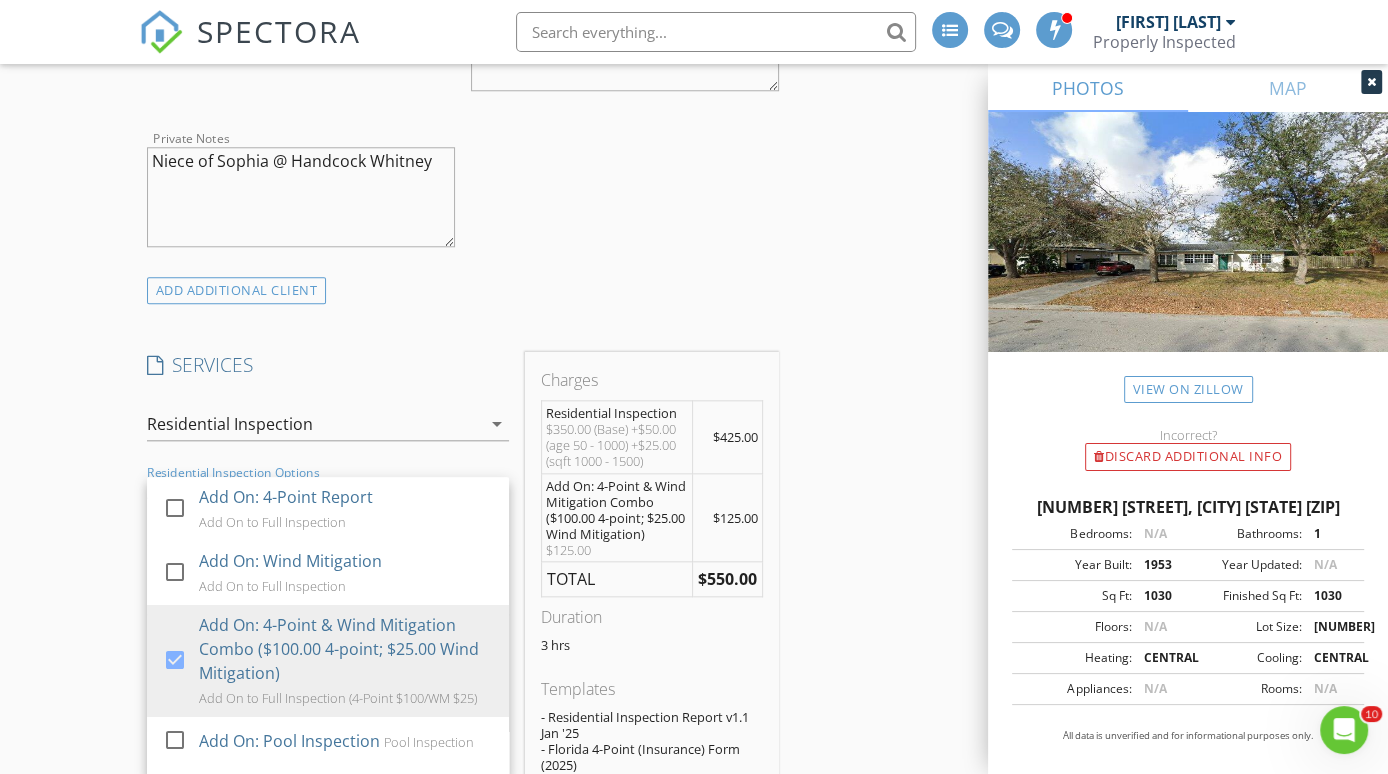 click on "New Inspection
INSPECTOR(S)
check_box   Lloyd Tillmann   PRIMARY   check_box_outline_blank   Jen Boekenoogen     Lloyd Tillmann arrow_drop_down   check_box_outline_blank Lloyd Tillmann specifically requested
Date/Time
08/09/2025 8:30 PM
Location
Address Search       Address 6 N Orion Ave   Unit   City Clearwater   State FL   Zip 33765   County Pinellas     Square Feet 1030   Year Built 1953   Foundation arrow_drop_down     Lloyd Tillmann     7.9 miles     (15 minutes)
client
check_box Enable Client CC email for this inspection   Client Search     check_box_outline_blank Client is a Company/Organization     First Name Lisbeth   Last Name Pulaski   Email   CC Email   Phone   Address   City   State   Zip     Tags         Notes   Private Notes Niece of Sophia @ Handcock Whitney
ADD ADDITIONAL client" at bounding box center [694, 968] 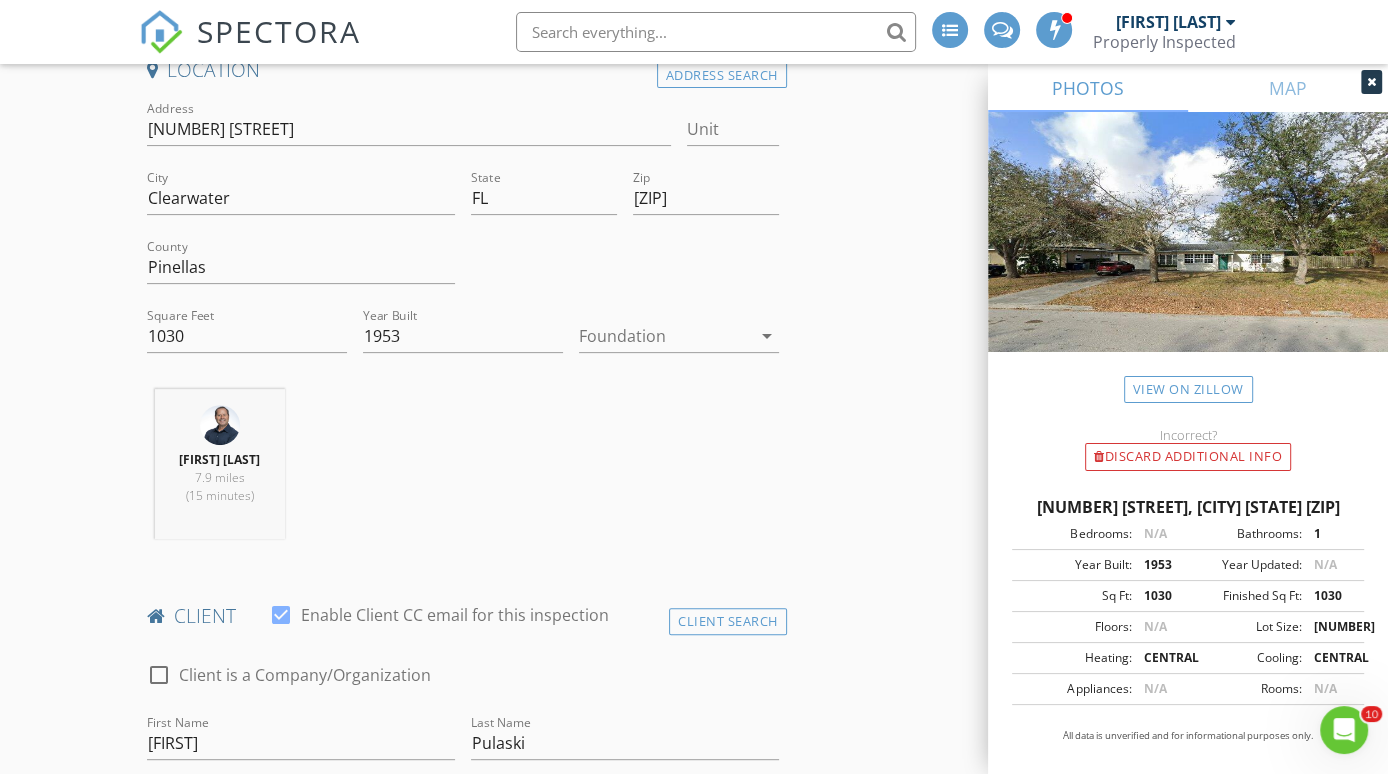 scroll, scrollTop: 453, scrollLeft: 0, axis: vertical 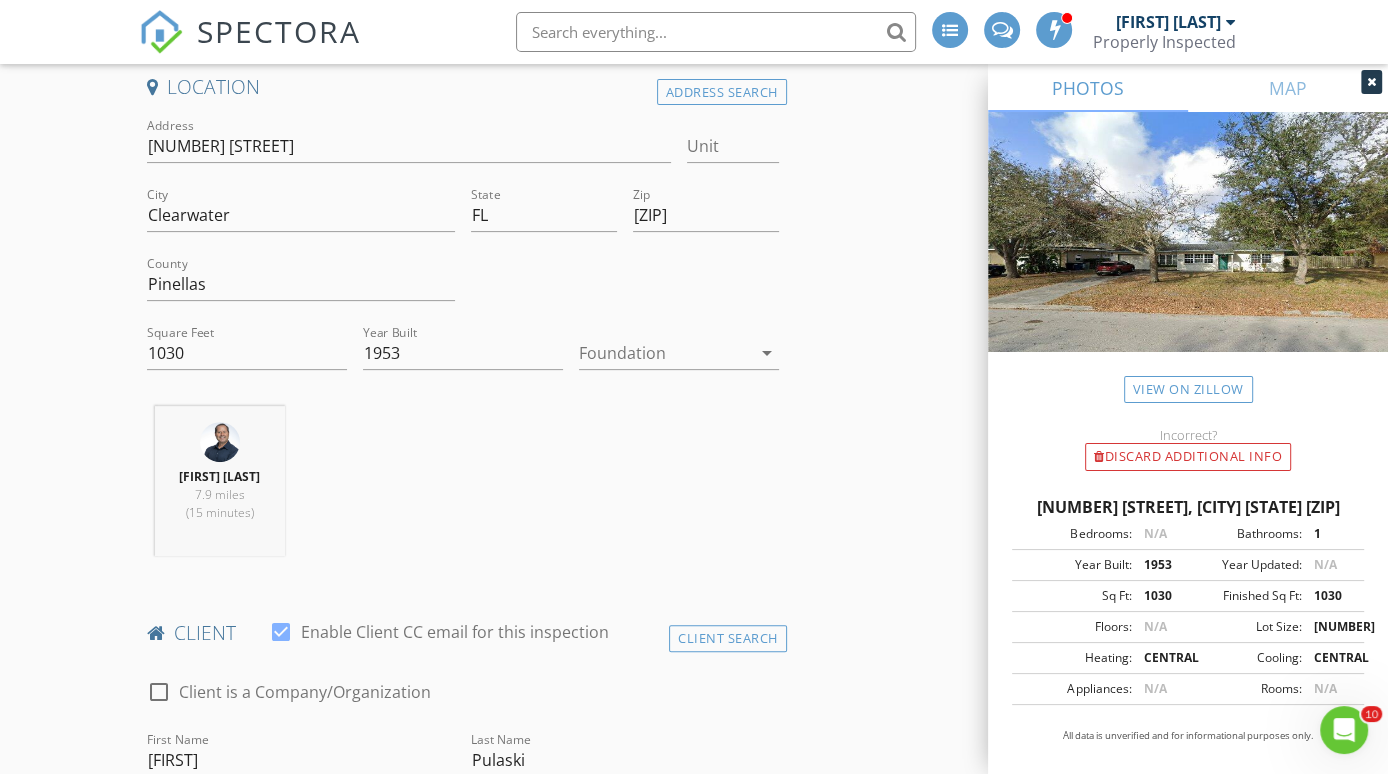click at bounding box center [665, 353] 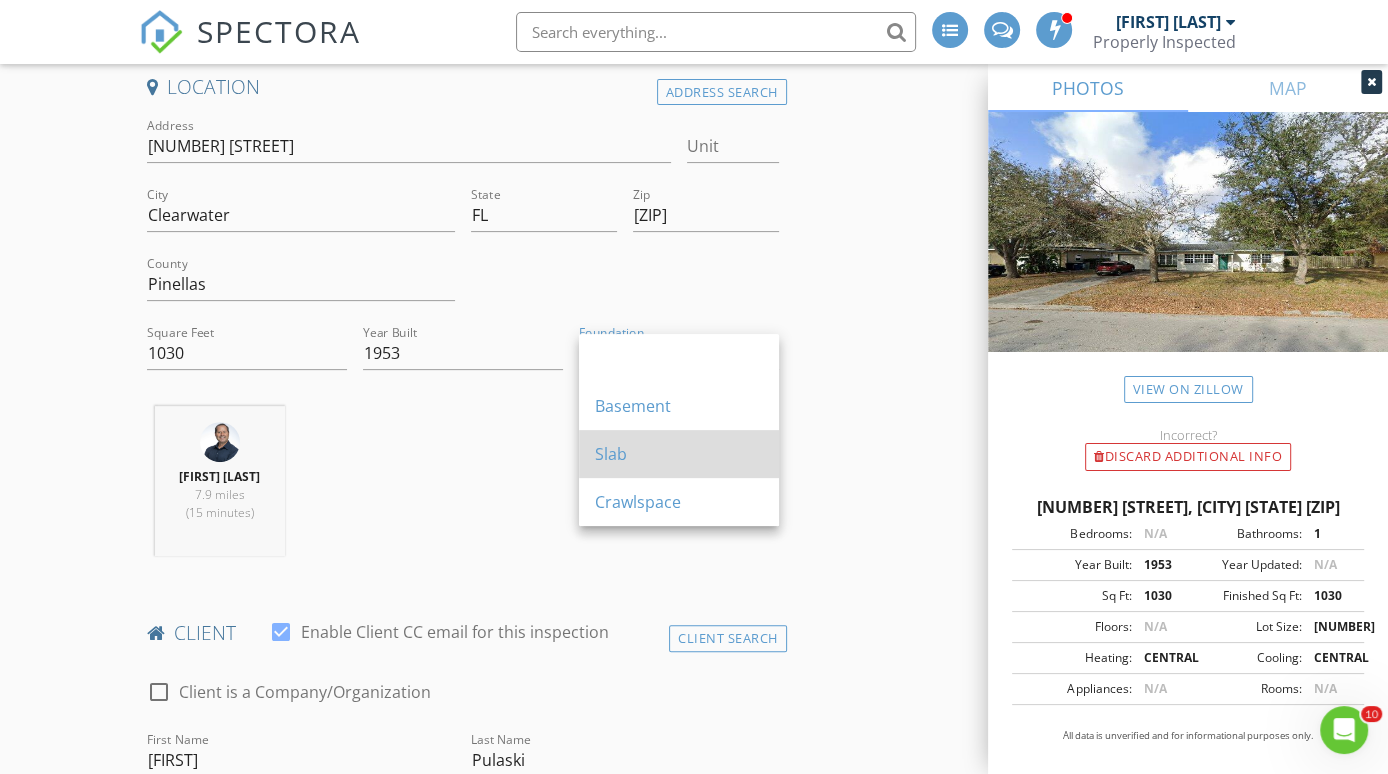 click on "Slab" at bounding box center [679, 454] 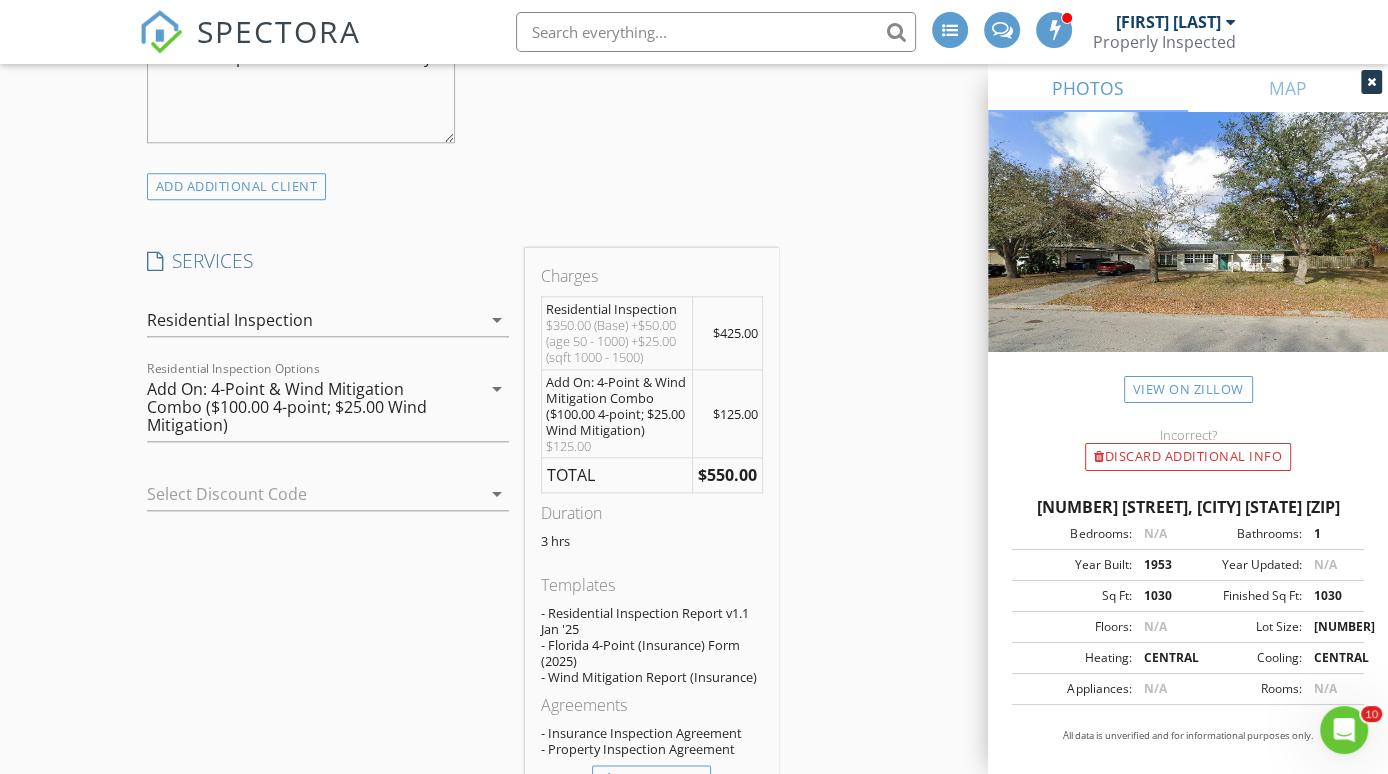 scroll, scrollTop: 1675, scrollLeft: 0, axis: vertical 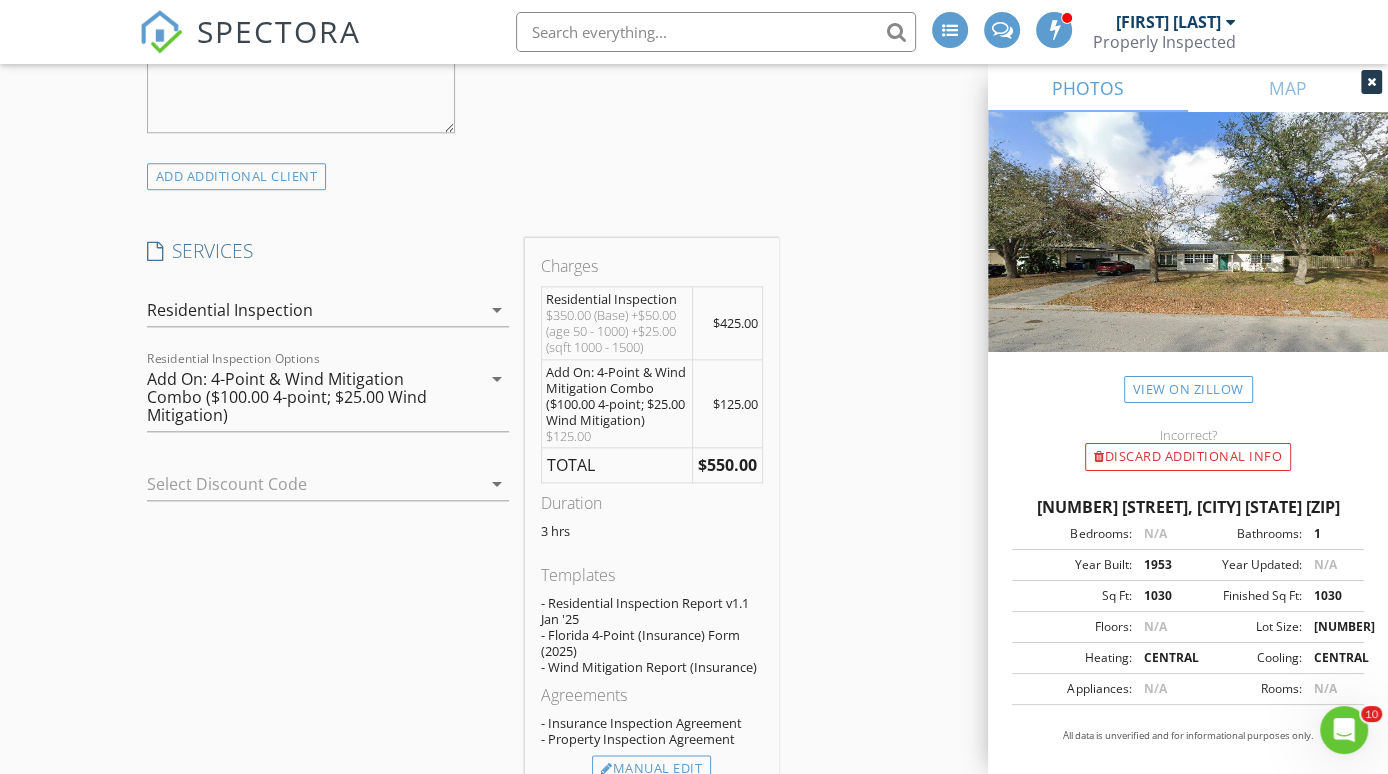click on "Add On: 4-Point & Wind Mitigation Combo ($100.00 4-point; $25.00 Wind Mitigation)" at bounding box center (297, 397) 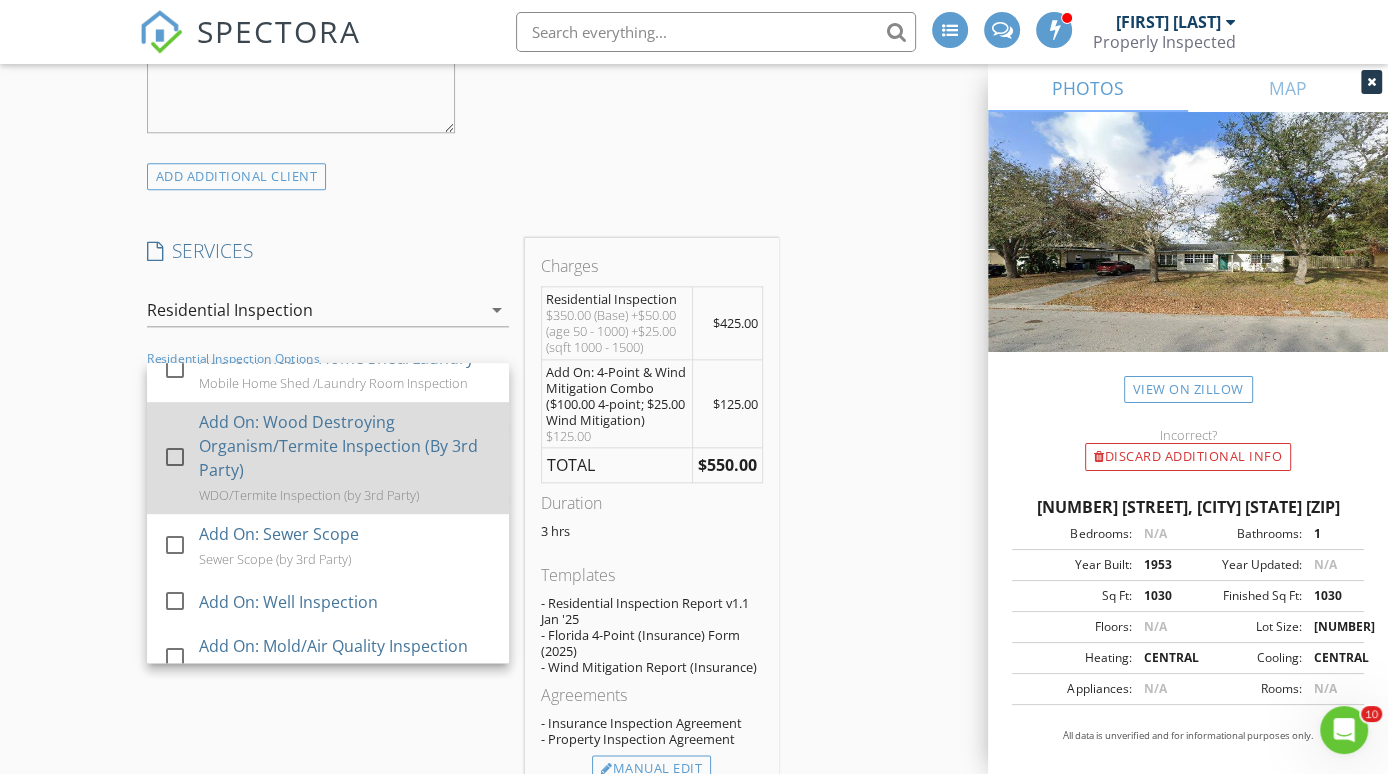 scroll, scrollTop: 1042, scrollLeft: 0, axis: vertical 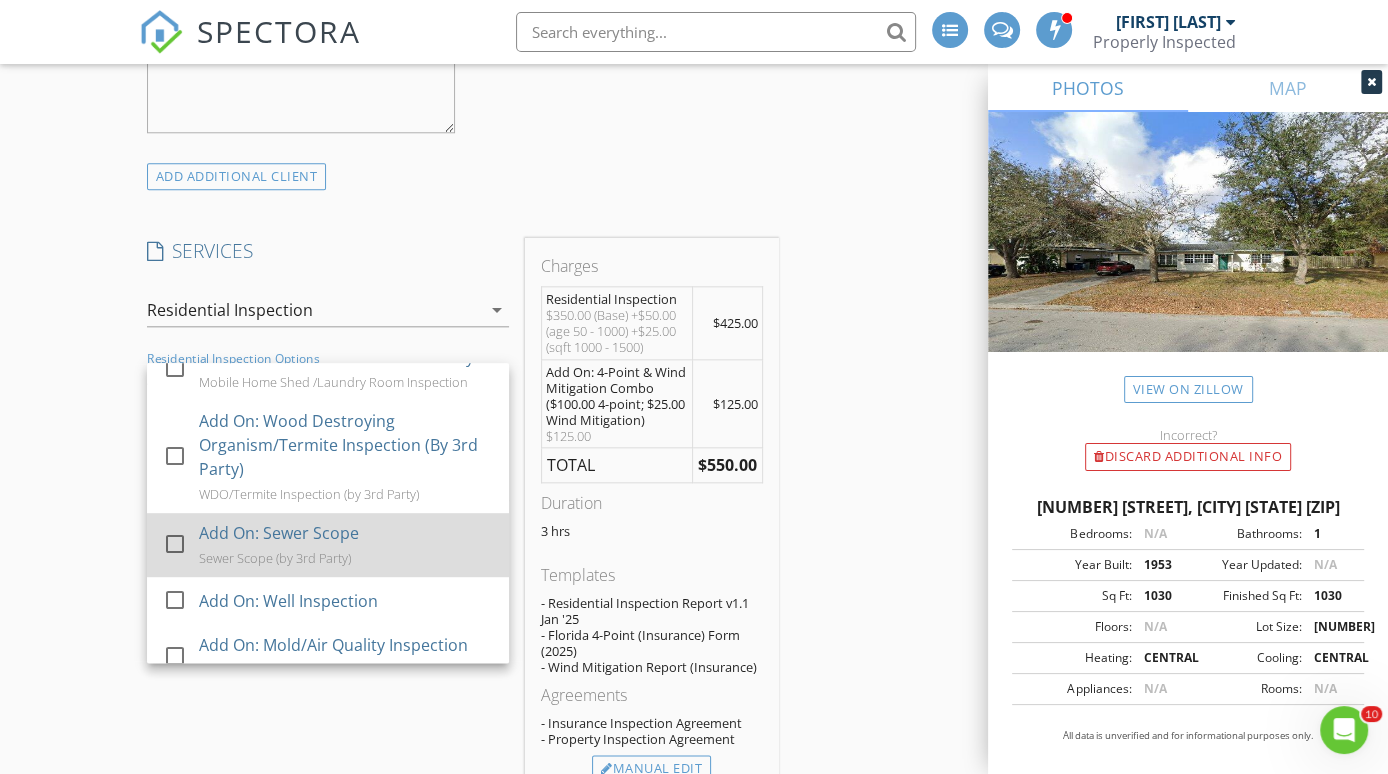 click on "Add On: Sewer Scope" at bounding box center [278, 533] 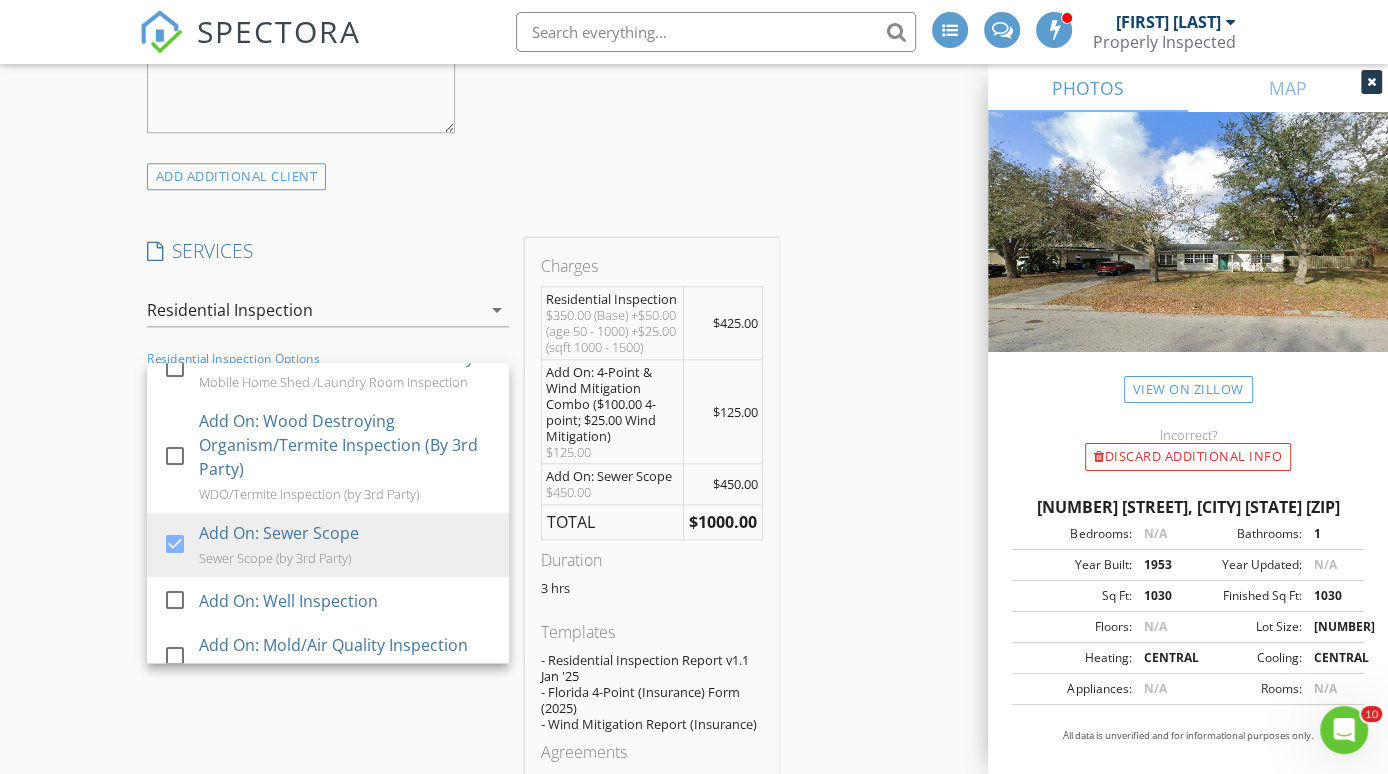 click on "New Inspection
INSPECTOR(S)
check_box   Lloyd Tillmann   PRIMARY   check_box_outline_blank   Jen Boekenoogen     Lloyd Tillmann arrow_drop_down   check_box_outline_blank Lloyd Tillmann specifically requested
Date/Time
08/09/2025 8:30 PM
Location
Address Search       Address 6 N Orion Ave   Unit   City Clearwater   State FL   Zip 33765   County Pinellas     Square Feet 1030   Year Built 1953   Foundation Slab arrow_drop_down     Lloyd Tillmann     7.9 miles     (15 minutes)
client
check_box Enable Client CC email for this inspection   Client Search     check_box_outline_blank Client is a Company/Organization     First Name Lisbeth   Last Name Pulaski   Email   CC Email   Phone   Address   City   State   Zip     Tags         Notes   Private Notes Niece of Sophia @ Handcock Whitney
ADD ADDITIONAL client" at bounding box center [694, 883] 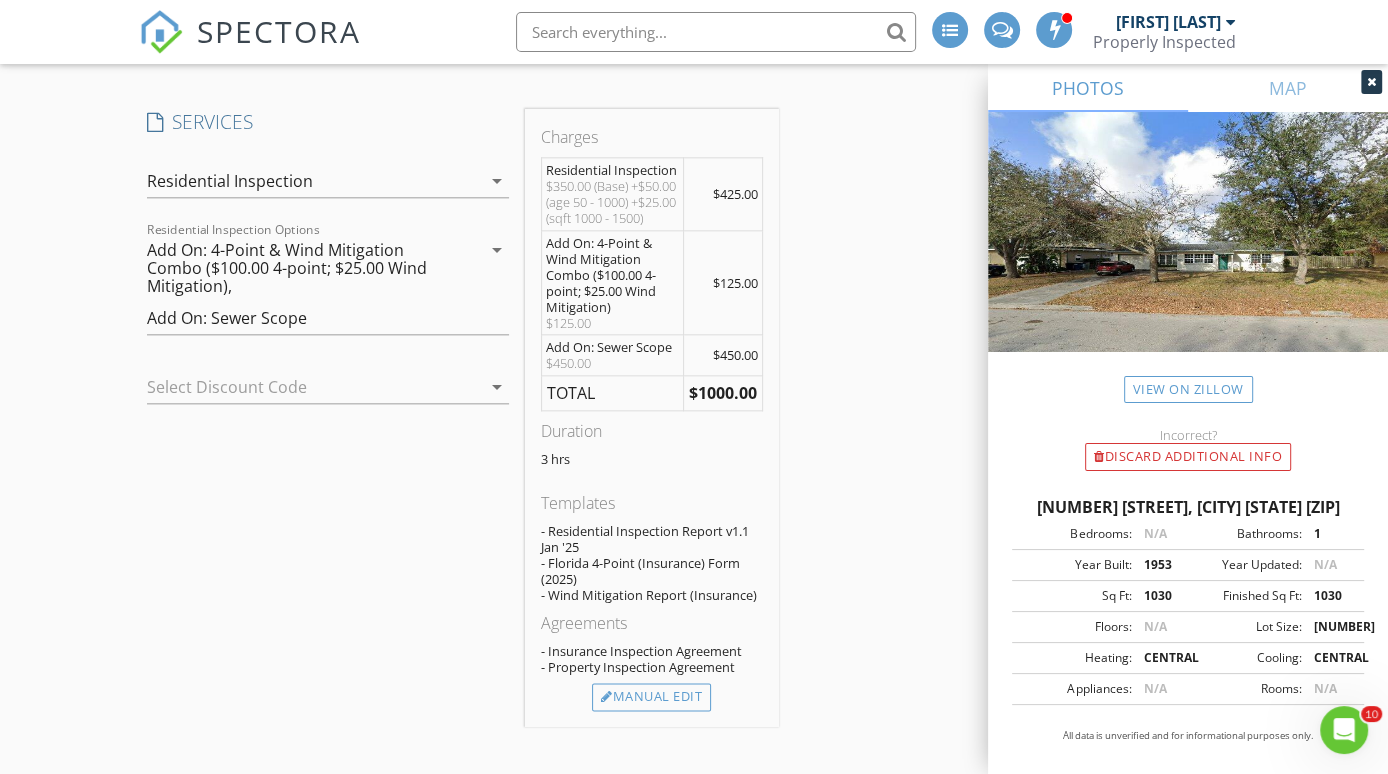 scroll, scrollTop: 1828, scrollLeft: 0, axis: vertical 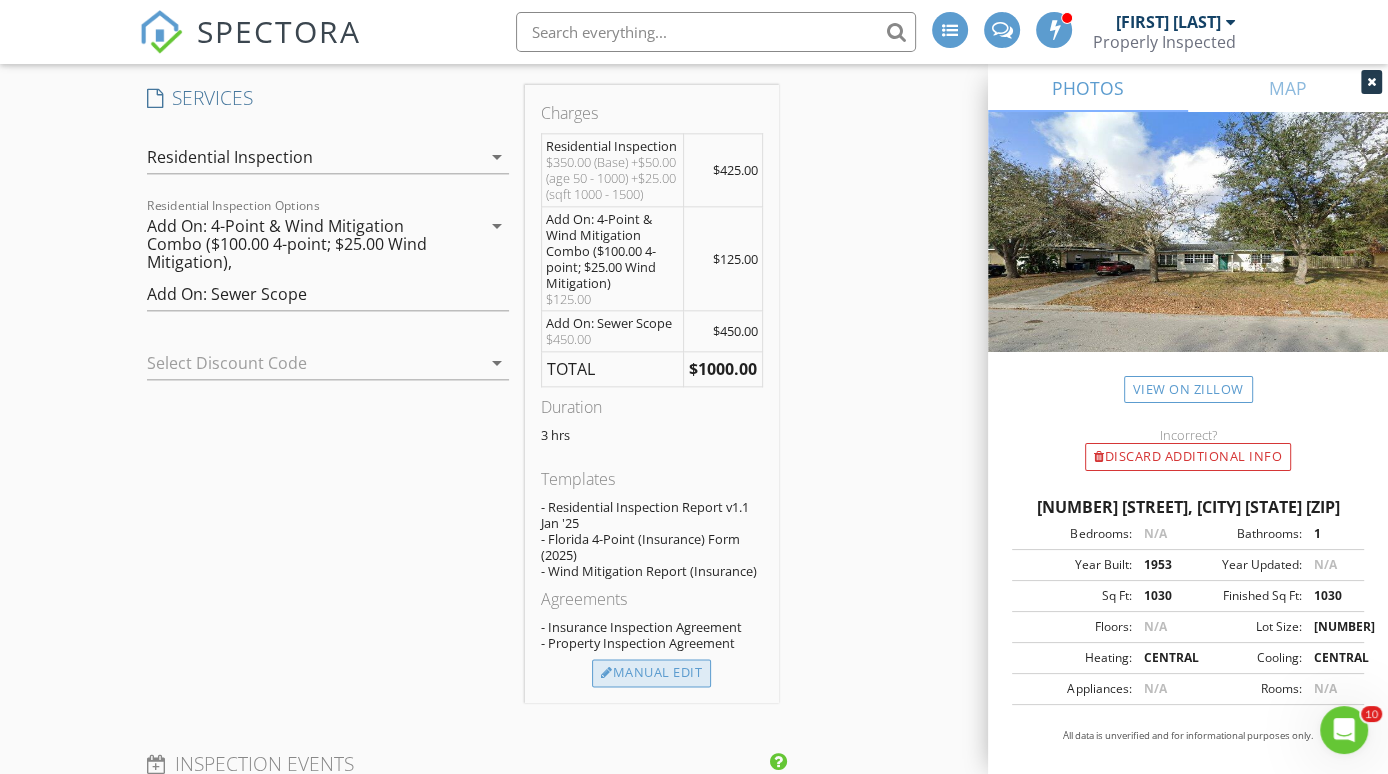 click on "Manual Edit" at bounding box center [651, 673] 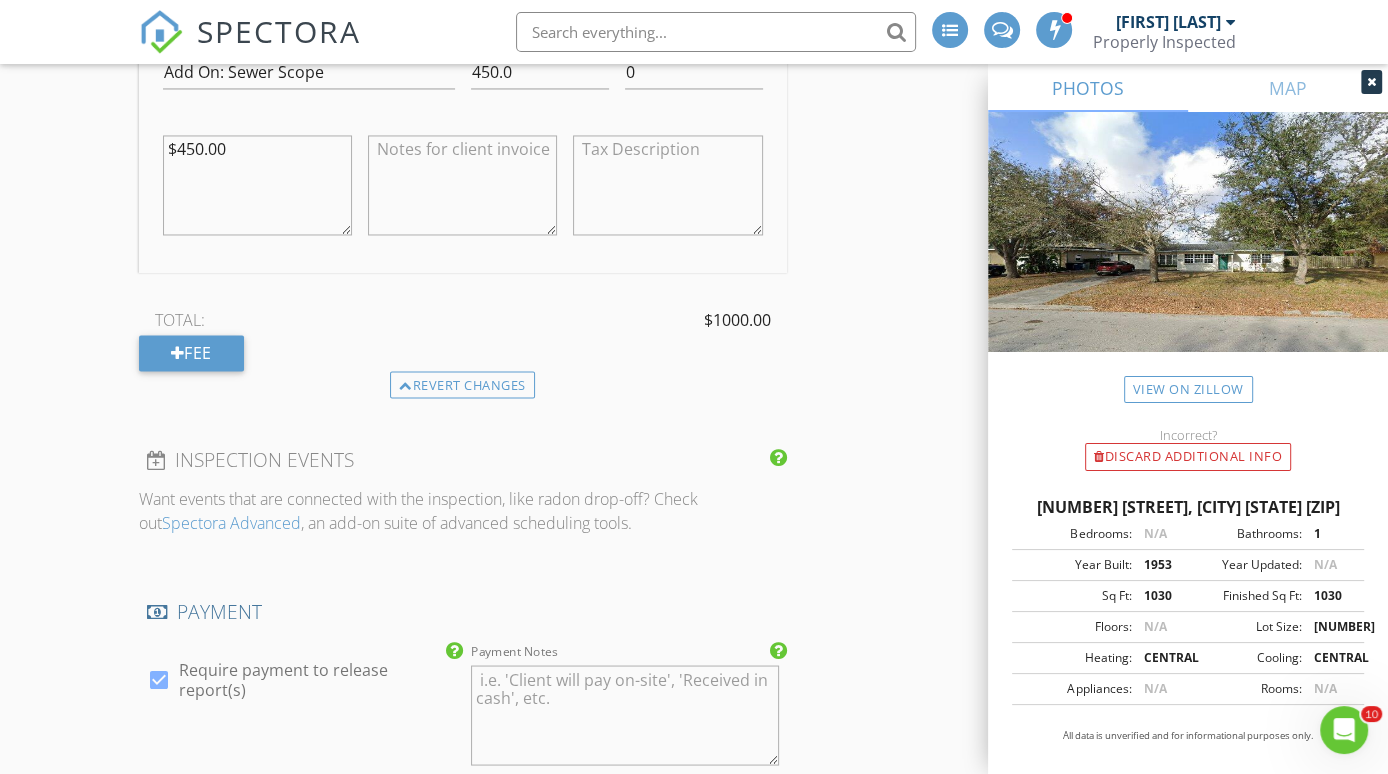 scroll, scrollTop: 2625, scrollLeft: 0, axis: vertical 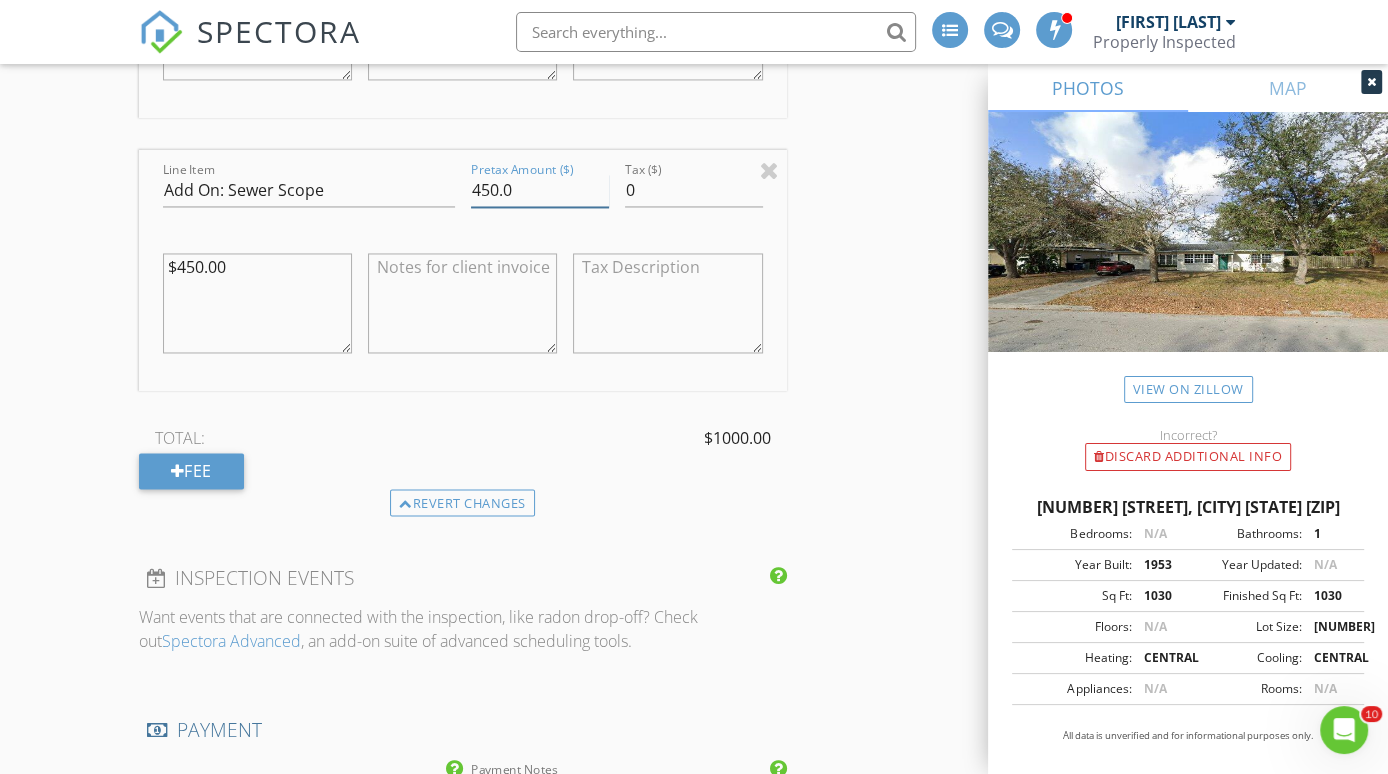 click on "450.0" at bounding box center [540, 190] 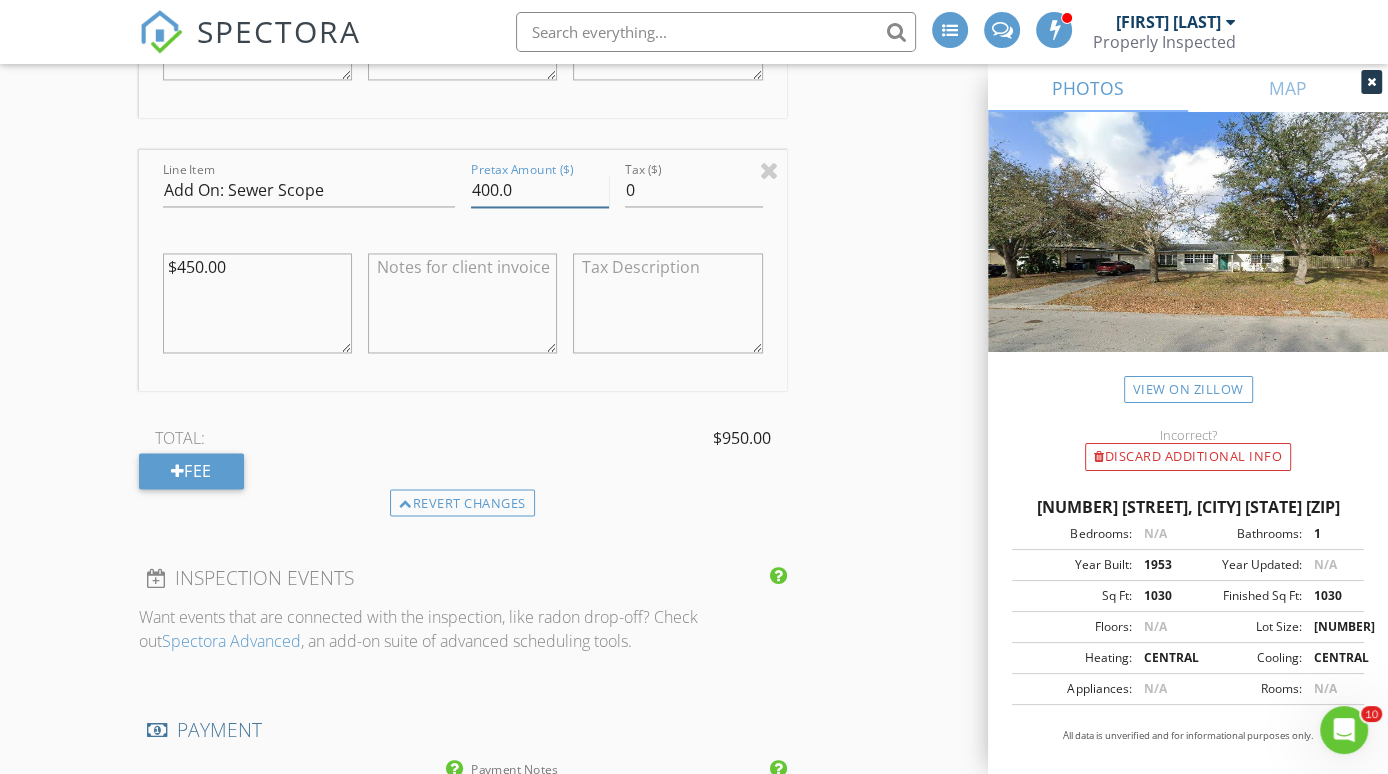 type on "400.0" 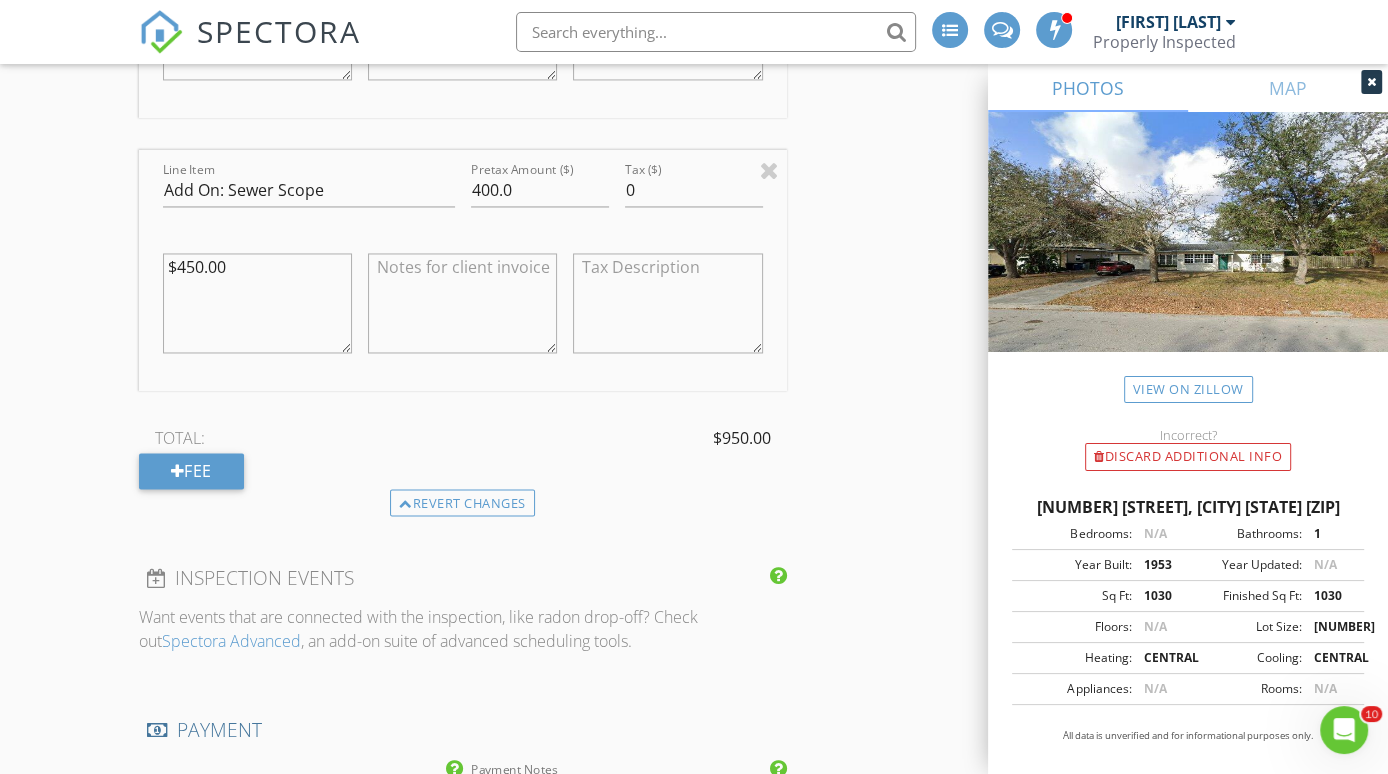 drag, startPoint x: 198, startPoint y: 259, endPoint x: 201, endPoint y: 288, distance: 29.15476 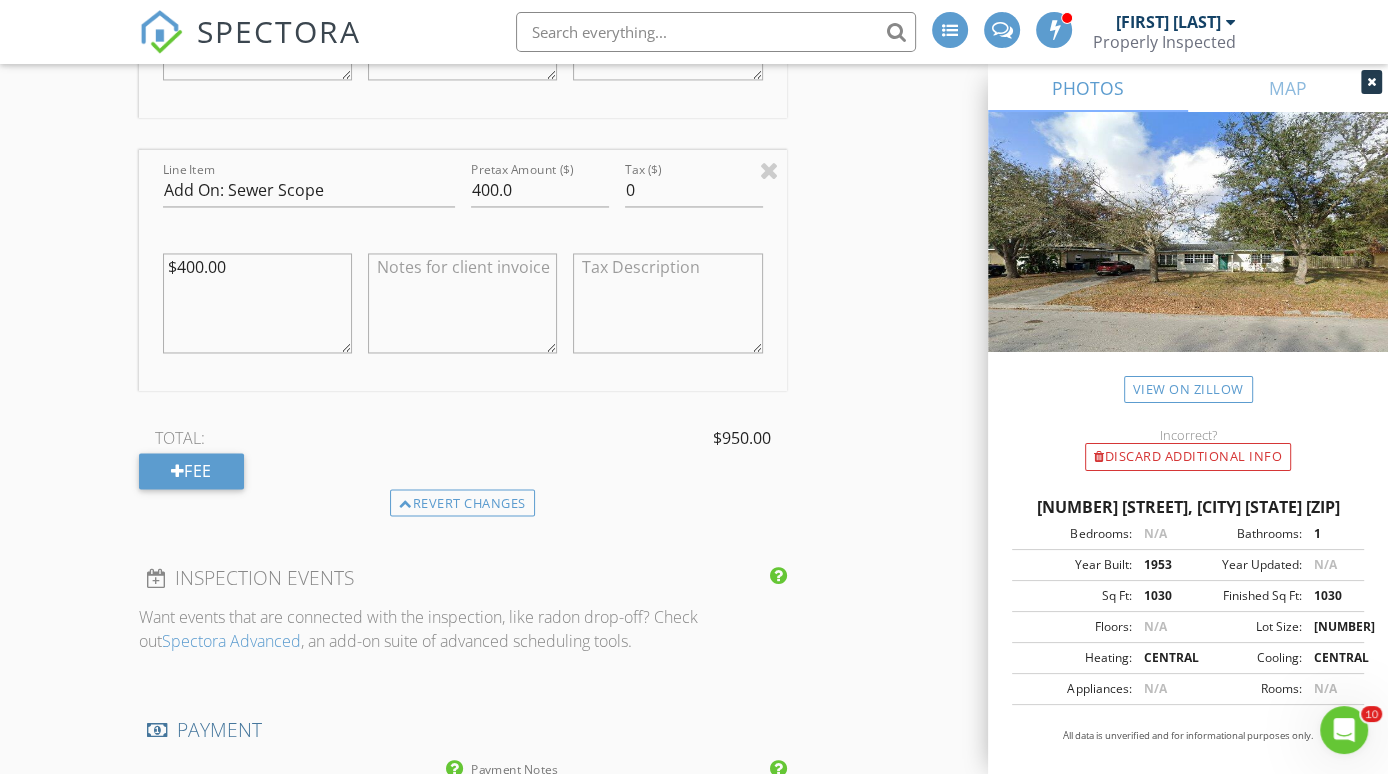 type on "$400.00" 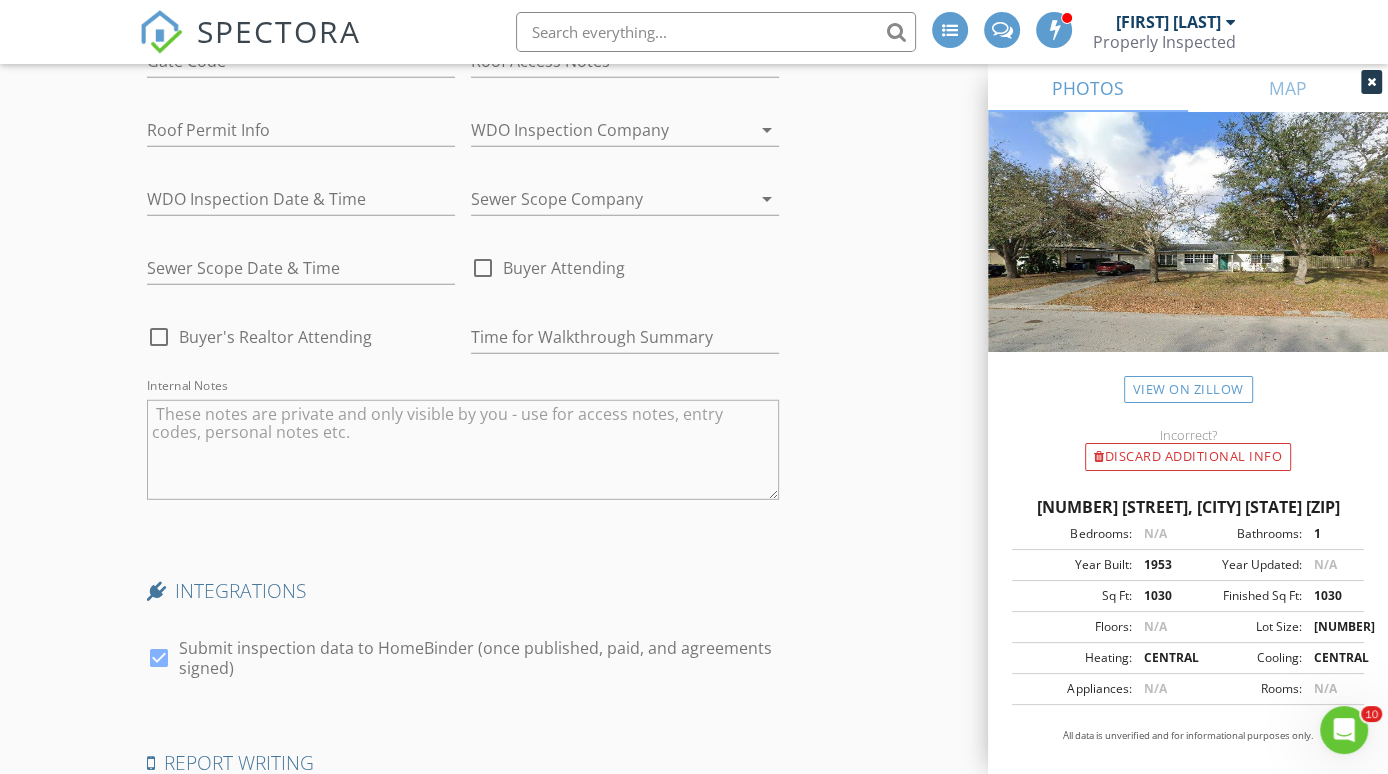 scroll, scrollTop: 4390, scrollLeft: 0, axis: vertical 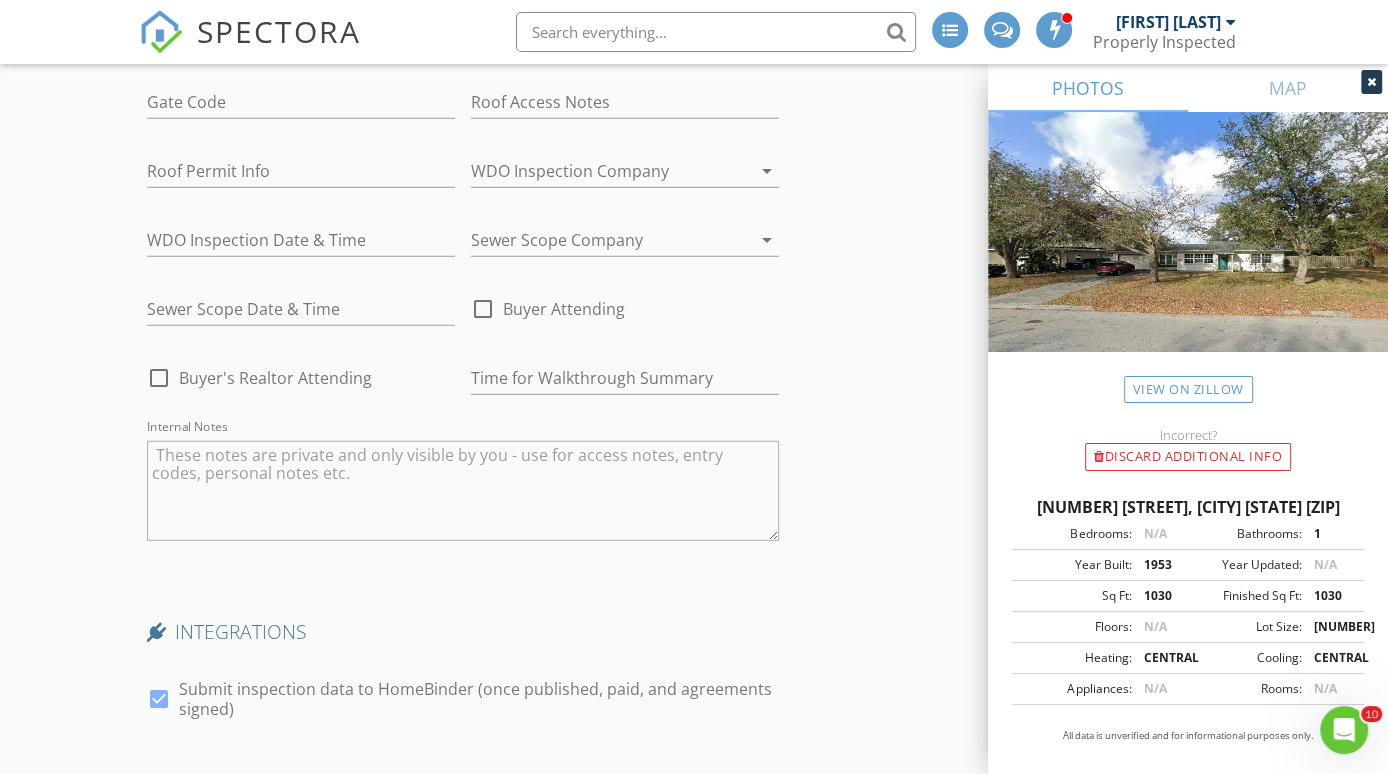 click at bounding box center [463, 491] 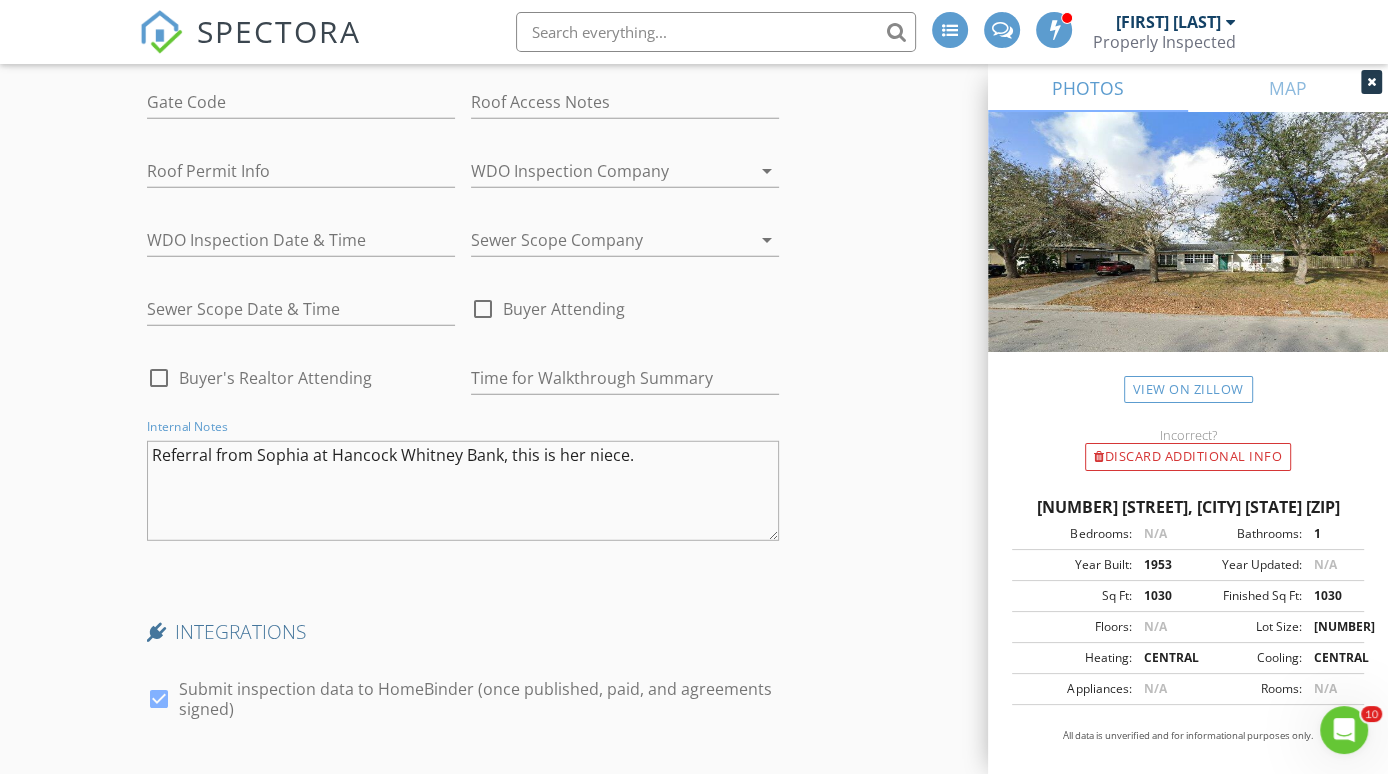 click on "Referral from Sophia at Hancock Whitney Bank, this is her niece." at bounding box center (463, 491) 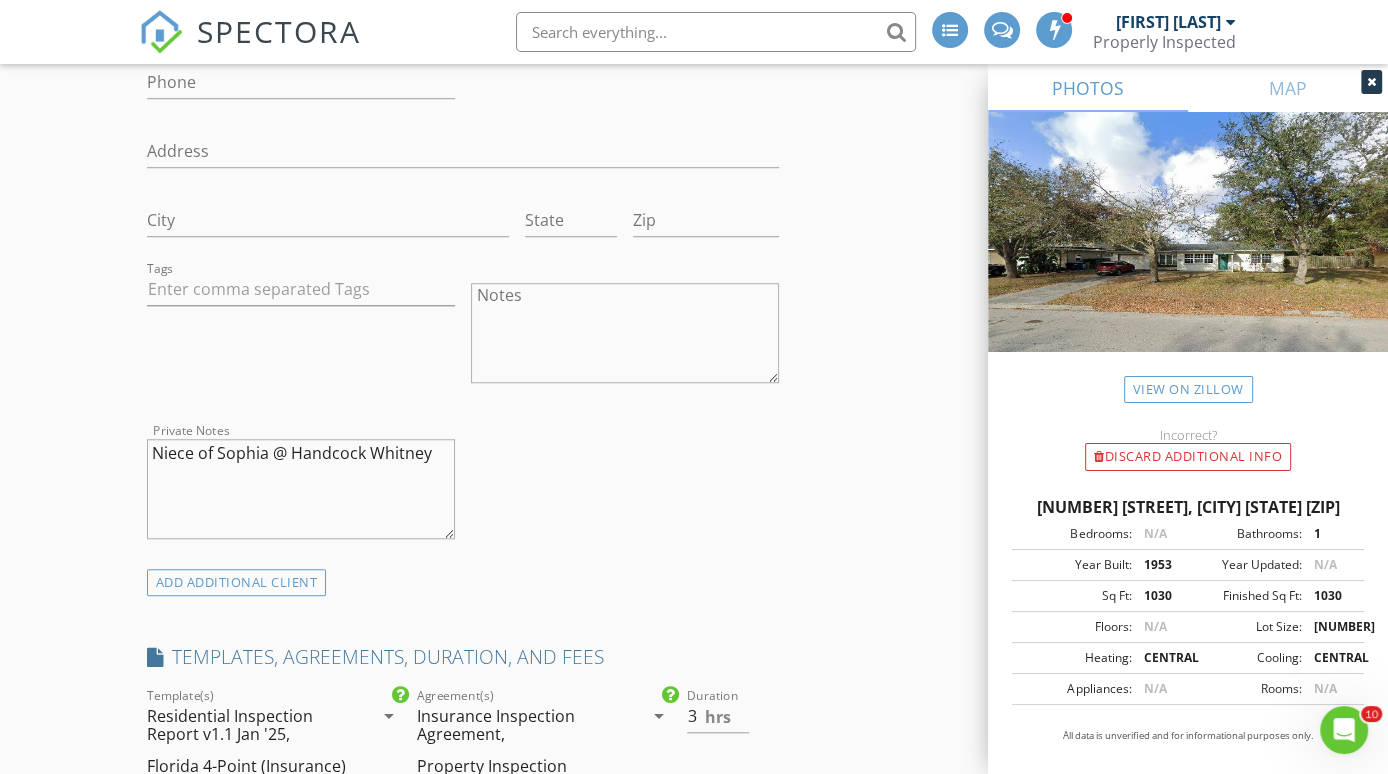 scroll, scrollTop: 1290, scrollLeft: 0, axis: vertical 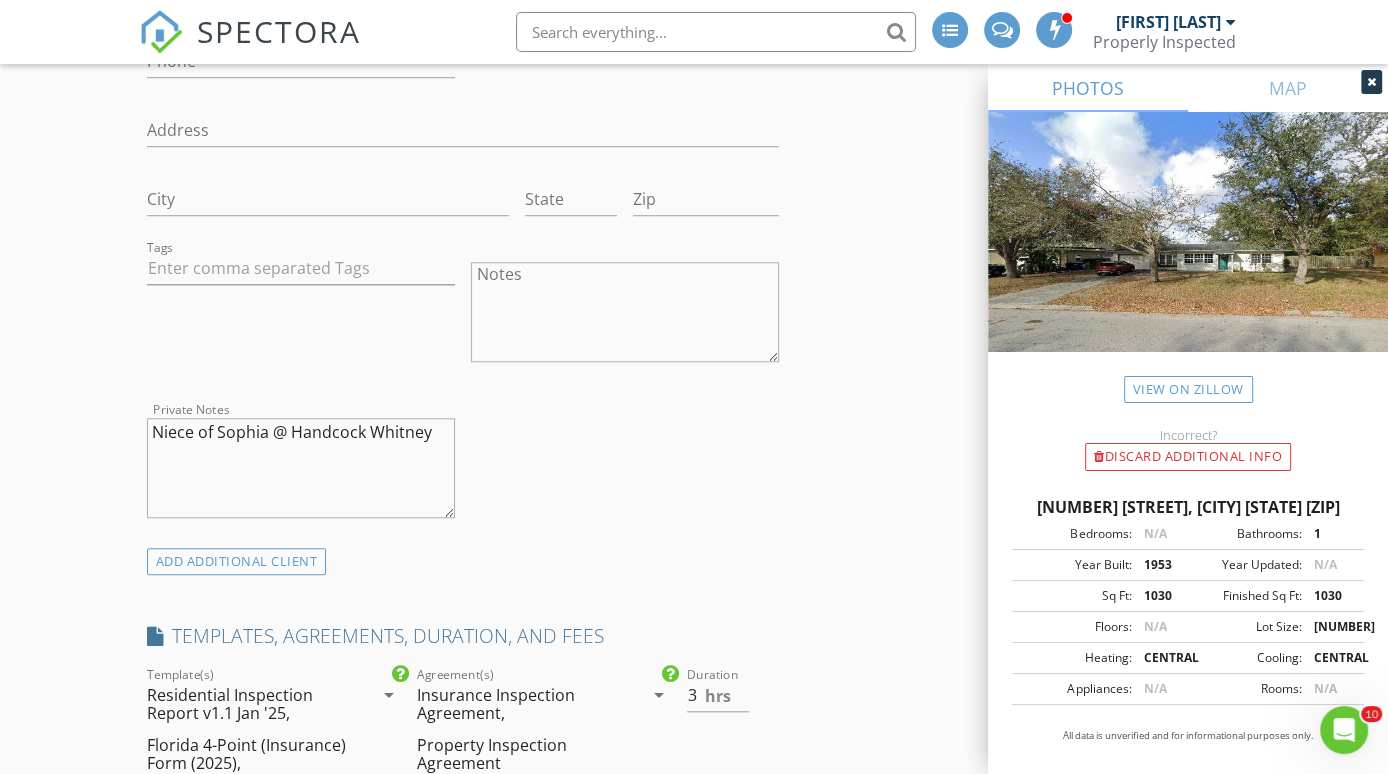 type on "Referral from Sophia at Hancock Whitney Bank, client is her niece." 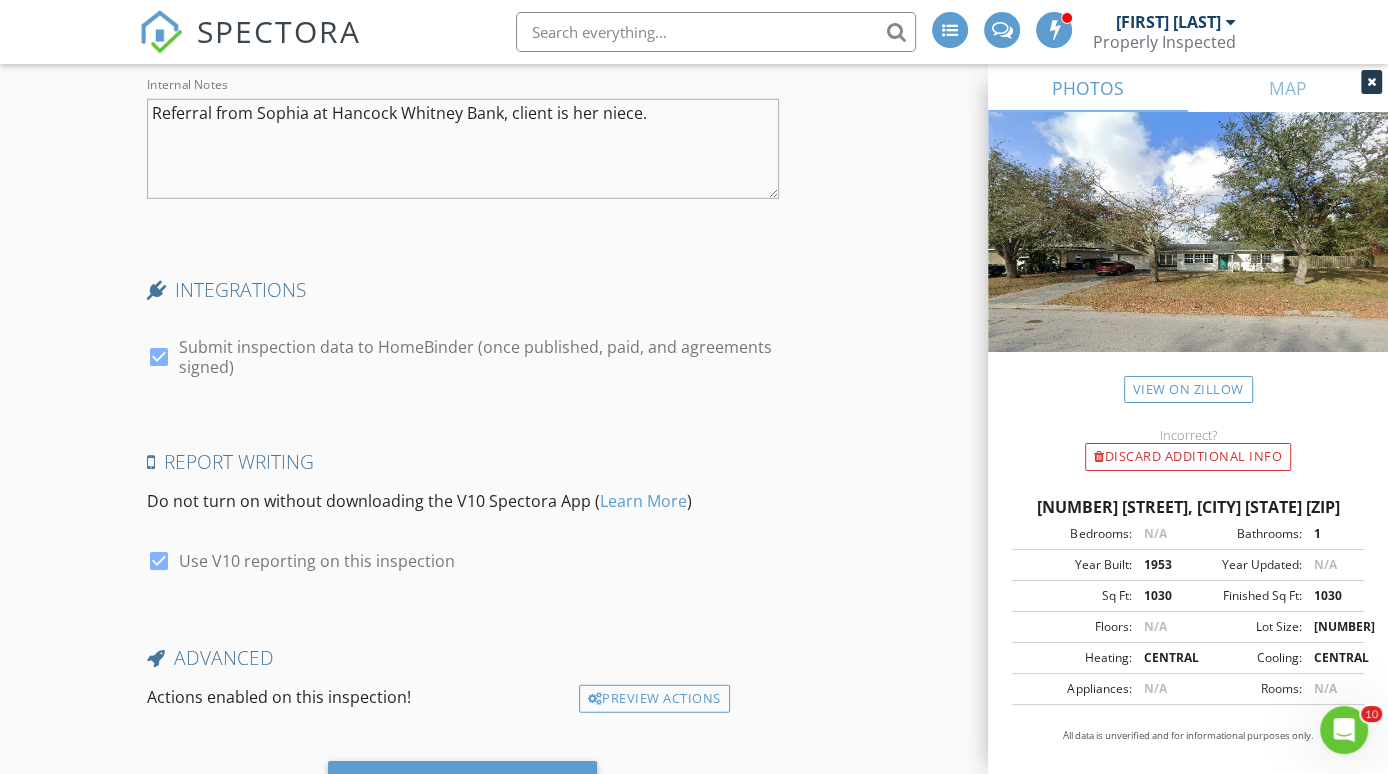 scroll, scrollTop: 4820, scrollLeft: 0, axis: vertical 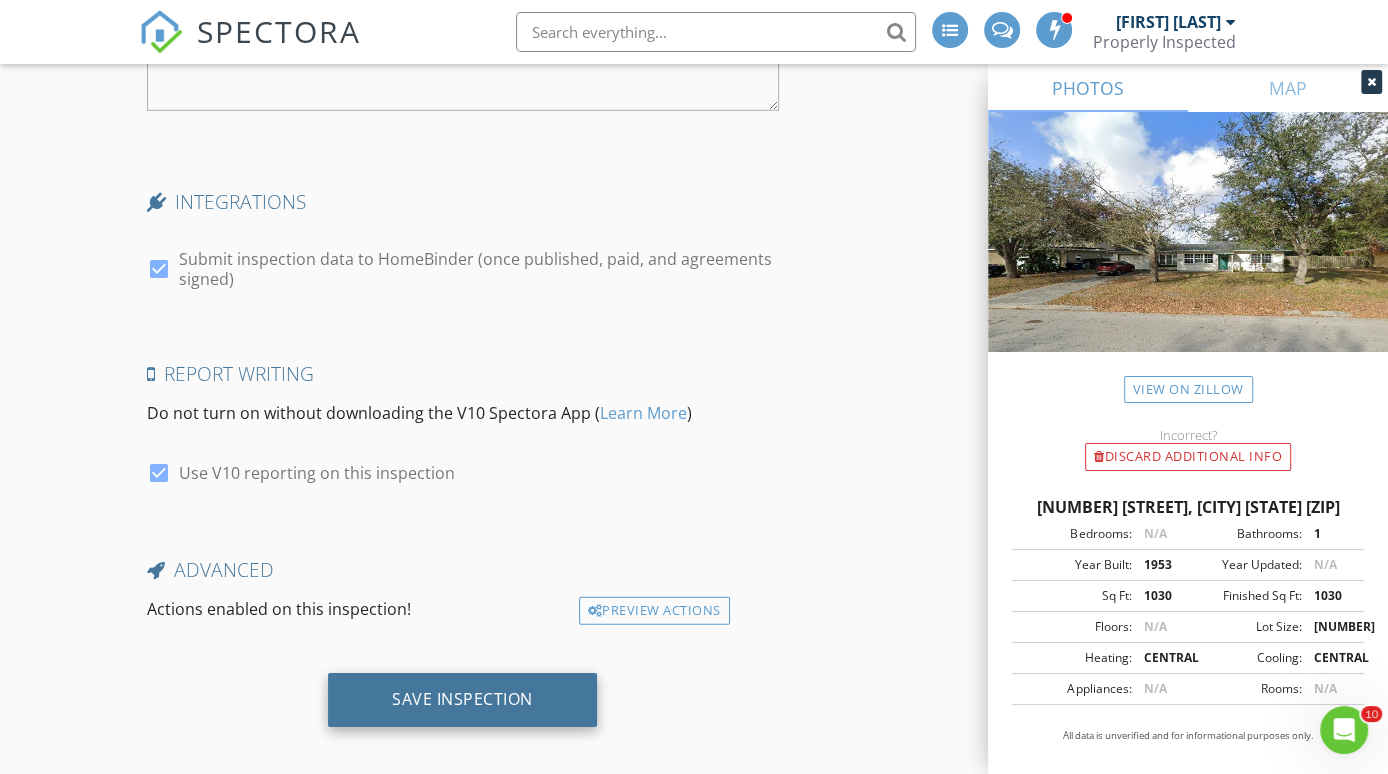 type on "Niece of Sophia @ Hancock Whitney" 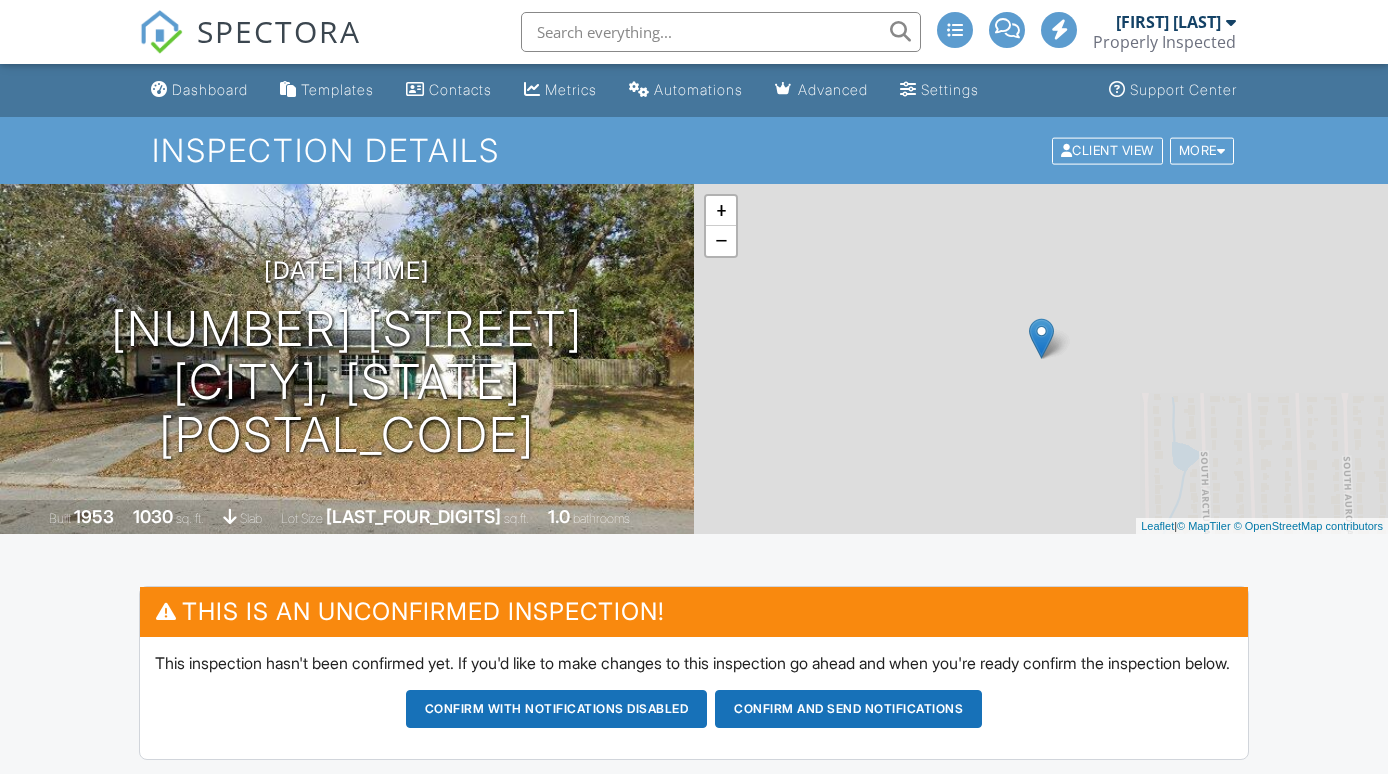 scroll, scrollTop: 0, scrollLeft: 0, axis: both 